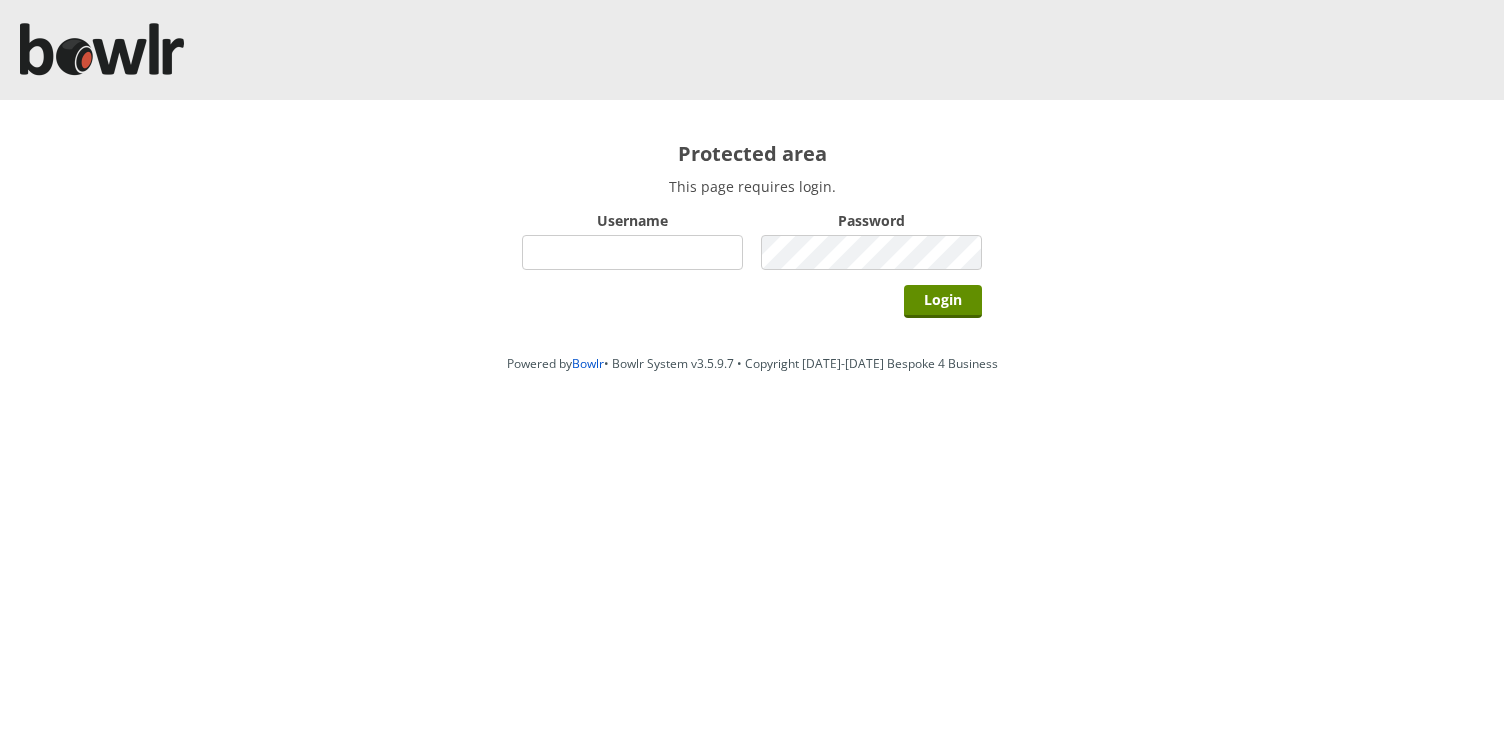 scroll, scrollTop: 0, scrollLeft: 0, axis: both 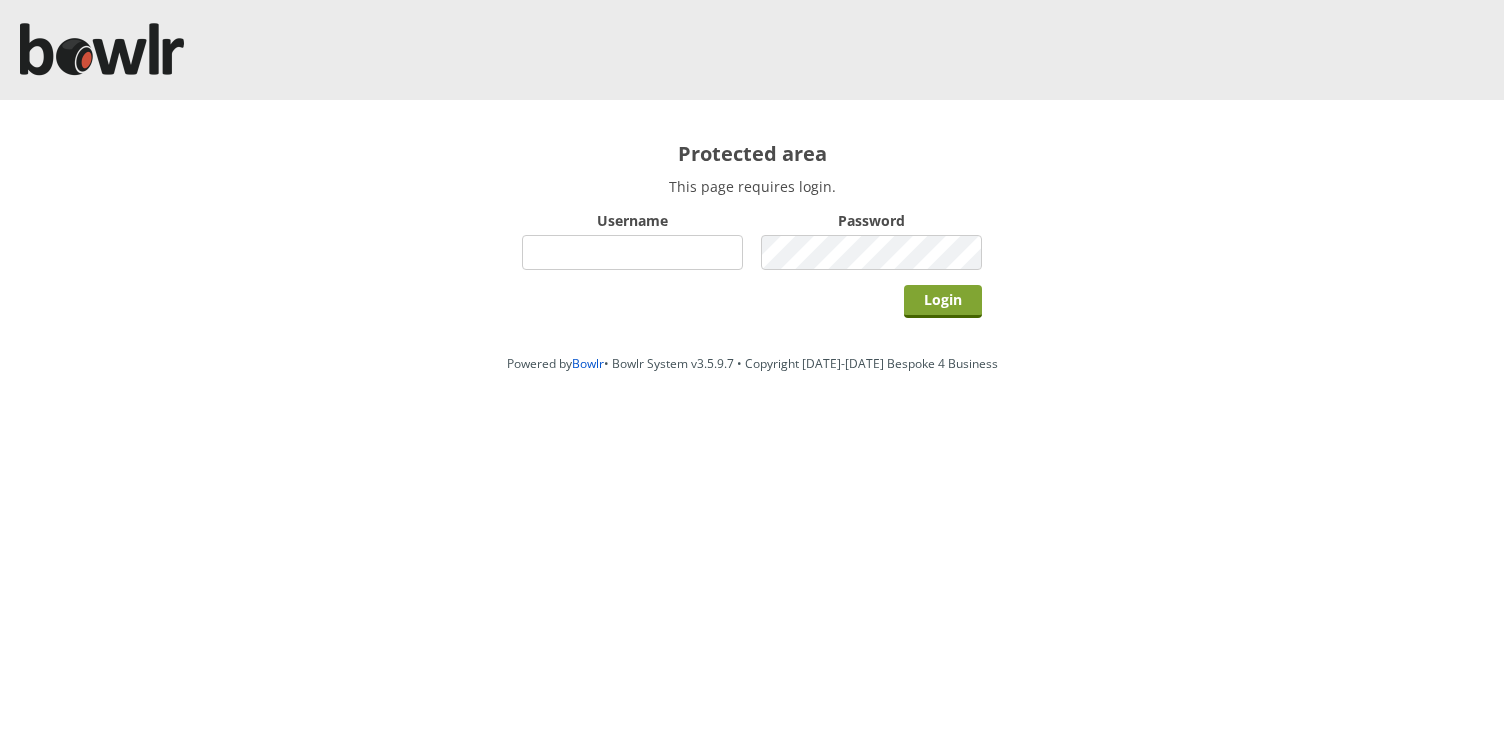 type on "bowlrhornsea" 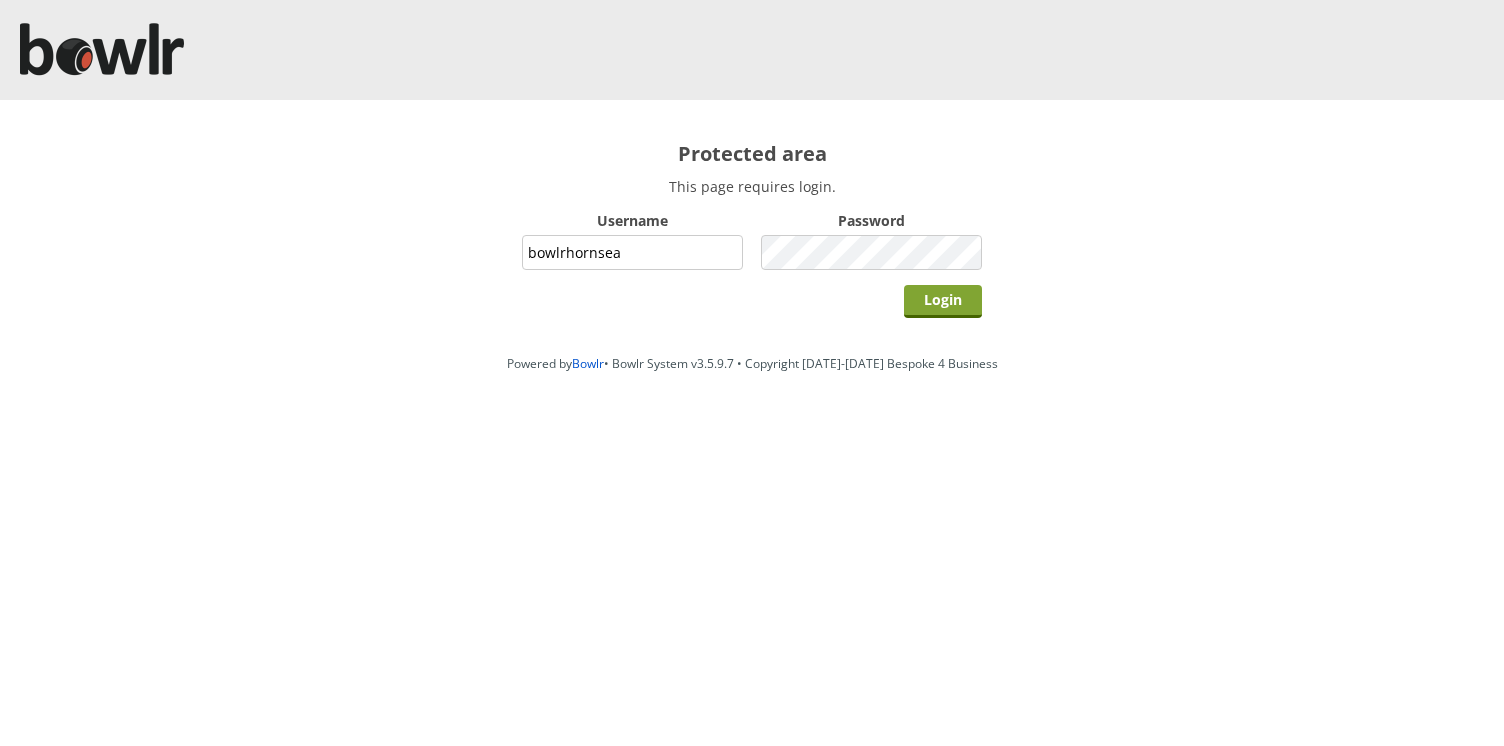 click on "Login" at bounding box center [943, 301] 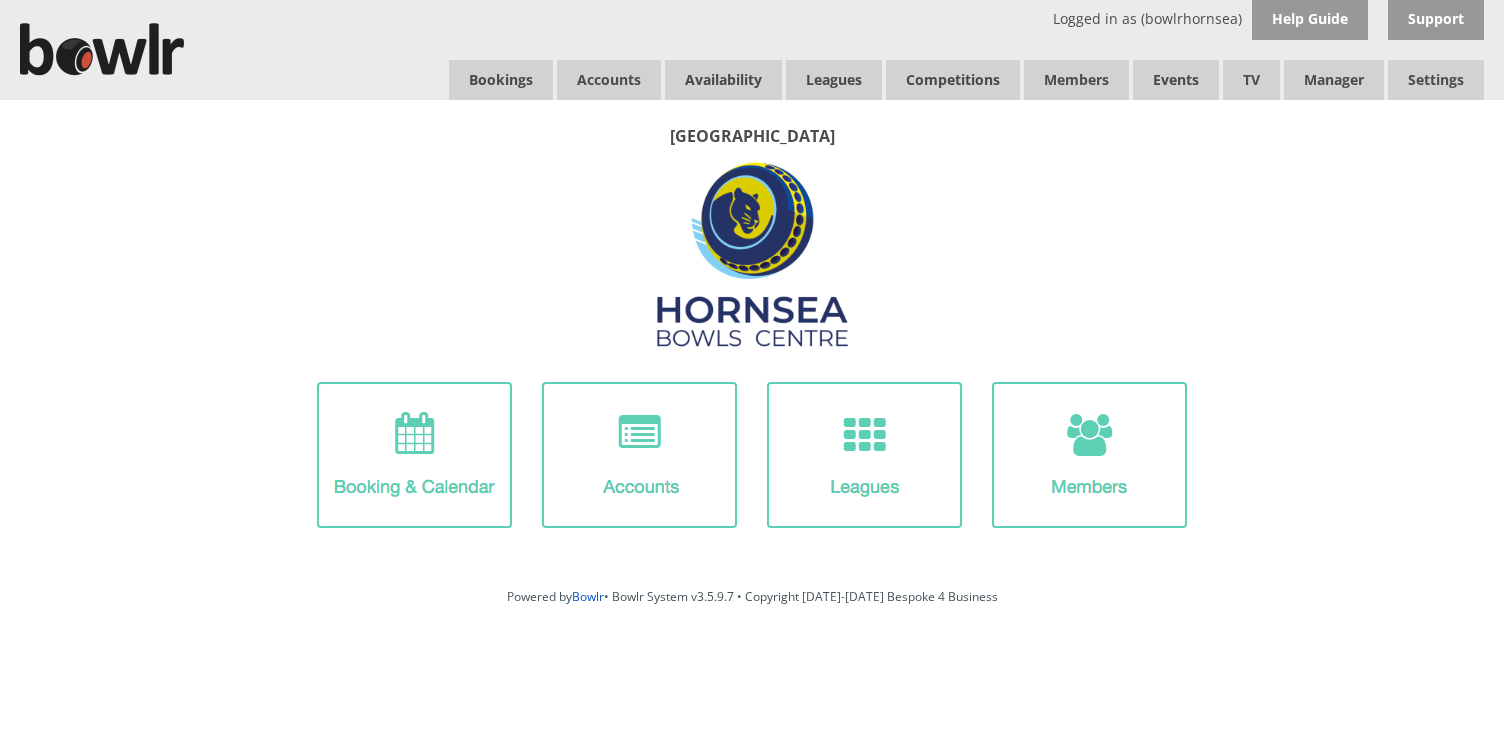 scroll, scrollTop: 0, scrollLeft: 0, axis: both 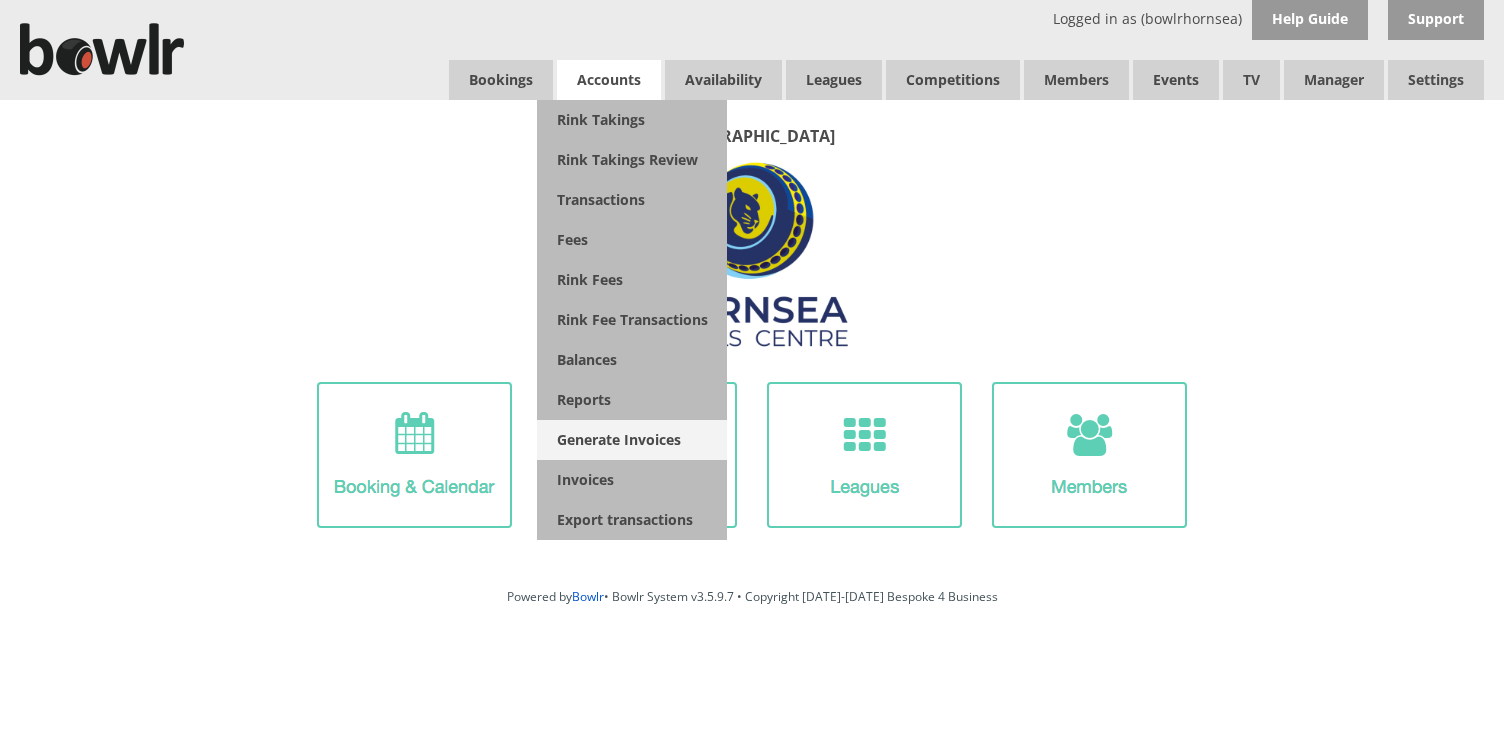 click on "Generate Invoices" at bounding box center (632, 440) 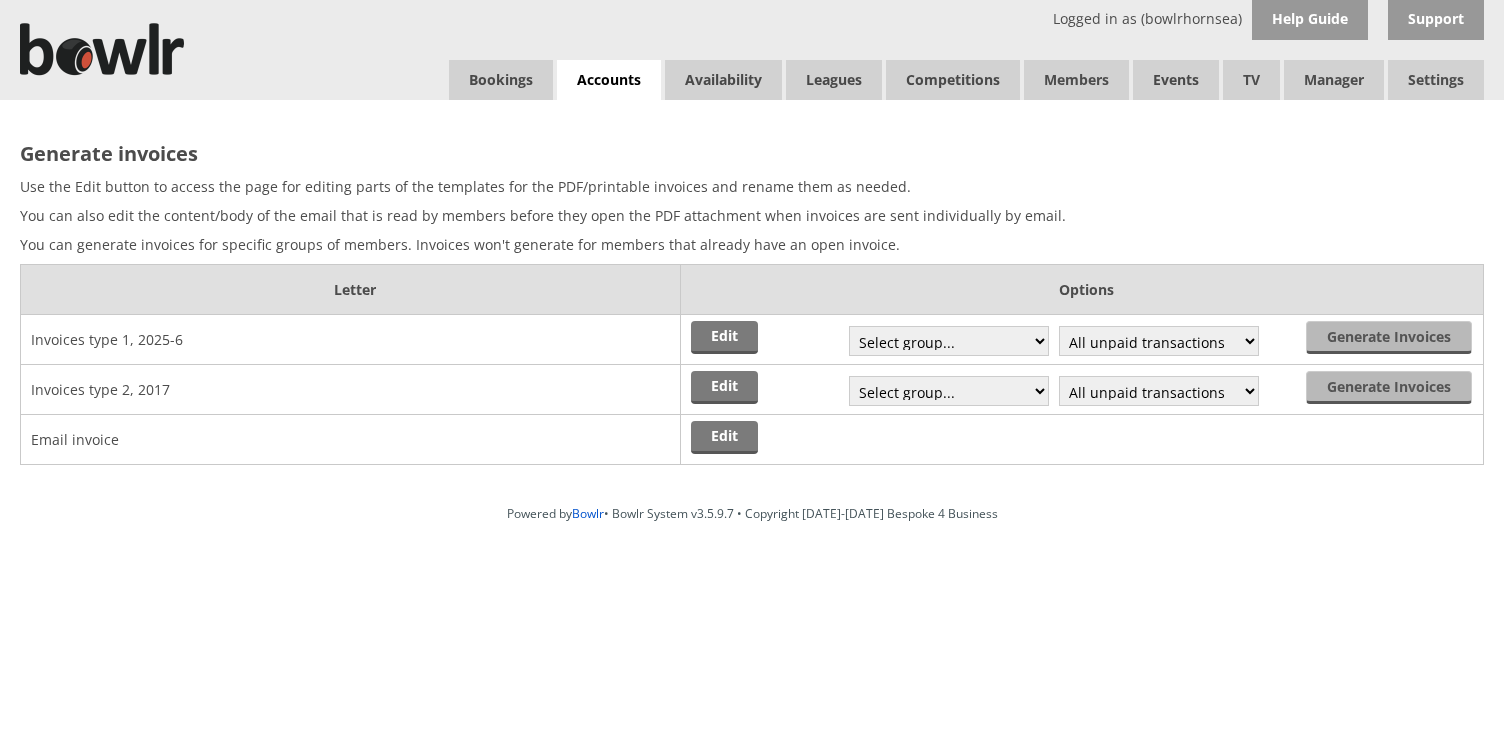 scroll, scrollTop: 0, scrollLeft: 0, axis: both 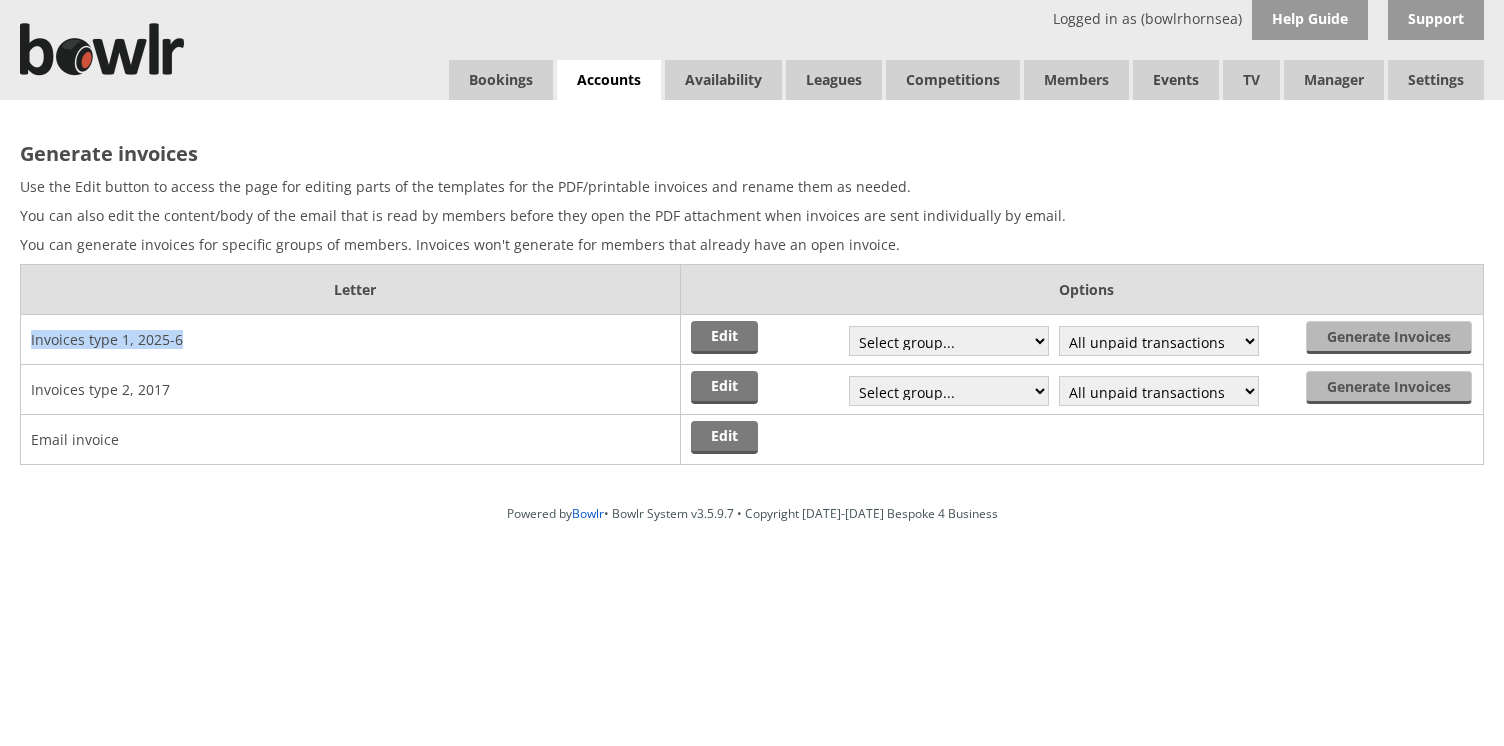 drag, startPoint x: 28, startPoint y: 345, endPoint x: 217, endPoint y: 333, distance: 189.38057 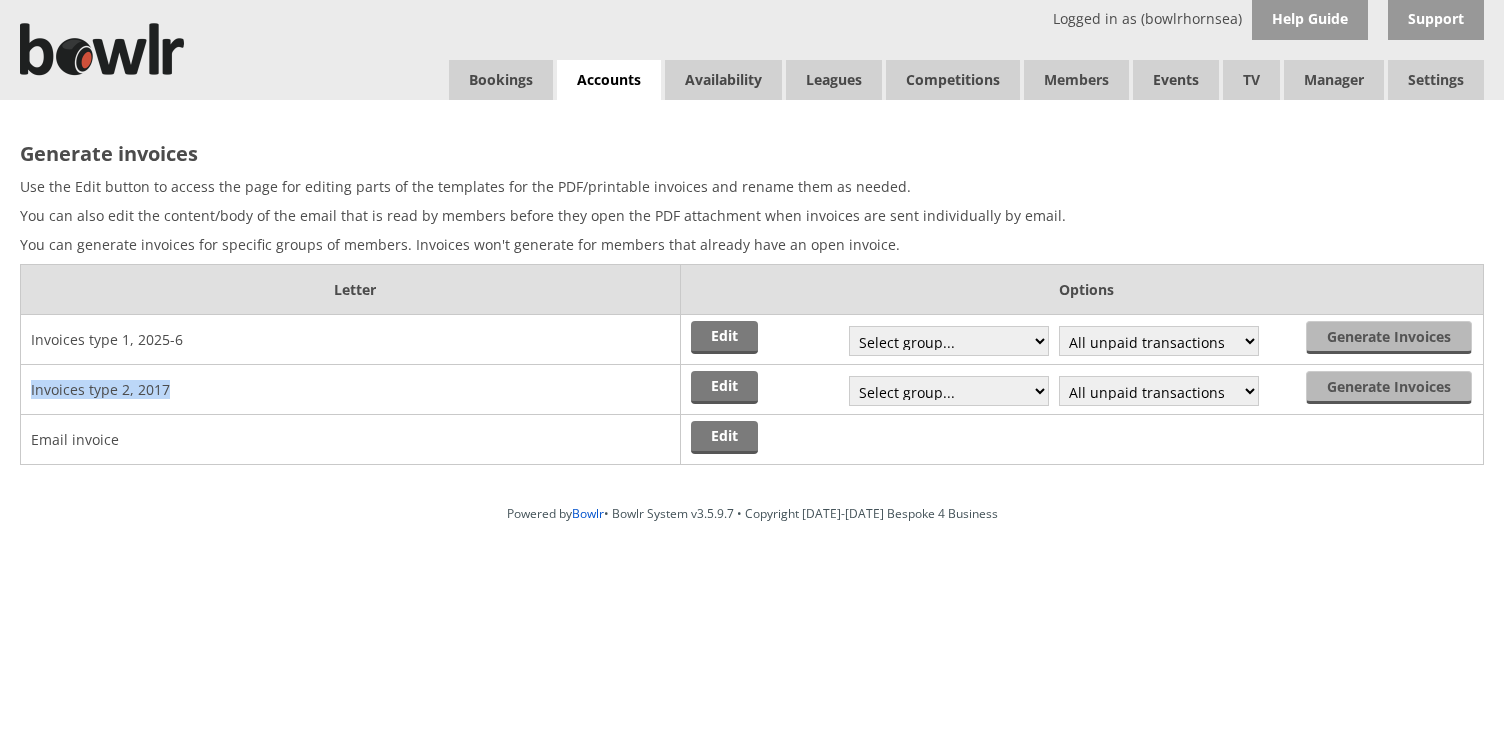 drag, startPoint x: 24, startPoint y: 390, endPoint x: 205, endPoint y: 386, distance: 181.04419 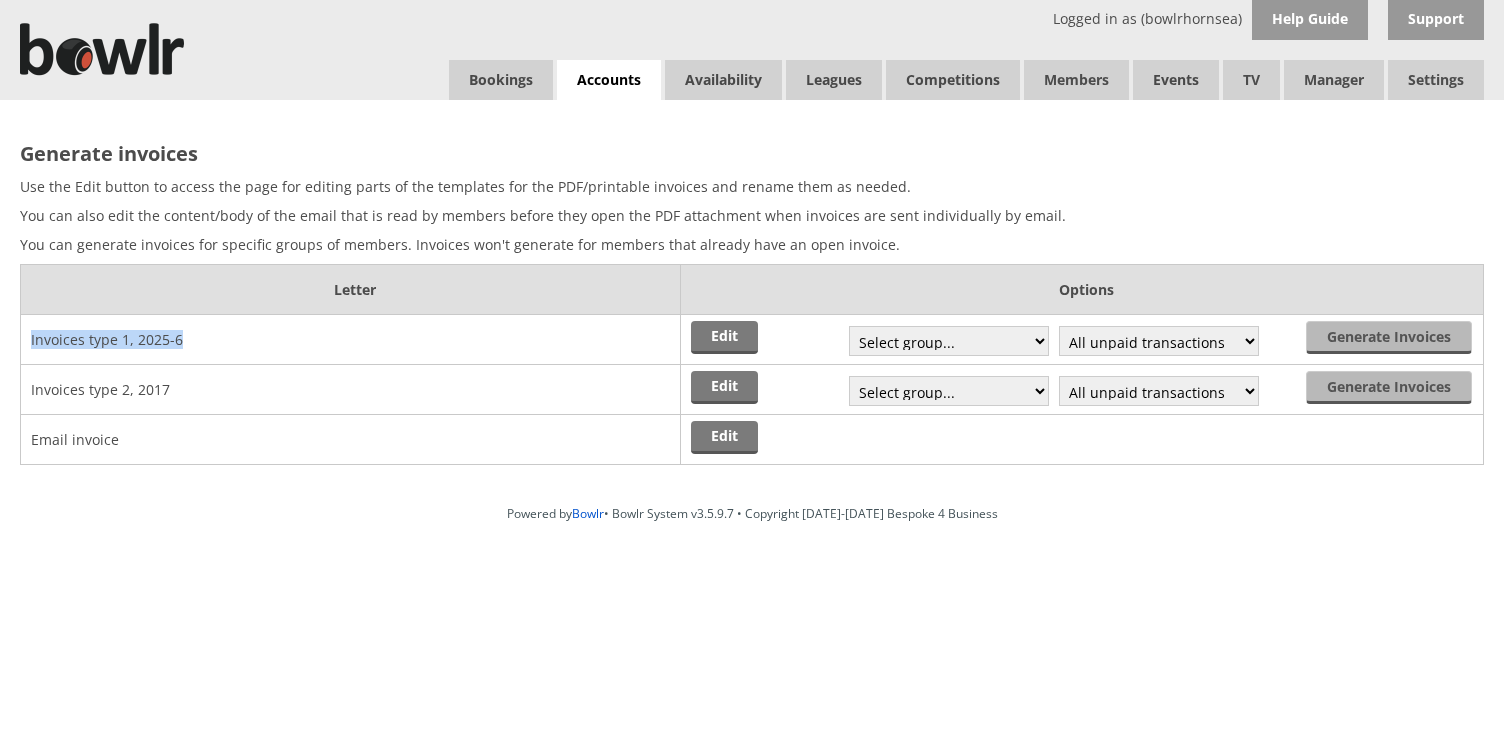 drag, startPoint x: 26, startPoint y: 340, endPoint x: 219, endPoint y: 341, distance: 193.0026 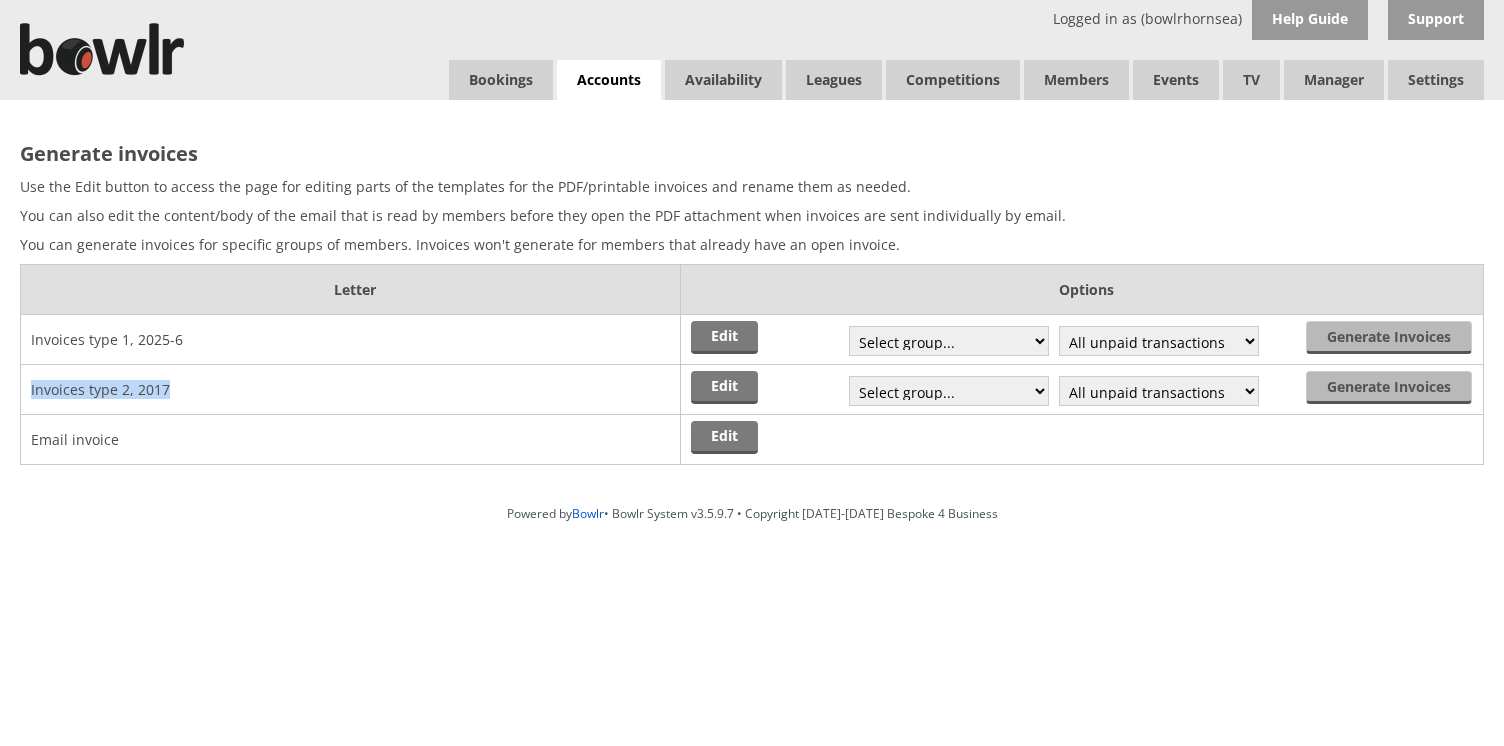 drag, startPoint x: 31, startPoint y: 389, endPoint x: 214, endPoint y: 388, distance: 183.00273 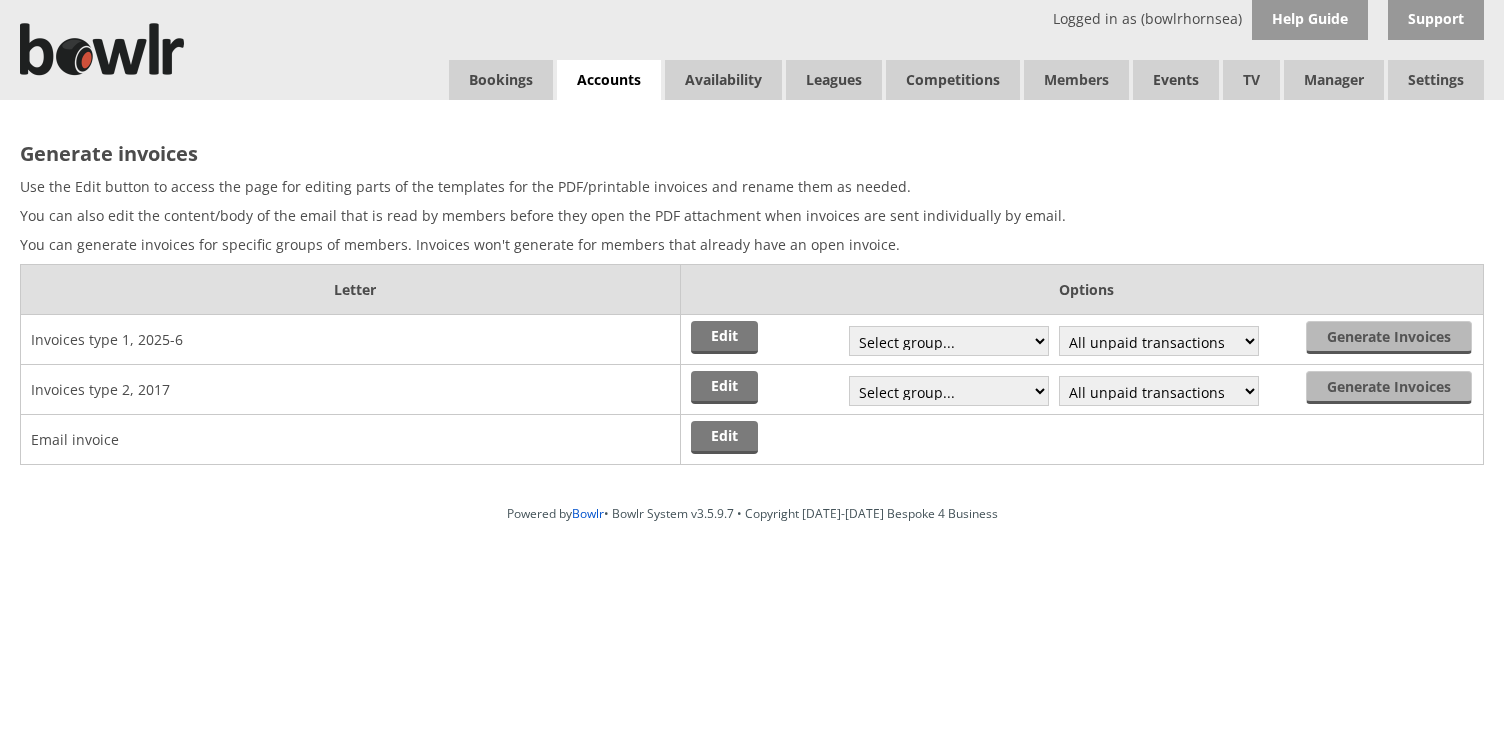 click on "Invoices type 1, 2025-6" at bounding box center (351, 340) 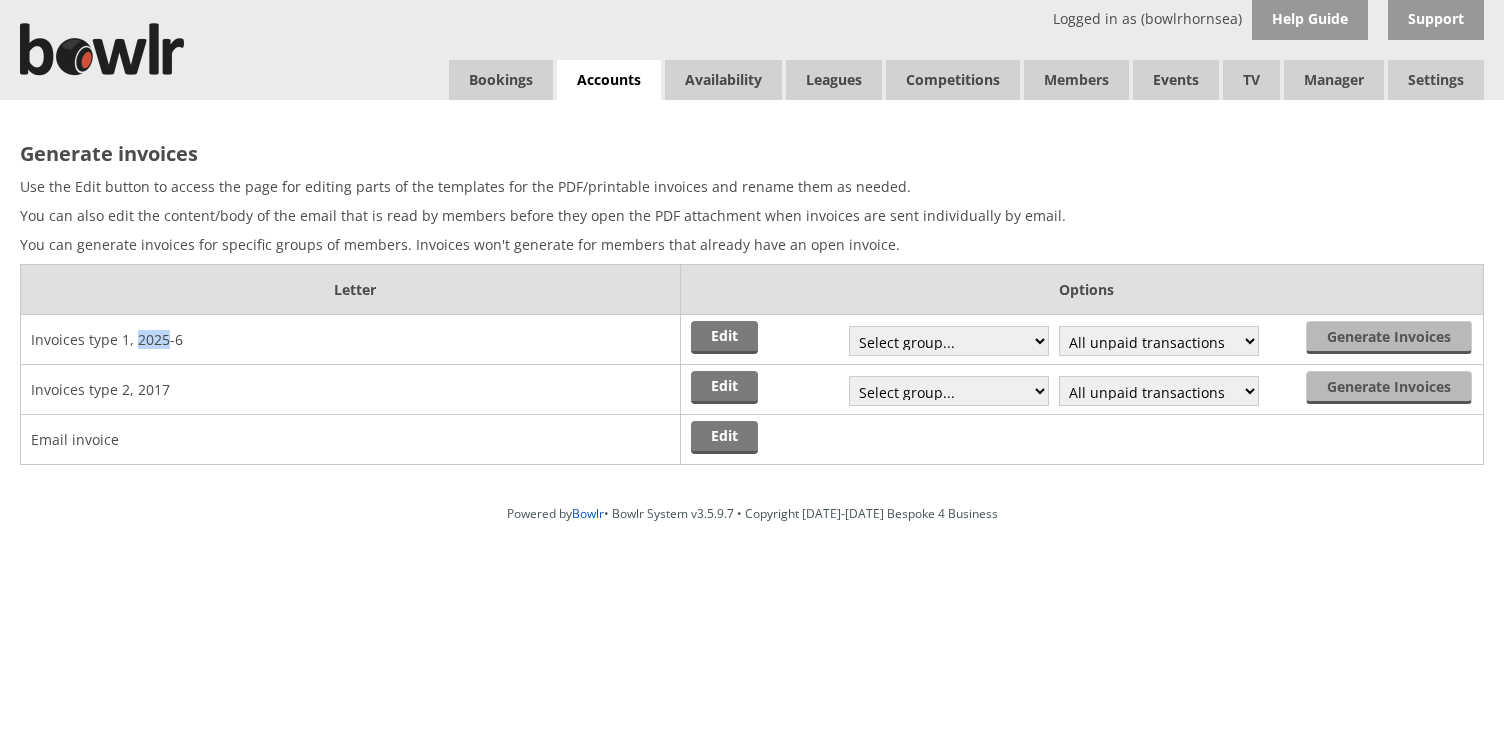 click on "Invoices type 1, 2025-6" at bounding box center [351, 340] 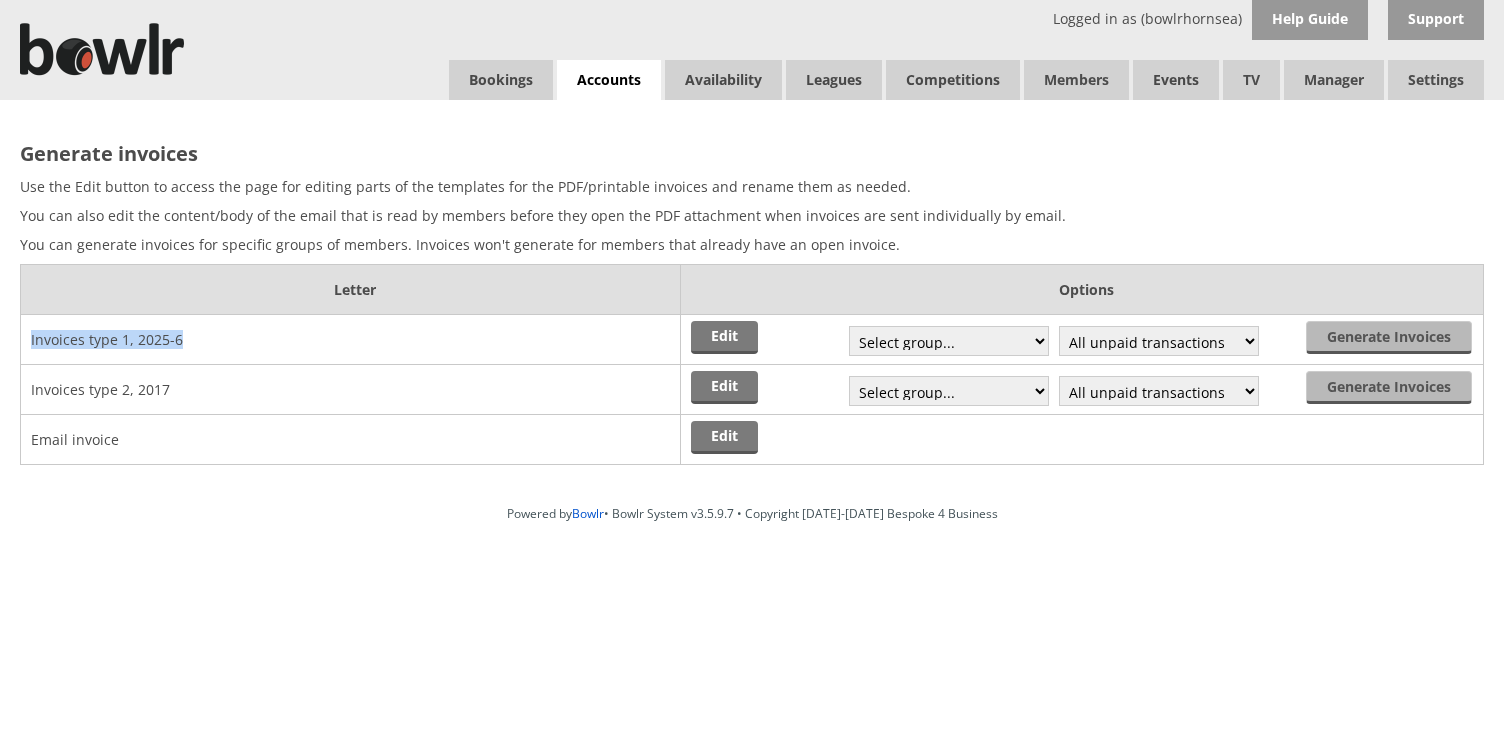 click on "Invoices type 1, 2025-6" at bounding box center [351, 340] 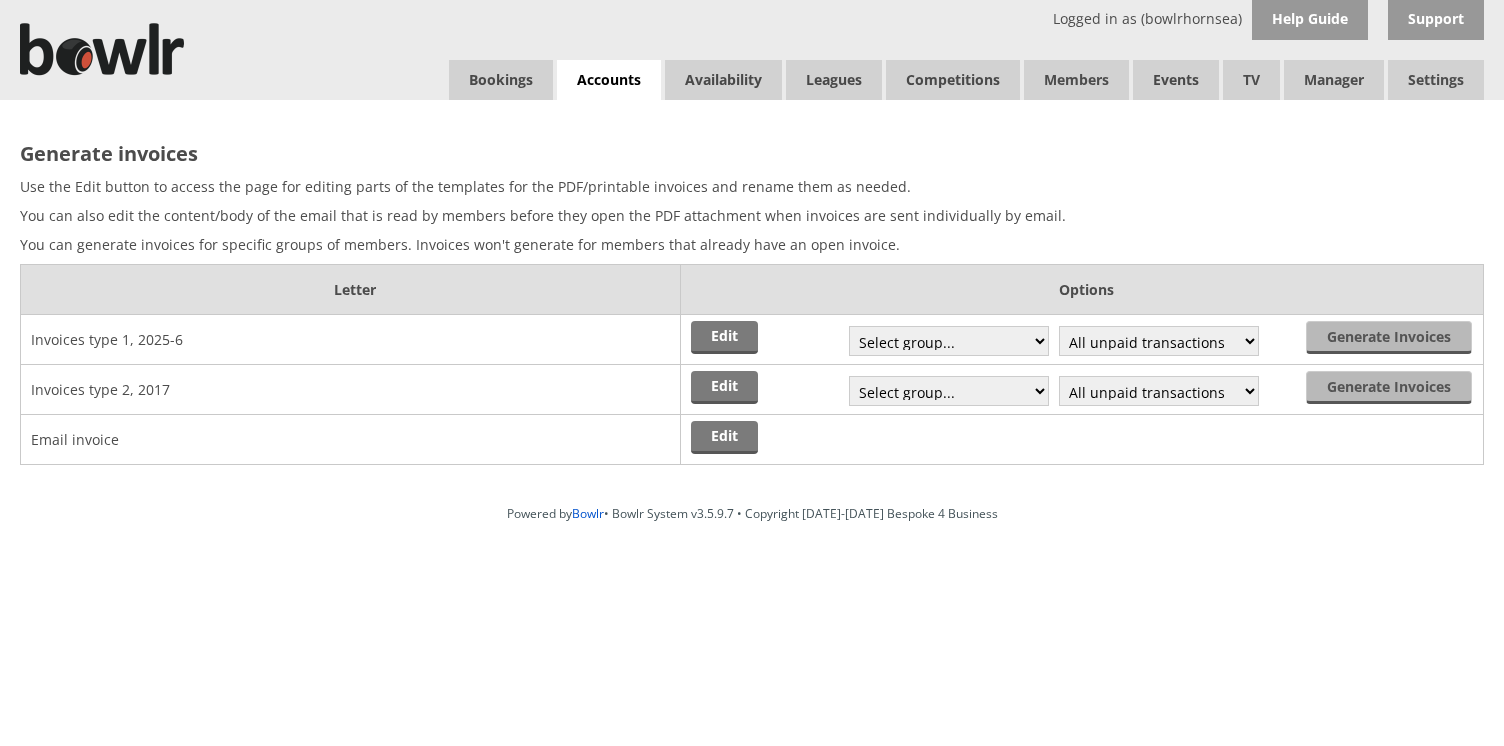 click on "Invoices type 1, 2025-6" at bounding box center [351, 340] 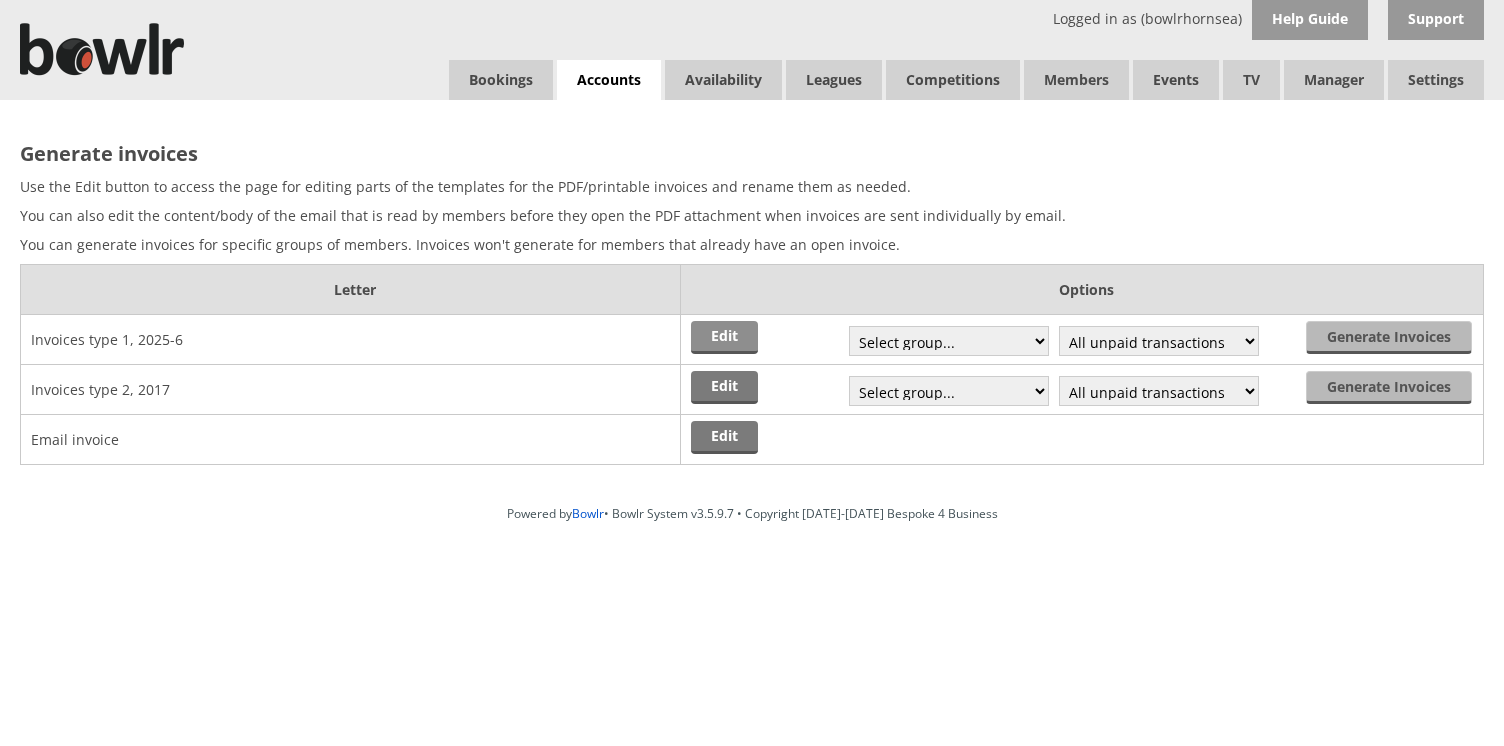 click on "Edit" at bounding box center [724, 337] 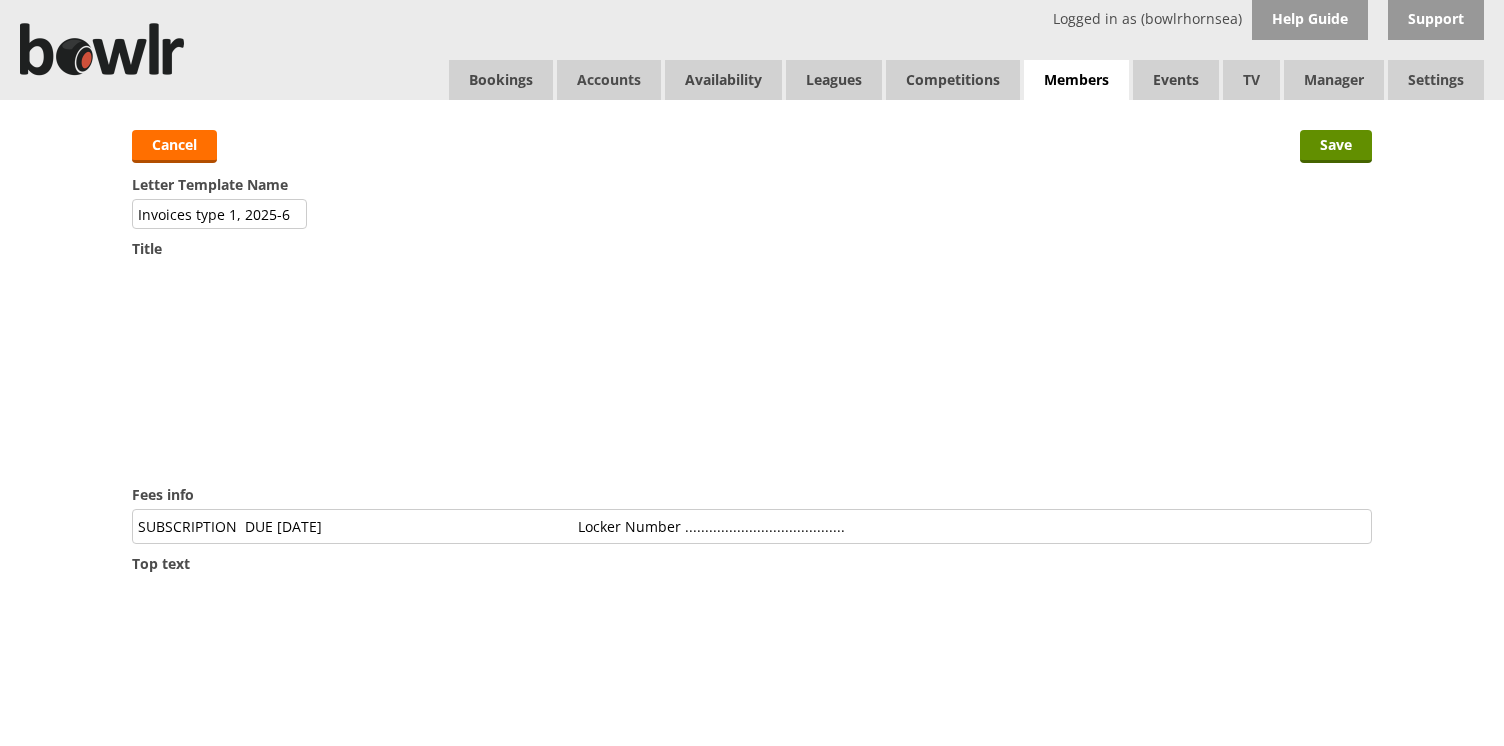 scroll, scrollTop: 0, scrollLeft: 0, axis: both 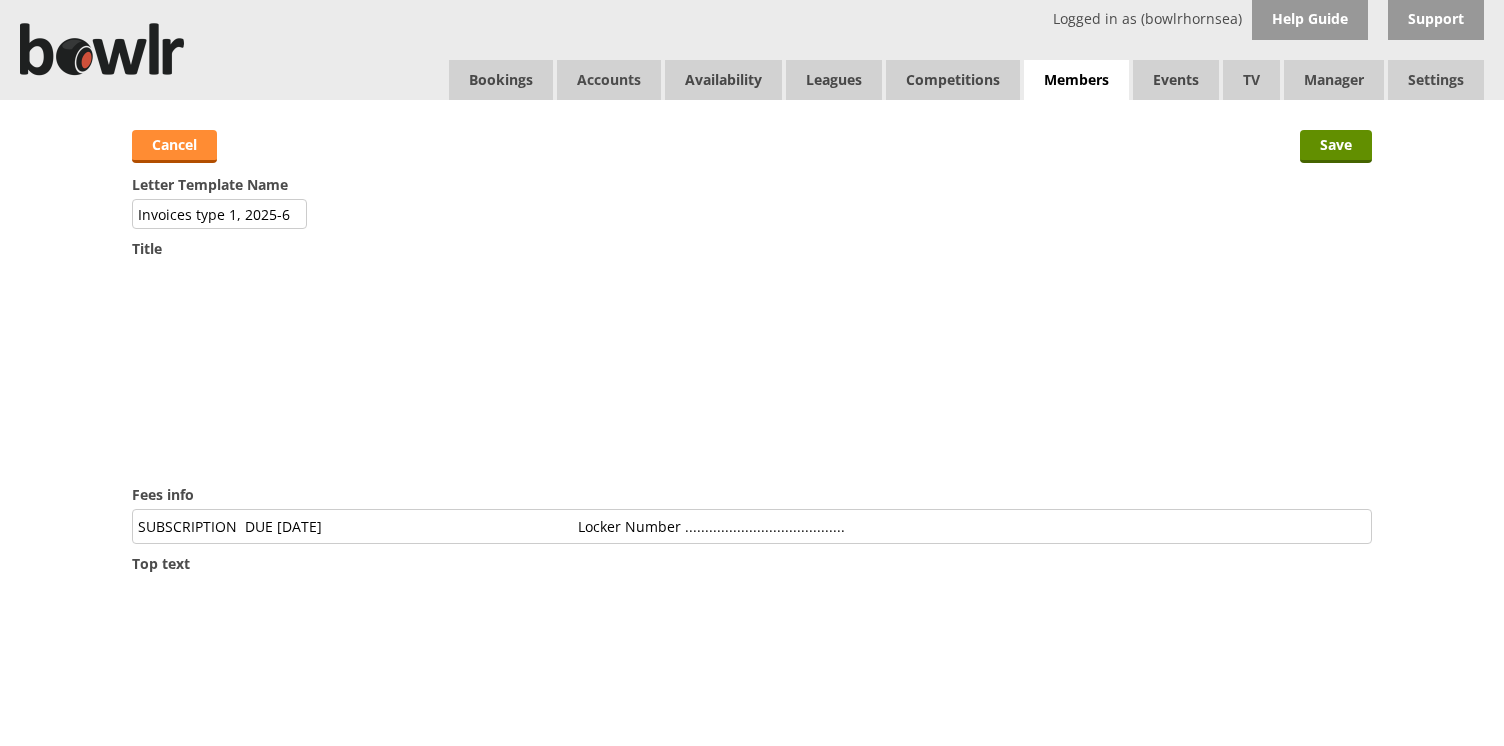 click on "Cancel" at bounding box center (174, 146) 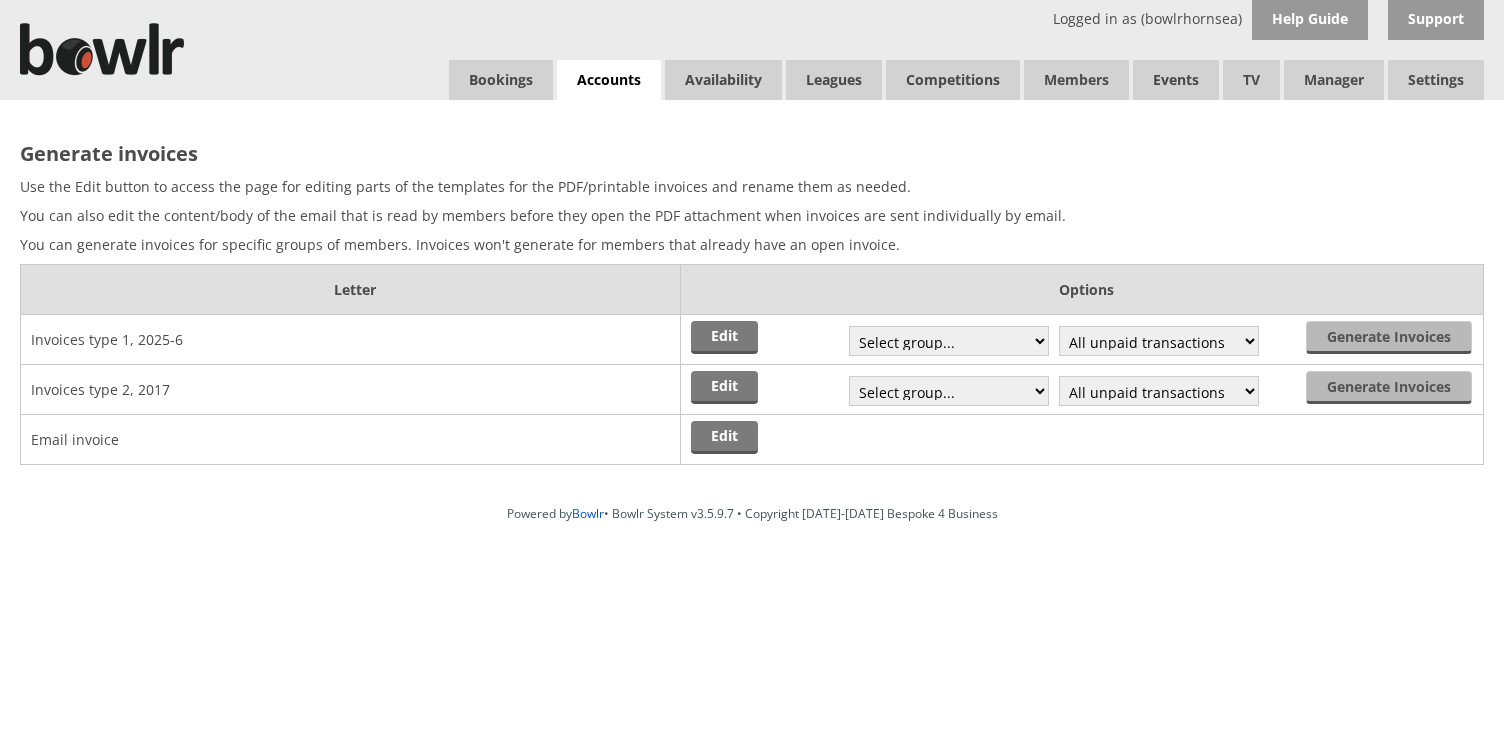 scroll, scrollTop: 0, scrollLeft: 0, axis: both 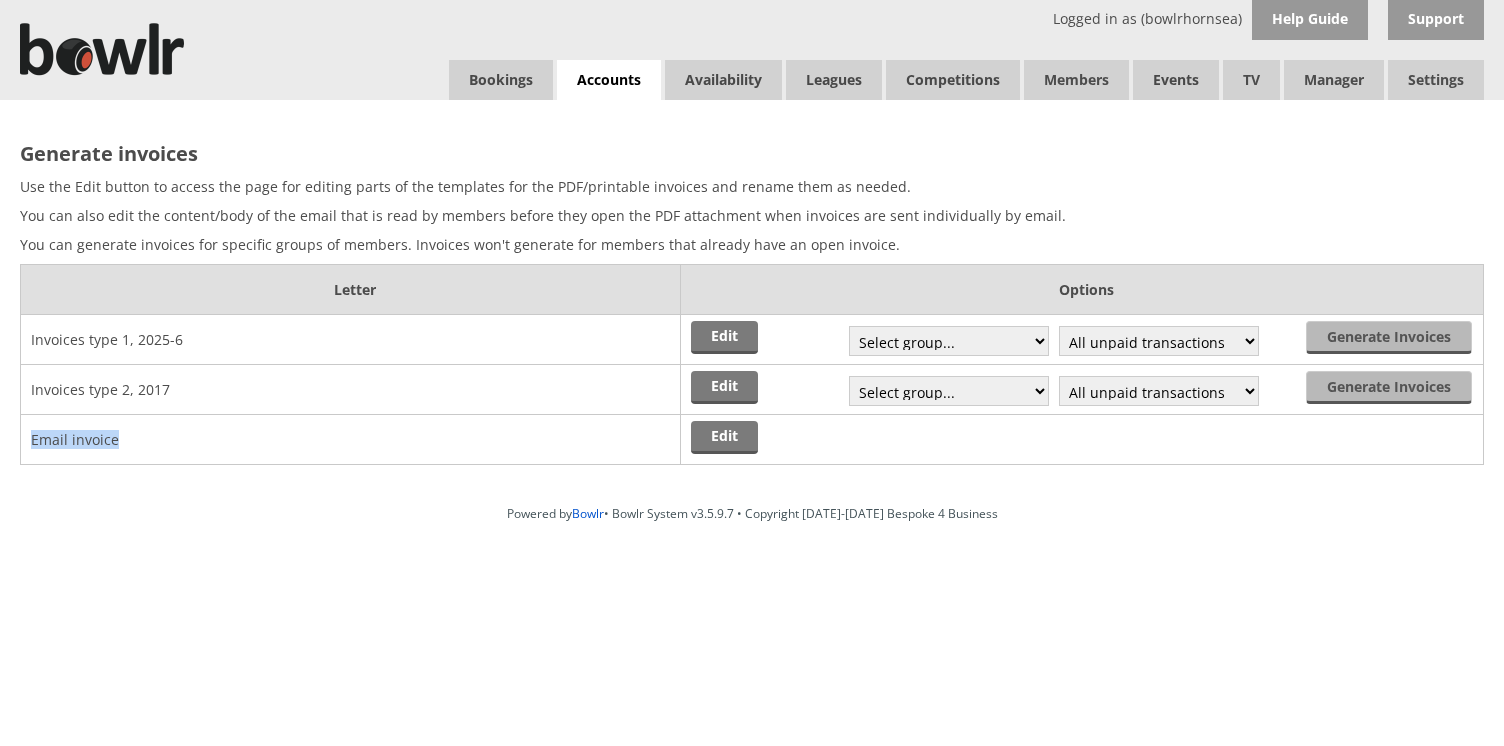 drag, startPoint x: 24, startPoint y: 438, endPoint x: 137, endPoint y: 438, distance: 113 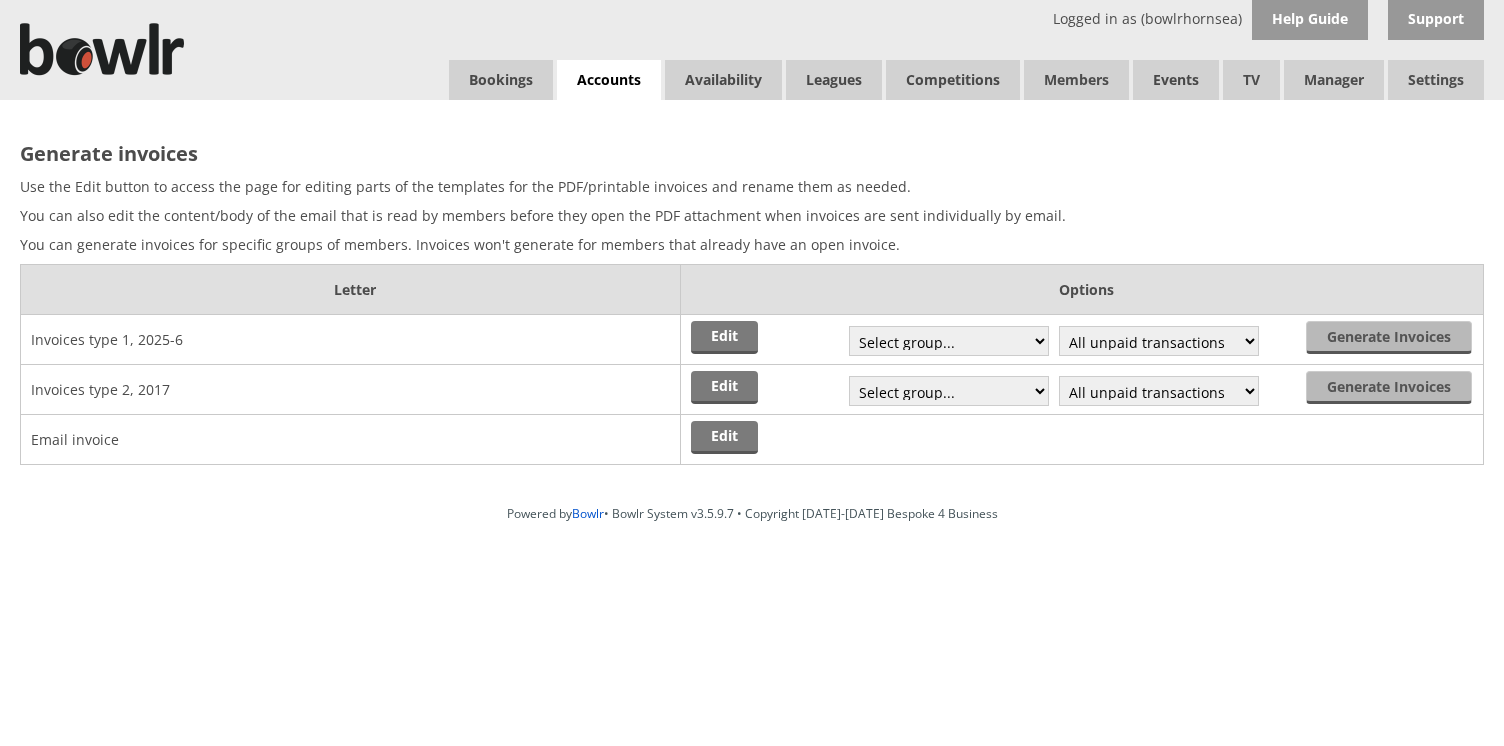 click on "Email invoice" at bounding box center [351, 440] 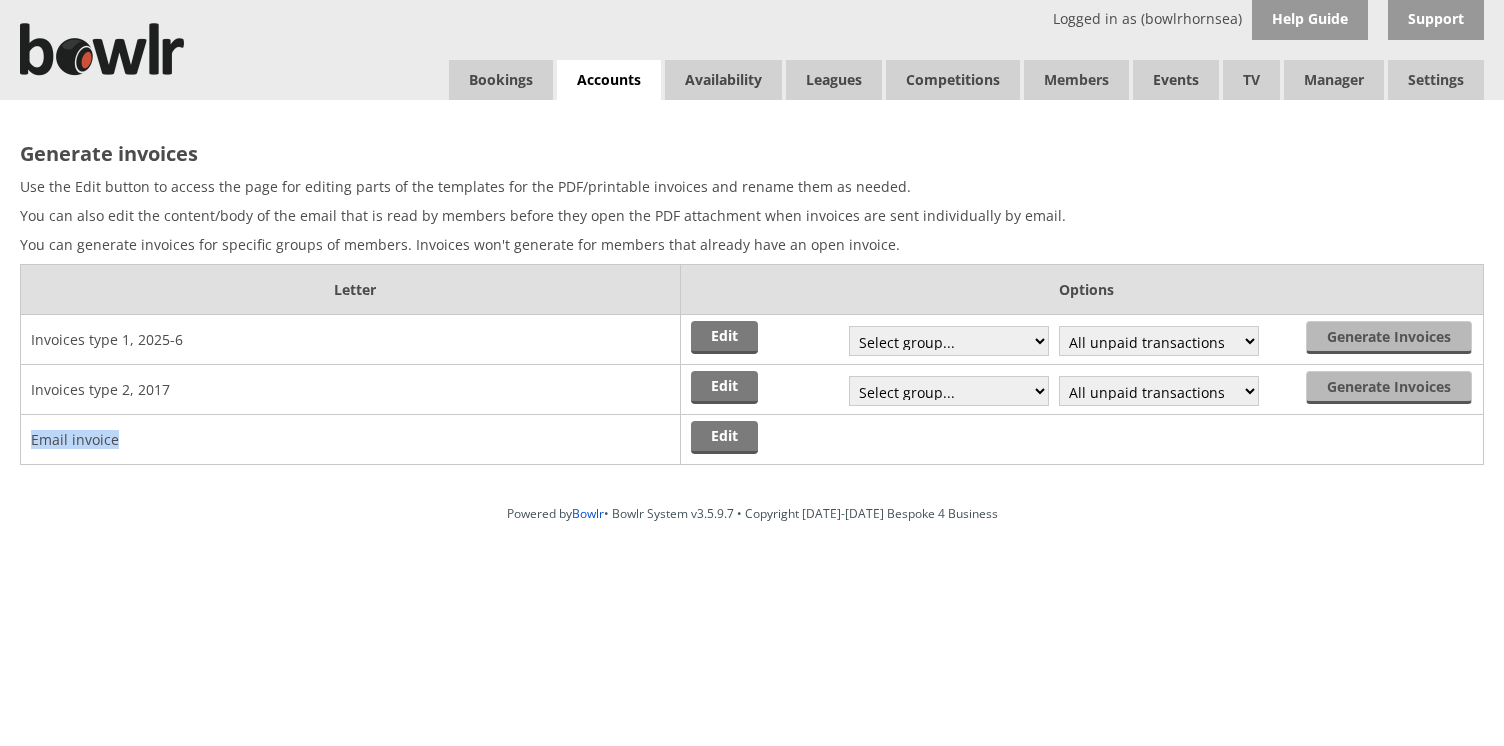 drag, startPoint x: 27, startPoint y: 441, endPoint x: 160, endPoint y: 436, distance: 133.09395 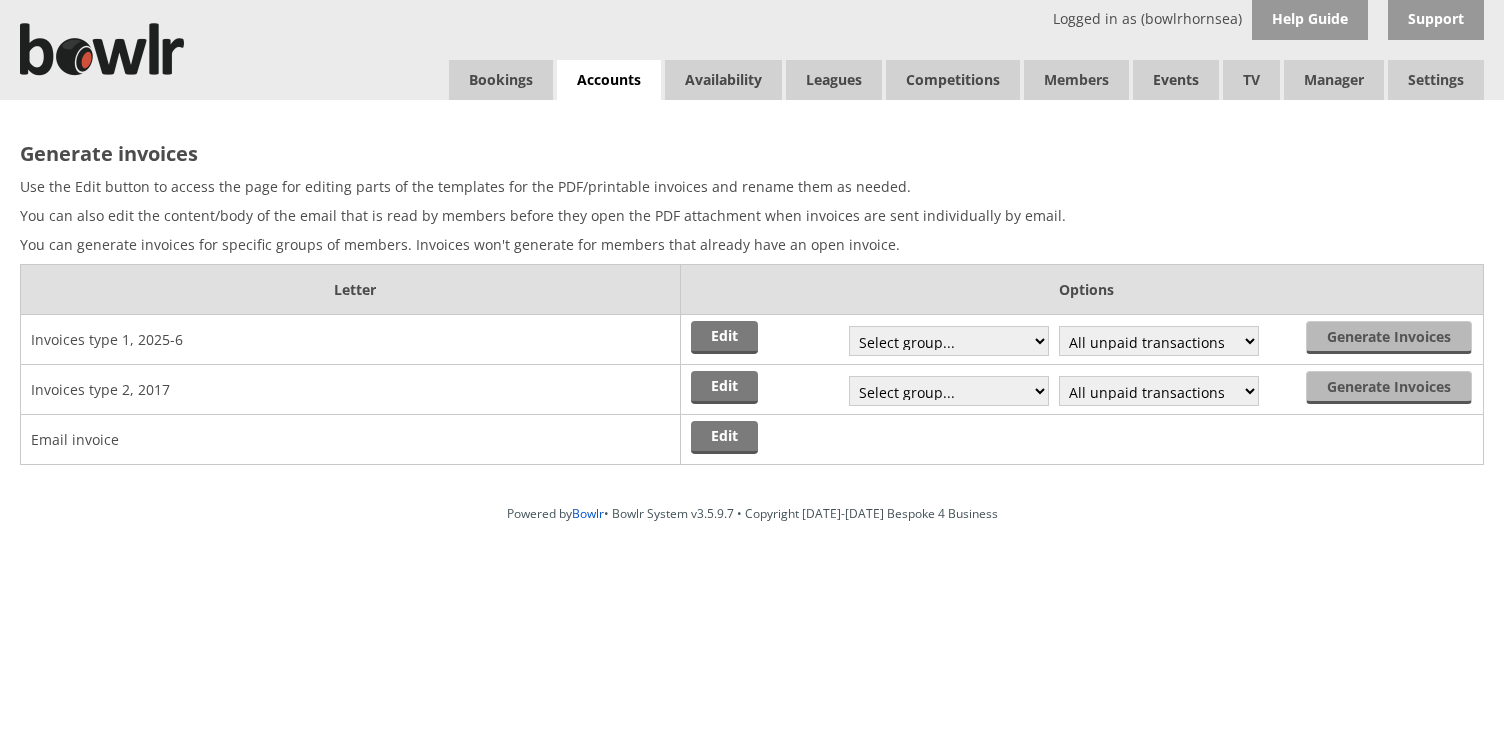 click on "Email invoice" at bounding box center [351, 440] 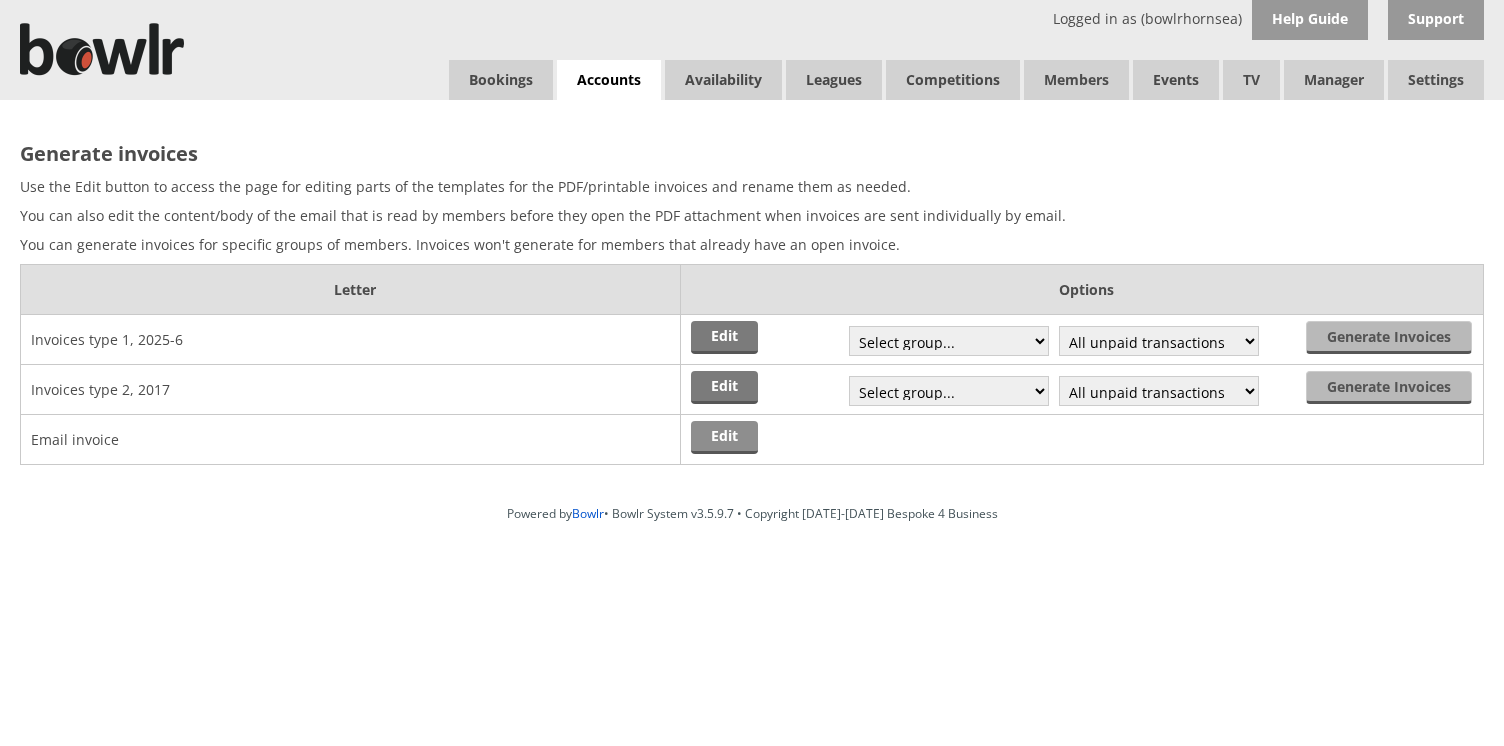click on "Edit" at bounding box center (724, 437) 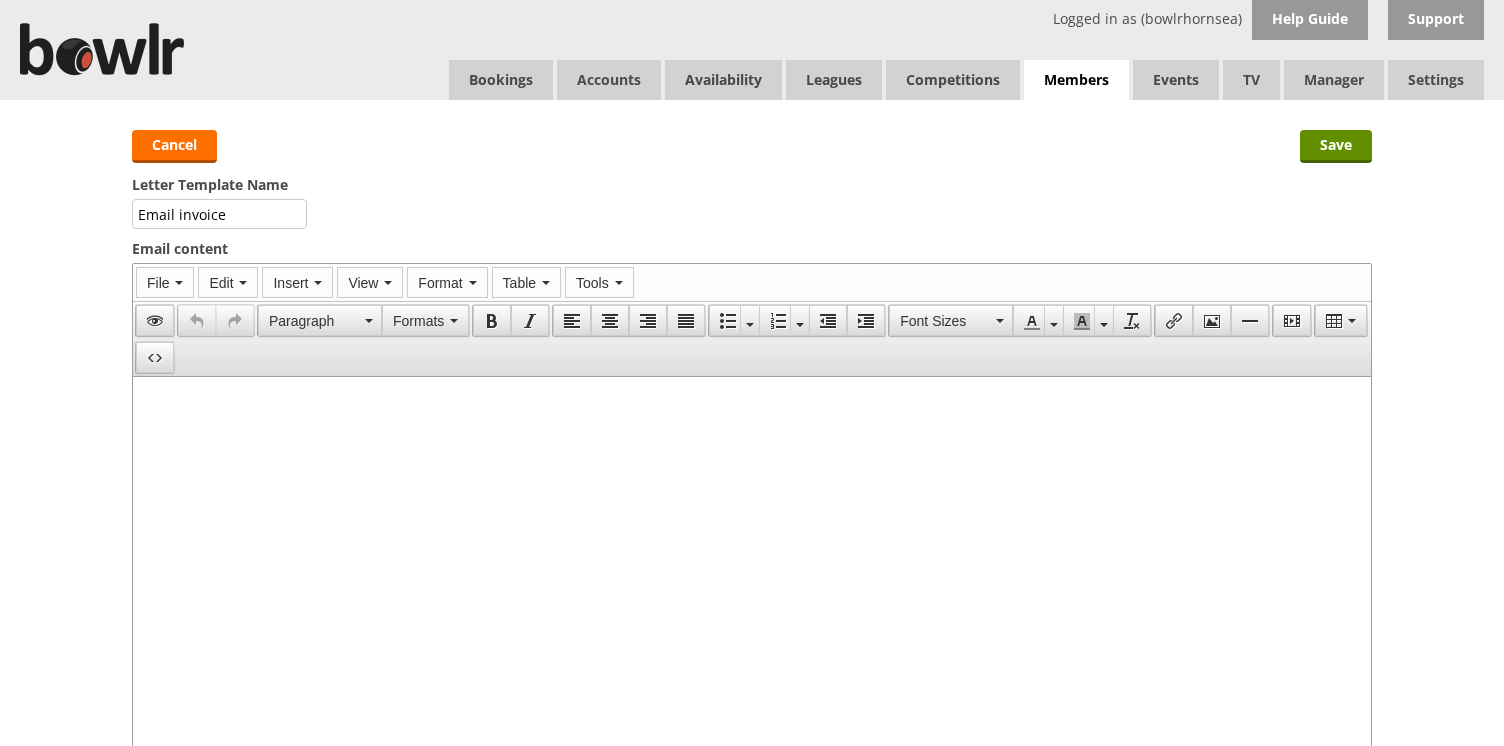 scroll, scrollTop: 0, scrollLeft: 0, axis: both 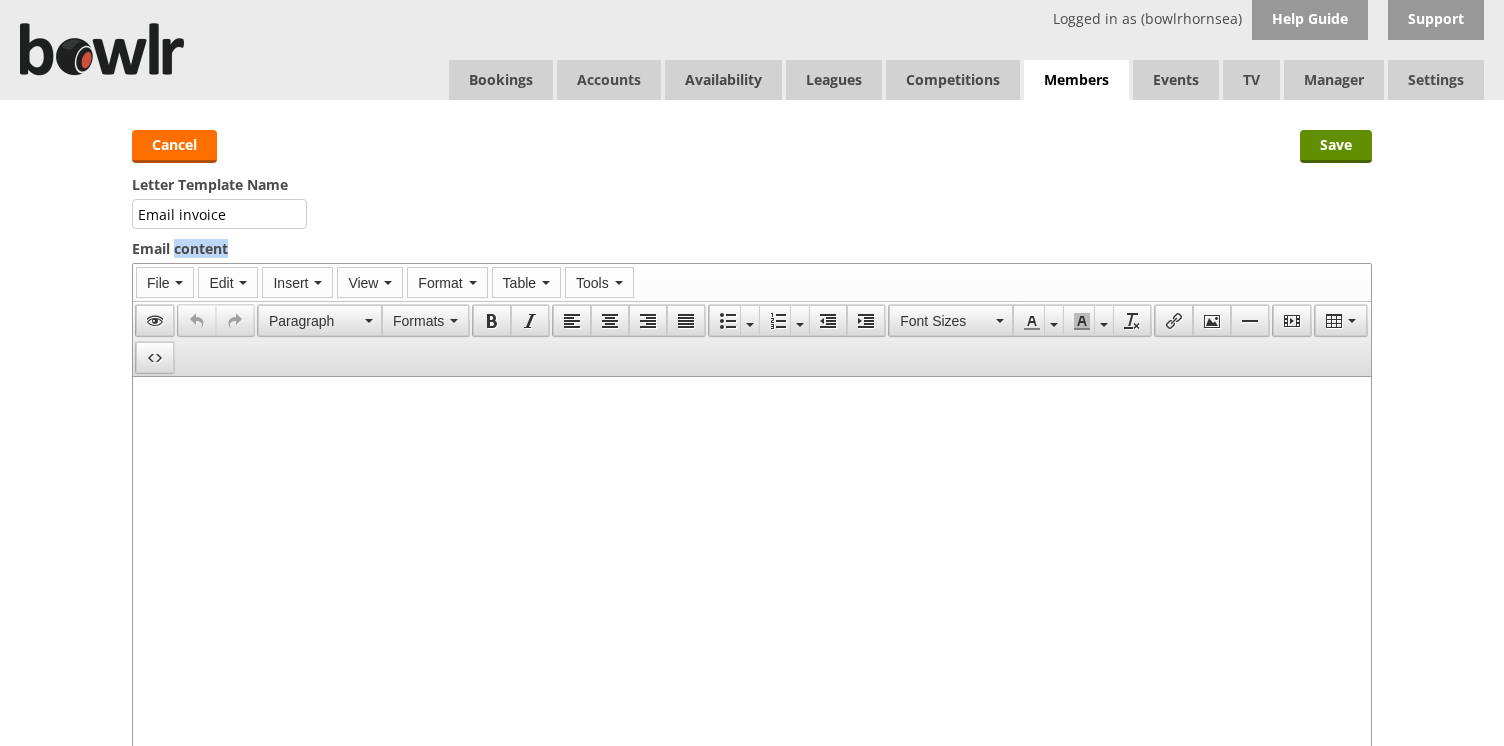 click on "Email content" at bounding box center [752, 248] 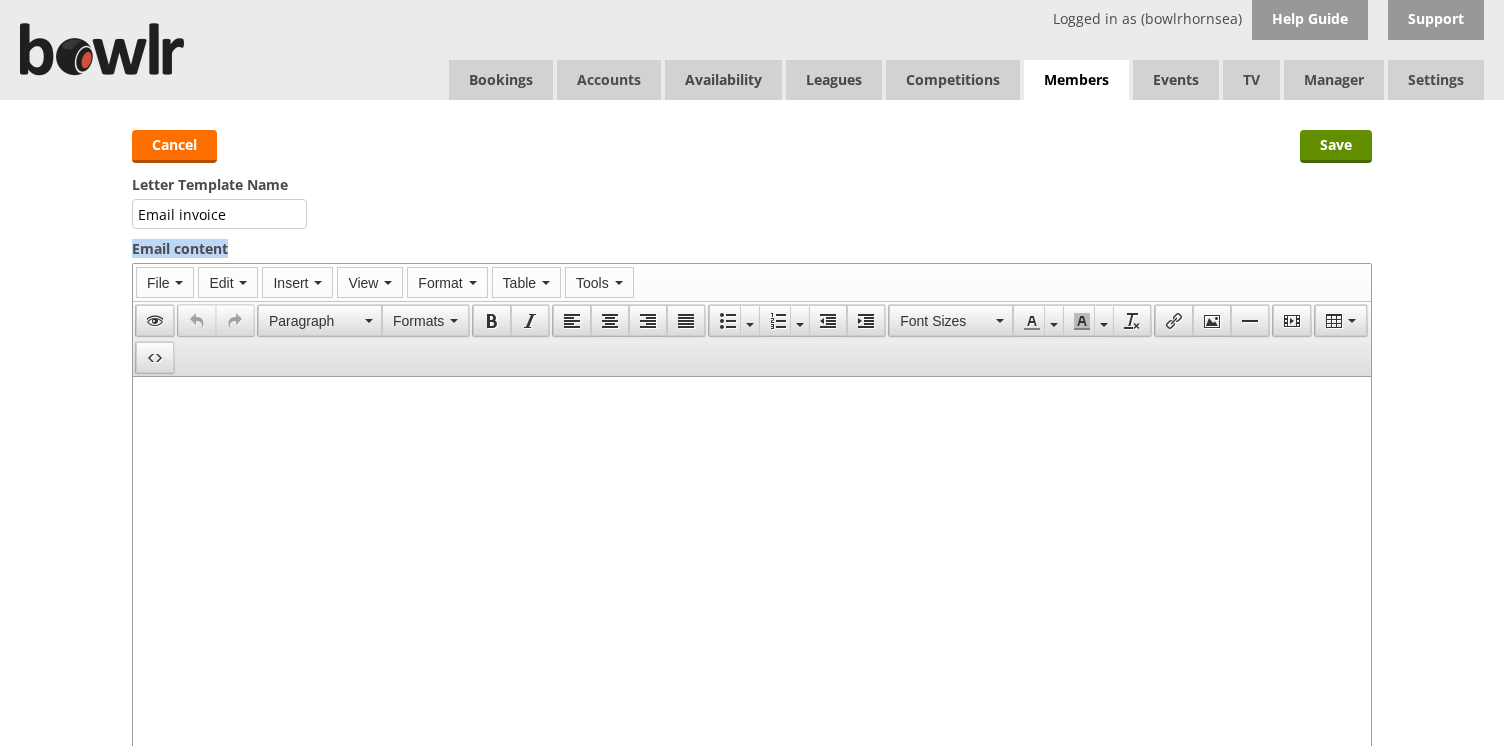 click on "Email content" at bounding box center [752, 248] 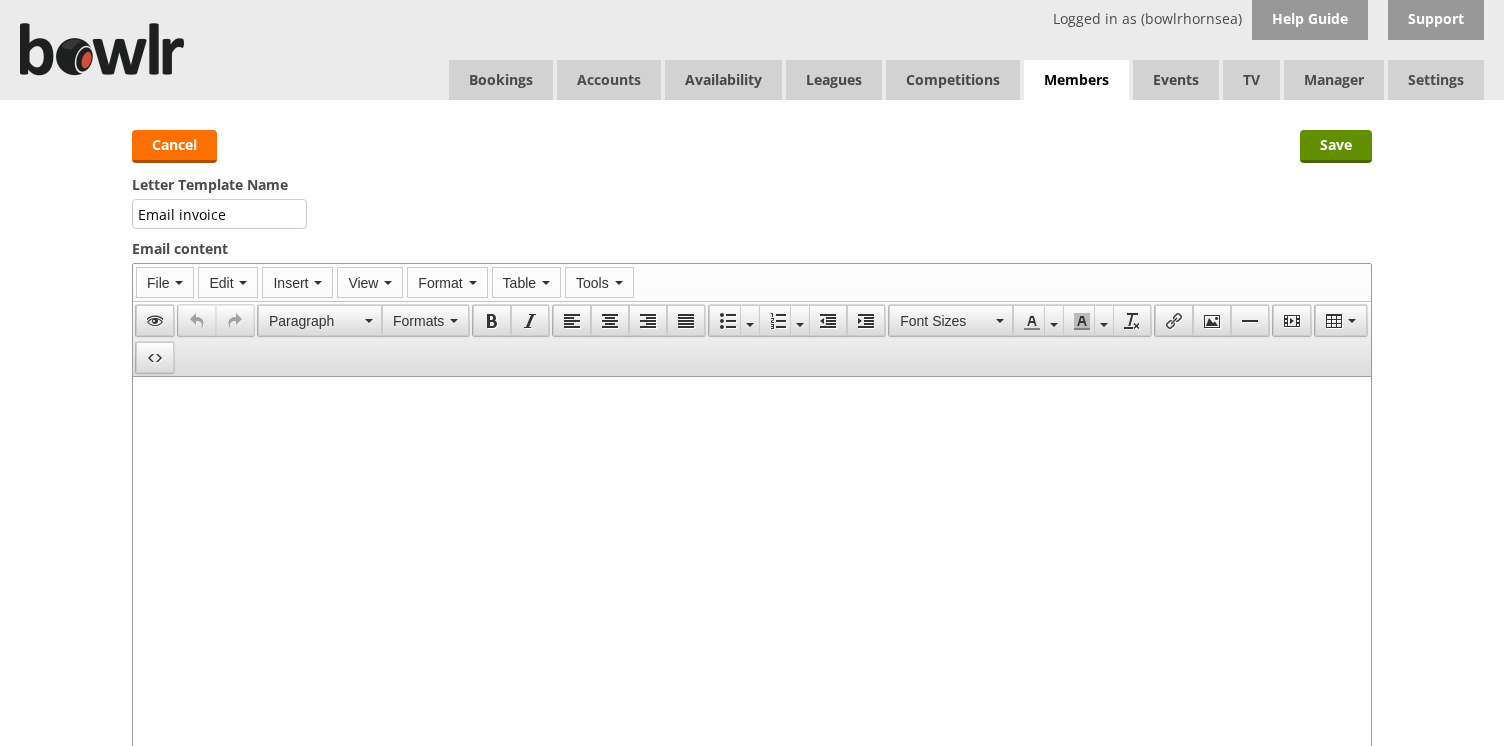 click at bounding box center (752, 394) 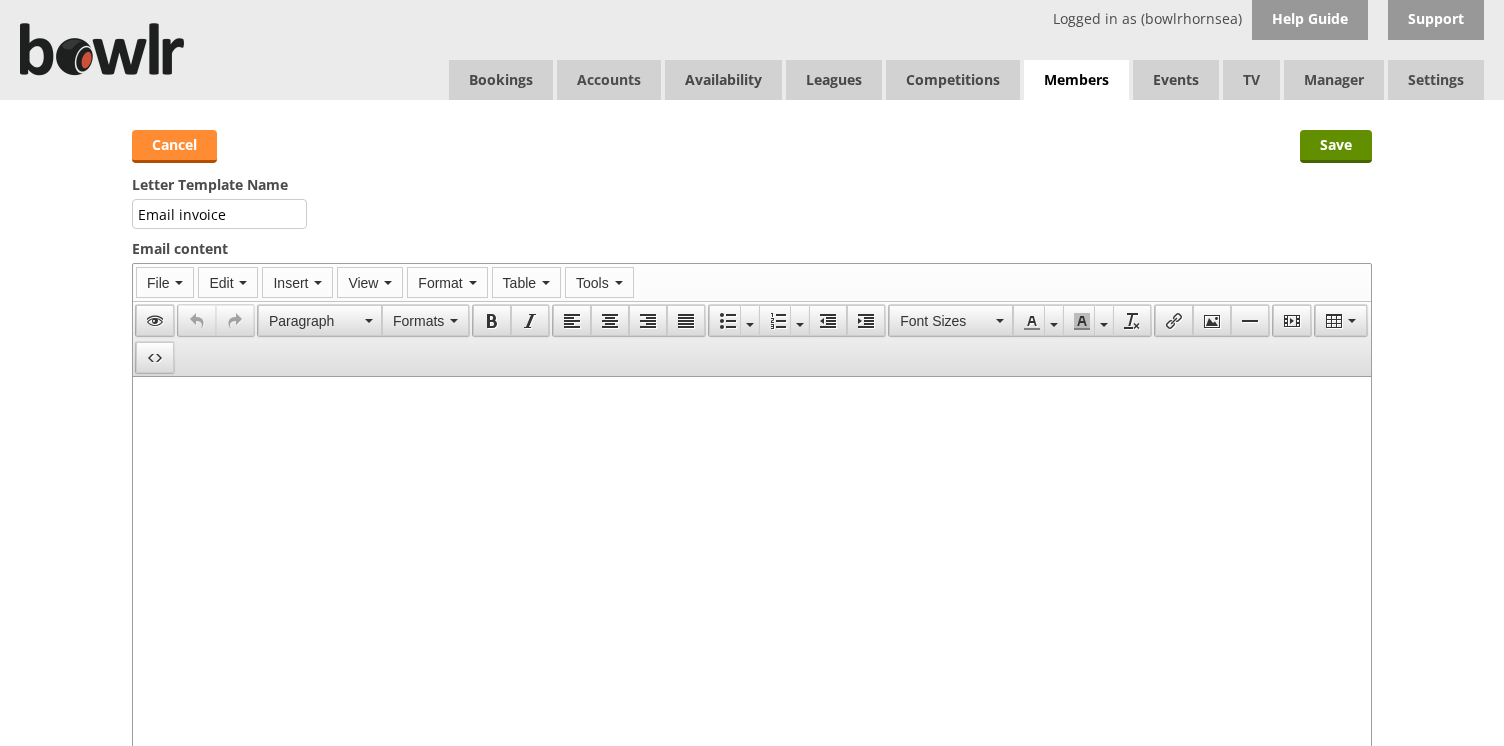 click on "Cancel" at bounding box center [174, 146] 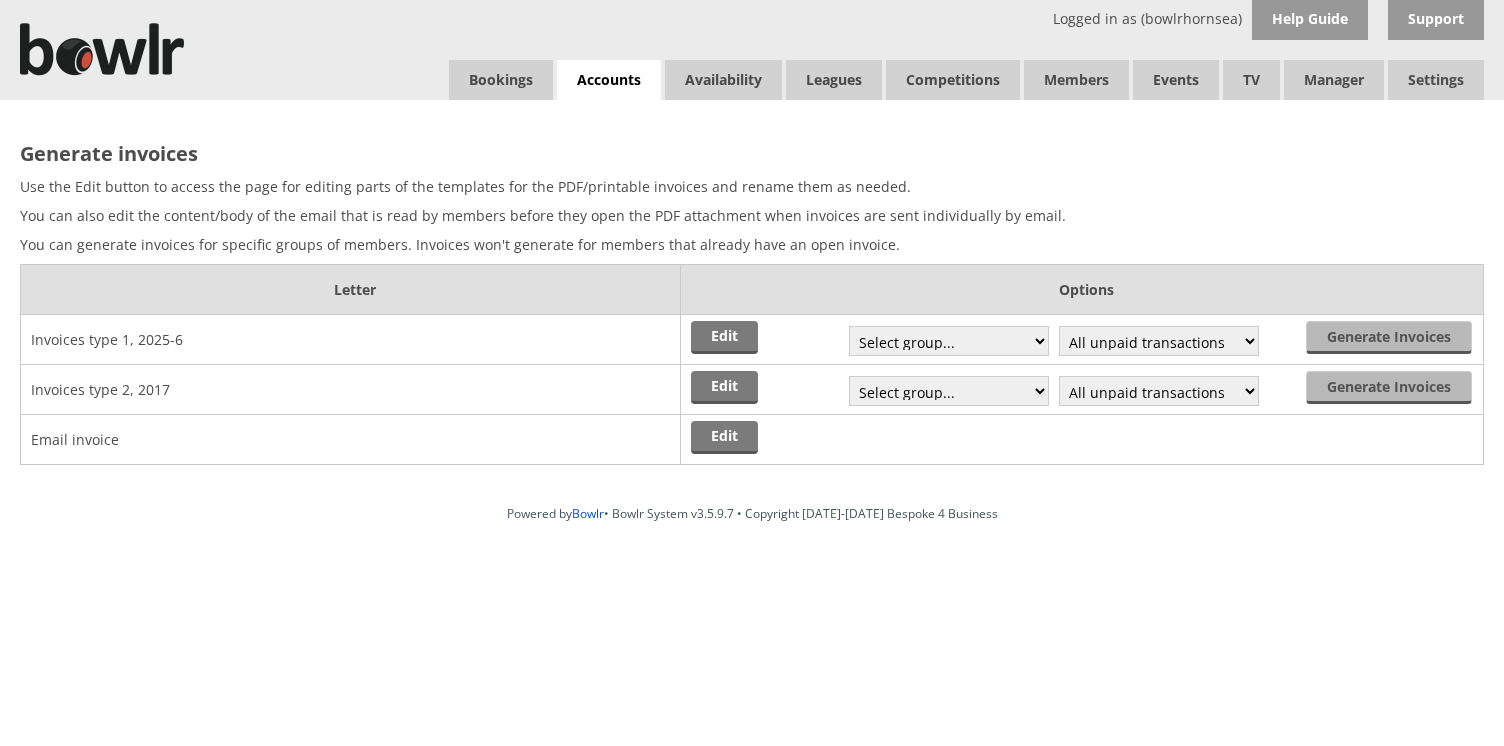 scroll, scrollTop: 0, scrollLeft: 0, axis: both 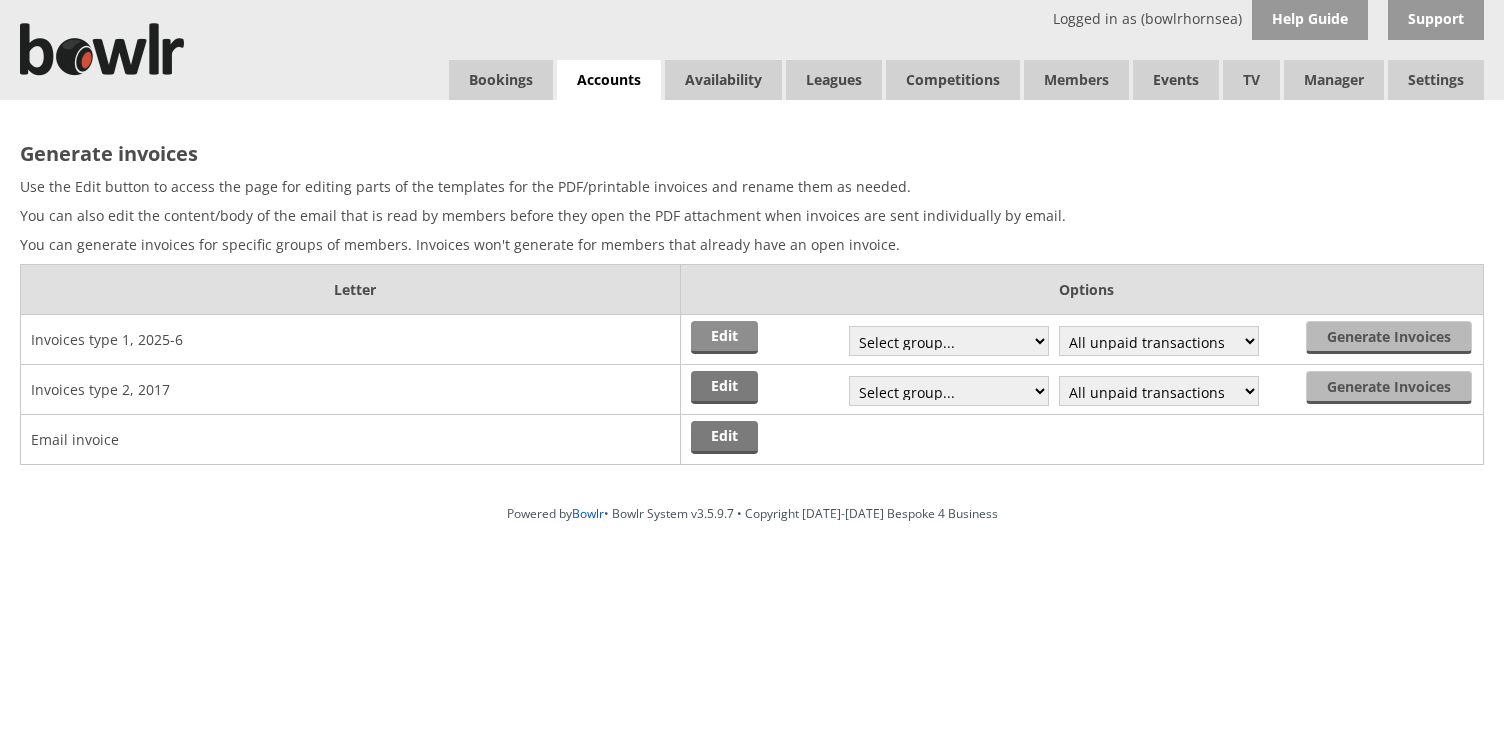 click on "Edit" at bounding box center (724, 337) 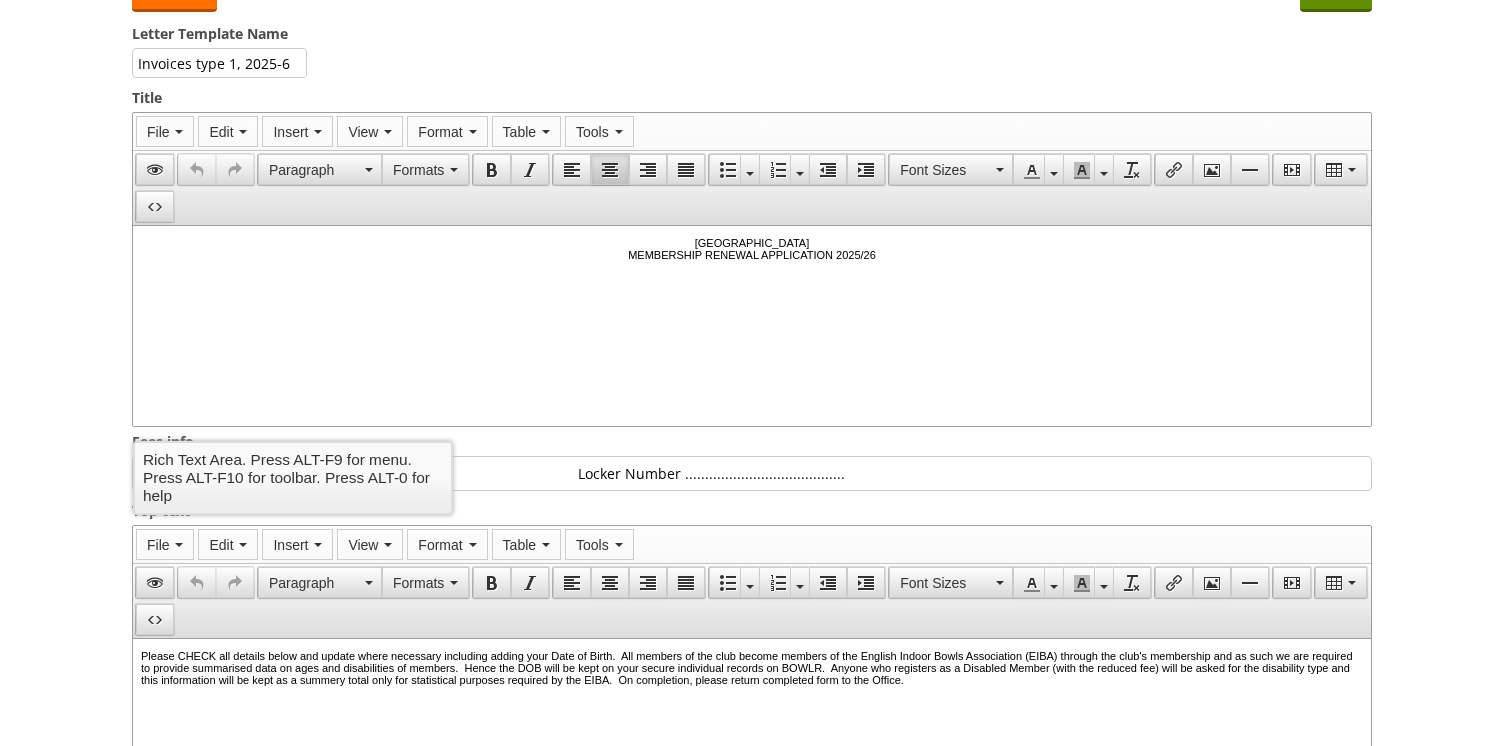 scroll, scrollTop: 146, scrollLeft: 0, axis: vertical 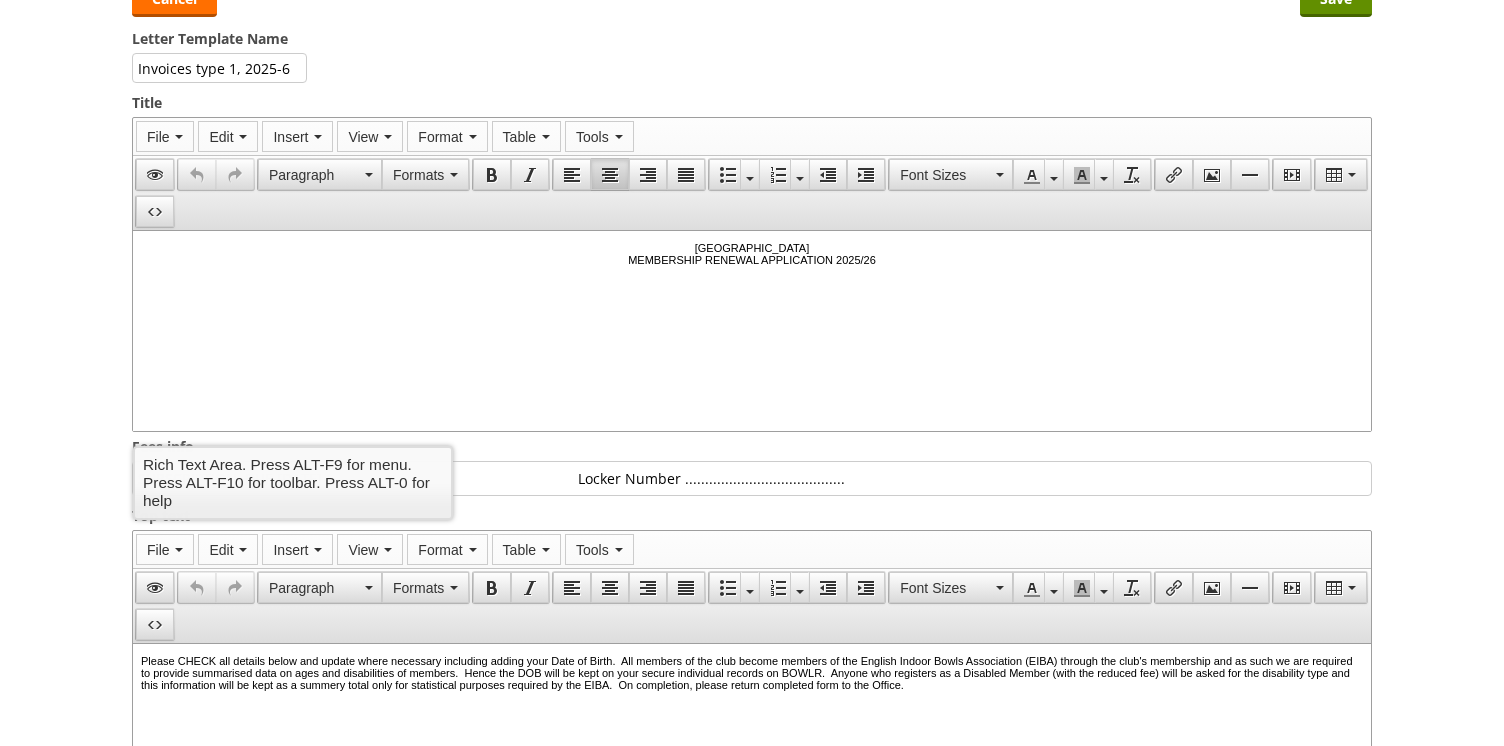 click on "Save
Cancel
Letter Template Name
Invoices type 1, 2025-6
Title
File   Edit   Insert   View   Format   Table   Tools   Paragraph   Formats       Font Sizes         <p class="document_name" style="text-align: center;">HORNSEA BOWLS CENTRE<br /> MEMBERSHIP RENEWAL APPLICATION 2025/26</p> Fees info SUBSCRIPTION  DUE SEPTEMBER 1st 2025                                                                Locker Number ........................................ Top text File   Edit   Insert   View   Format   Table   Tools   Paragraph   Formats       Font Sizes         Right text File   Edit   Insert   View   Format   Table   Tools   Paragraph   Formats       Font Sizes         Bottom text File   Edit   Insert   View   Format   Table   Tools   Paragraph   Formats       Font Sizes" at bounding box center (752, 773) 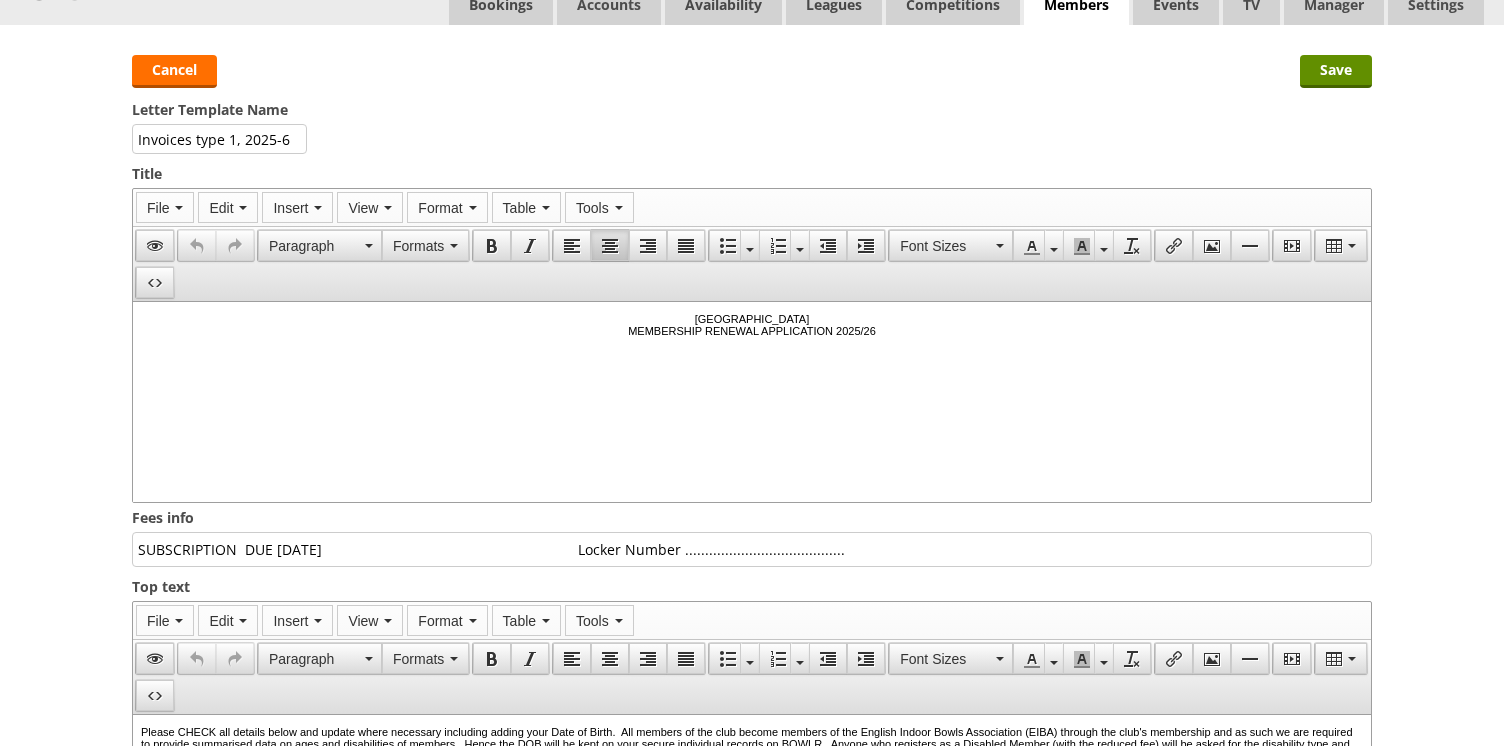 scroll, scrollTop: 0, scrollLeft: 0, axis: both 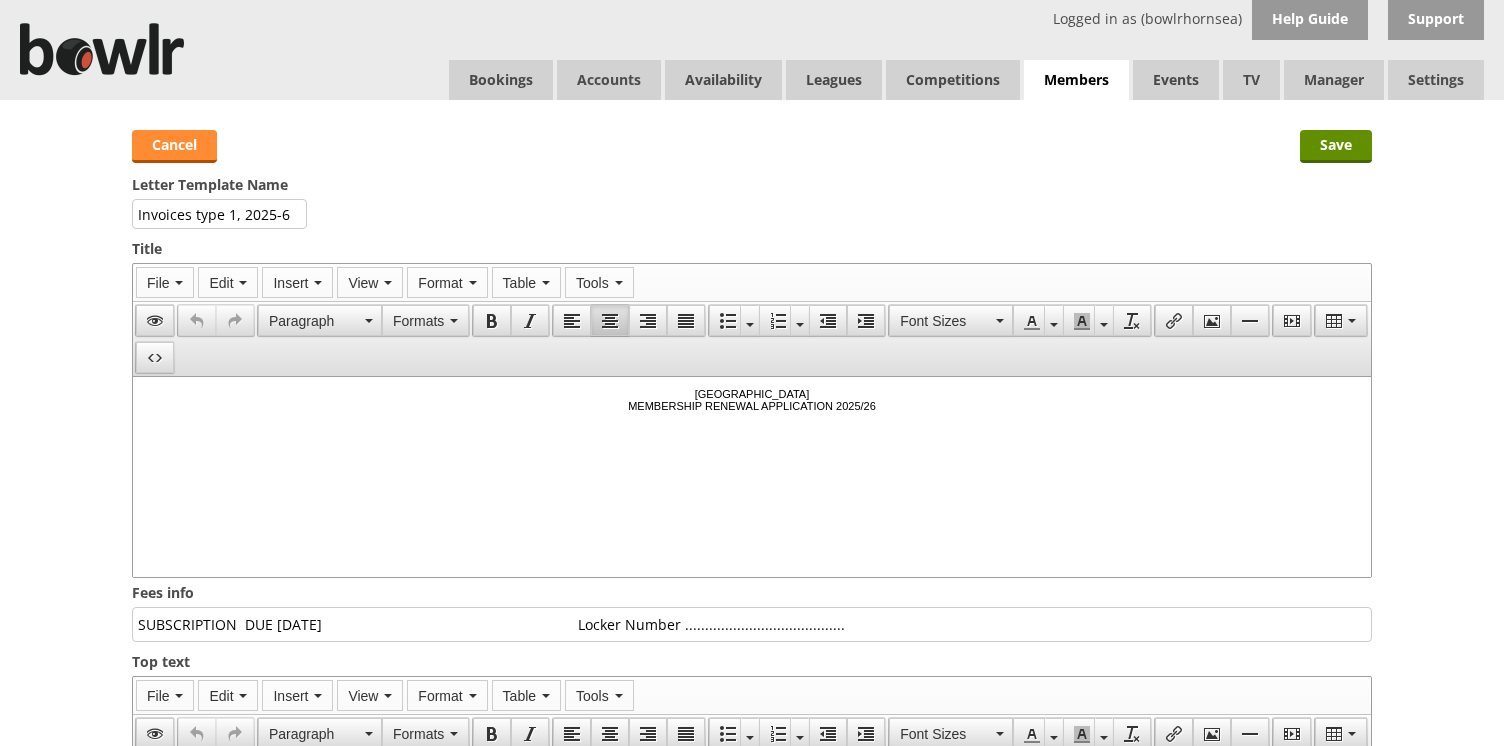 click on "Cancel" at bounding box center [174, 146] 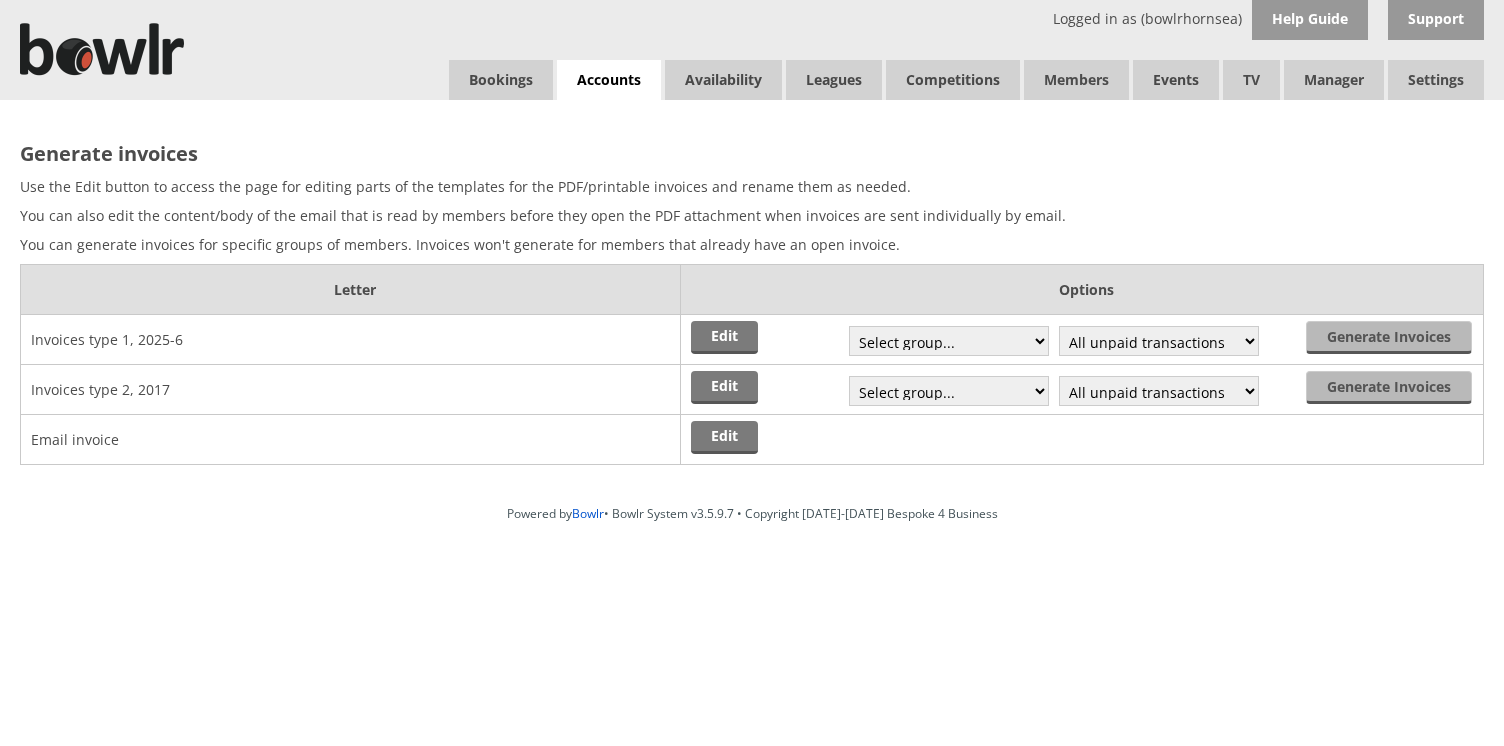 scroll, scrollTop: 0, scrollLeft: 0, axis: both 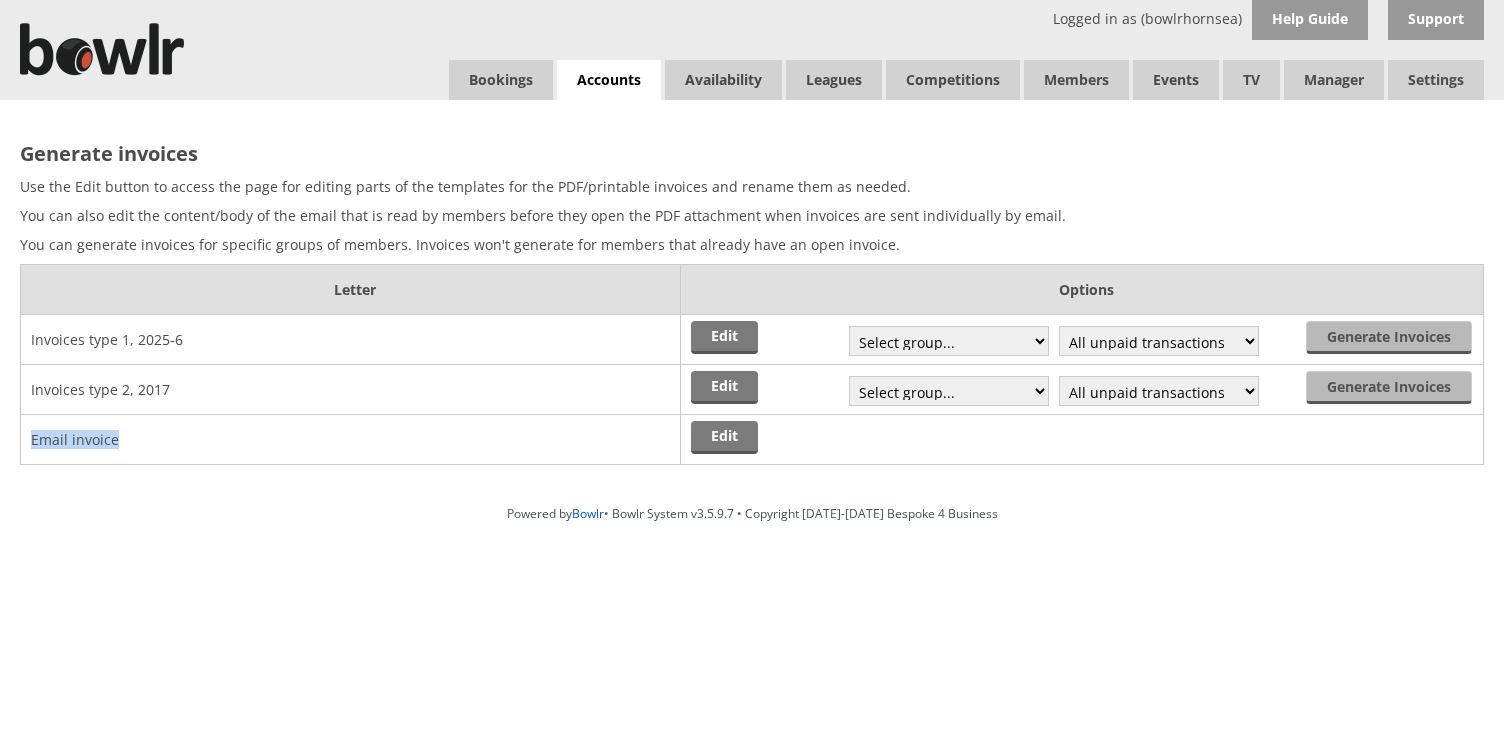 drag, startPoint x: 32, startPoint y: 445, endPoint x: 216, endPoint y: 444, distance: 184.00272 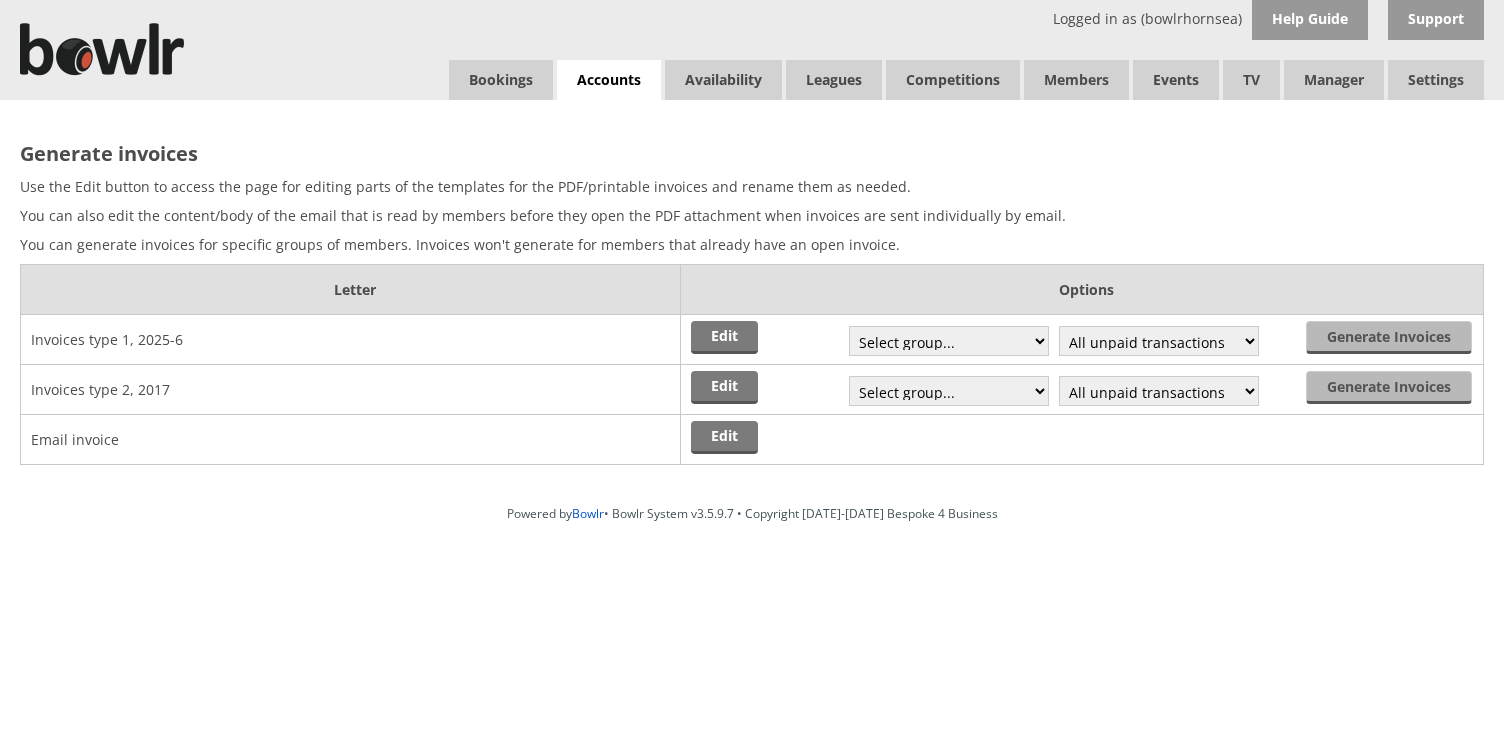 click on "Powered by  Bowlr  • Bowlr System v3.5.9.7 • Copyright 2014-2025 Bespoke 4 Business" at bounding box center (752, 513) 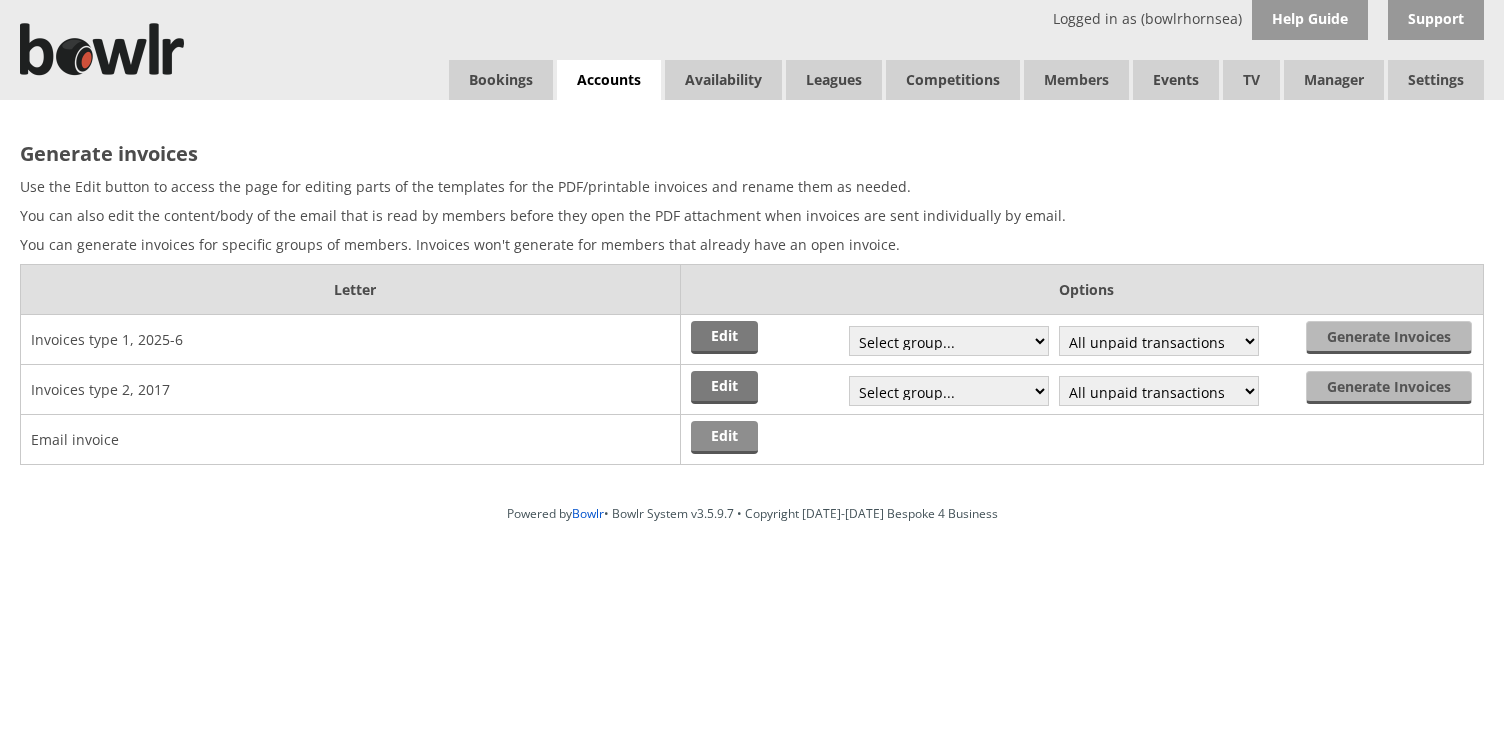 click on "Edit" at bounding box center (724, 437) 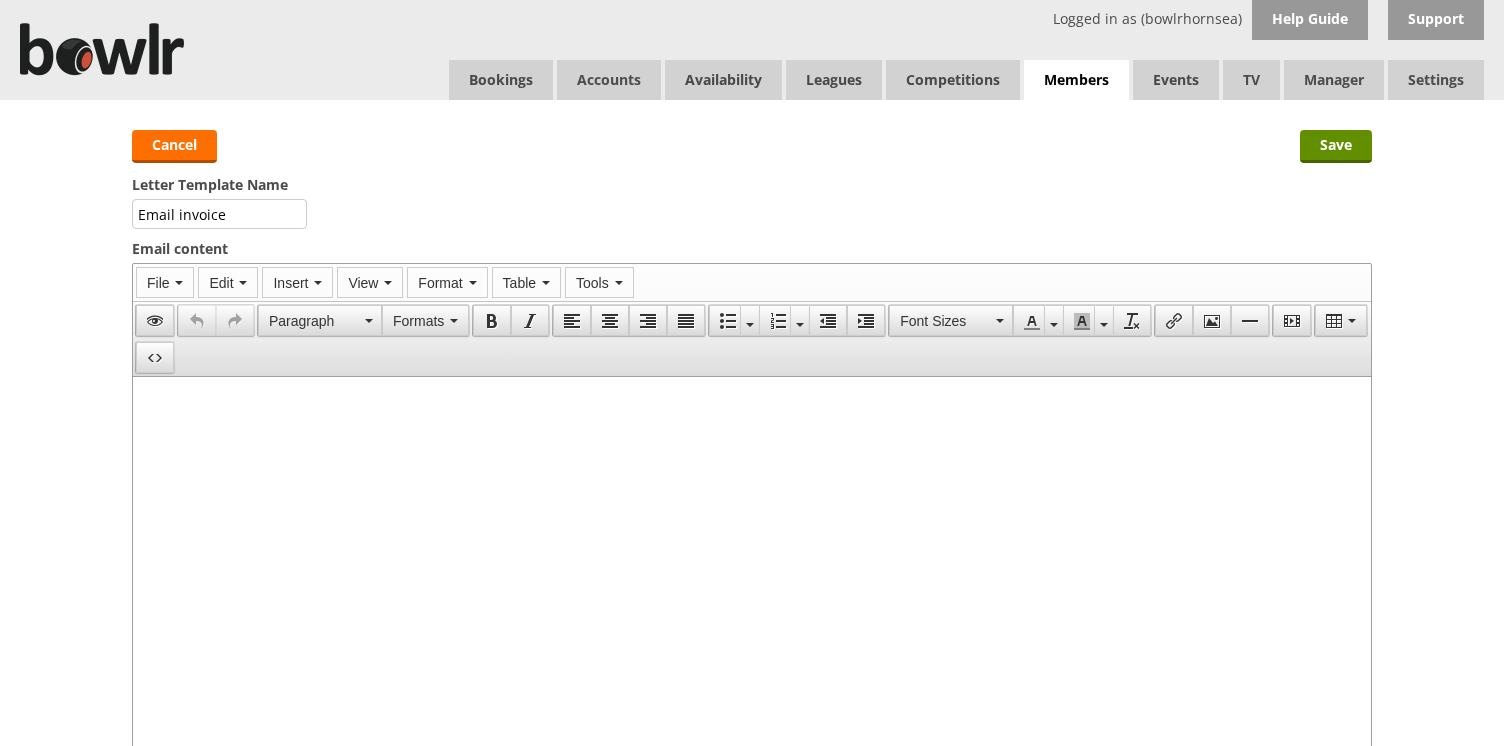 scroll, scrollTop: 0, scrollLeft: 0, axis: both 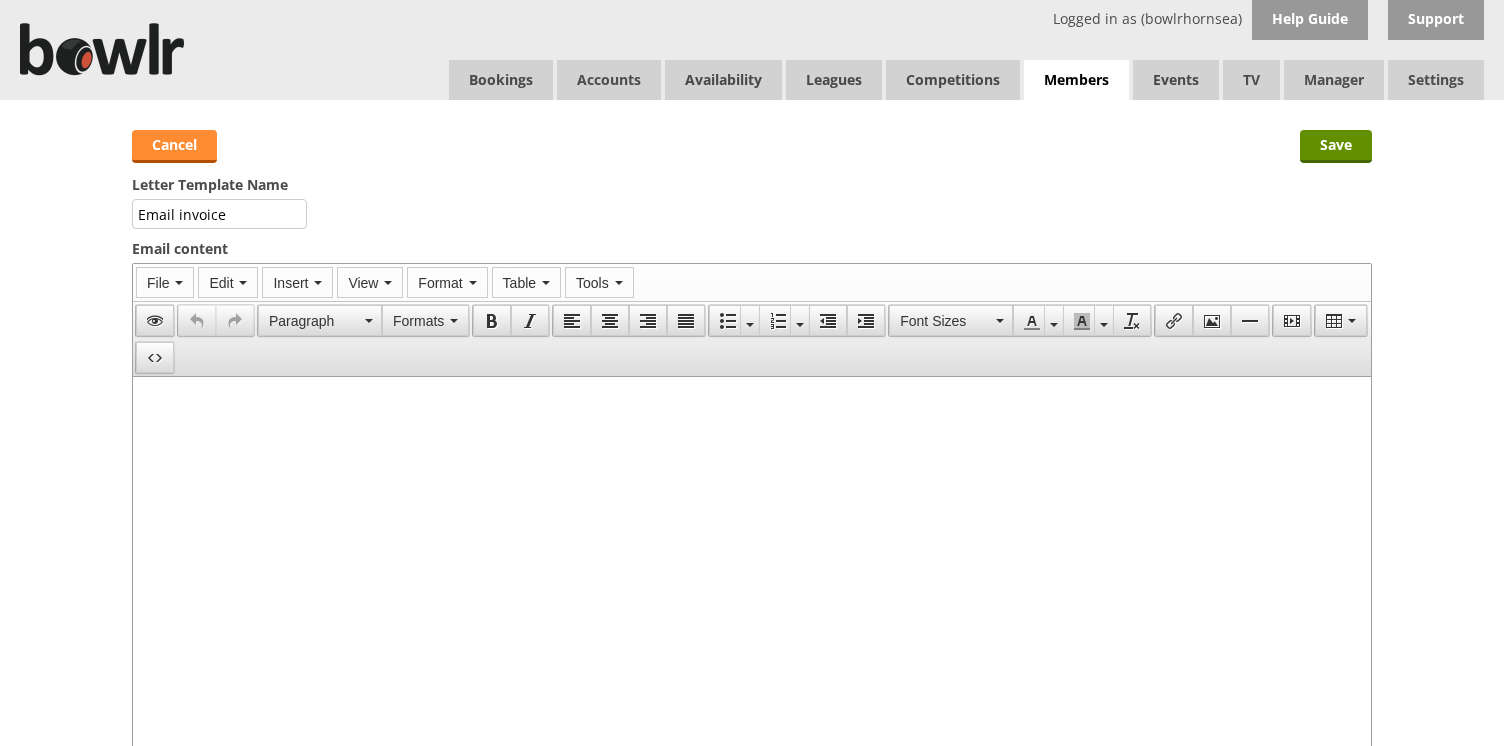 click on "Cancel" at bounding box center (174, 146) 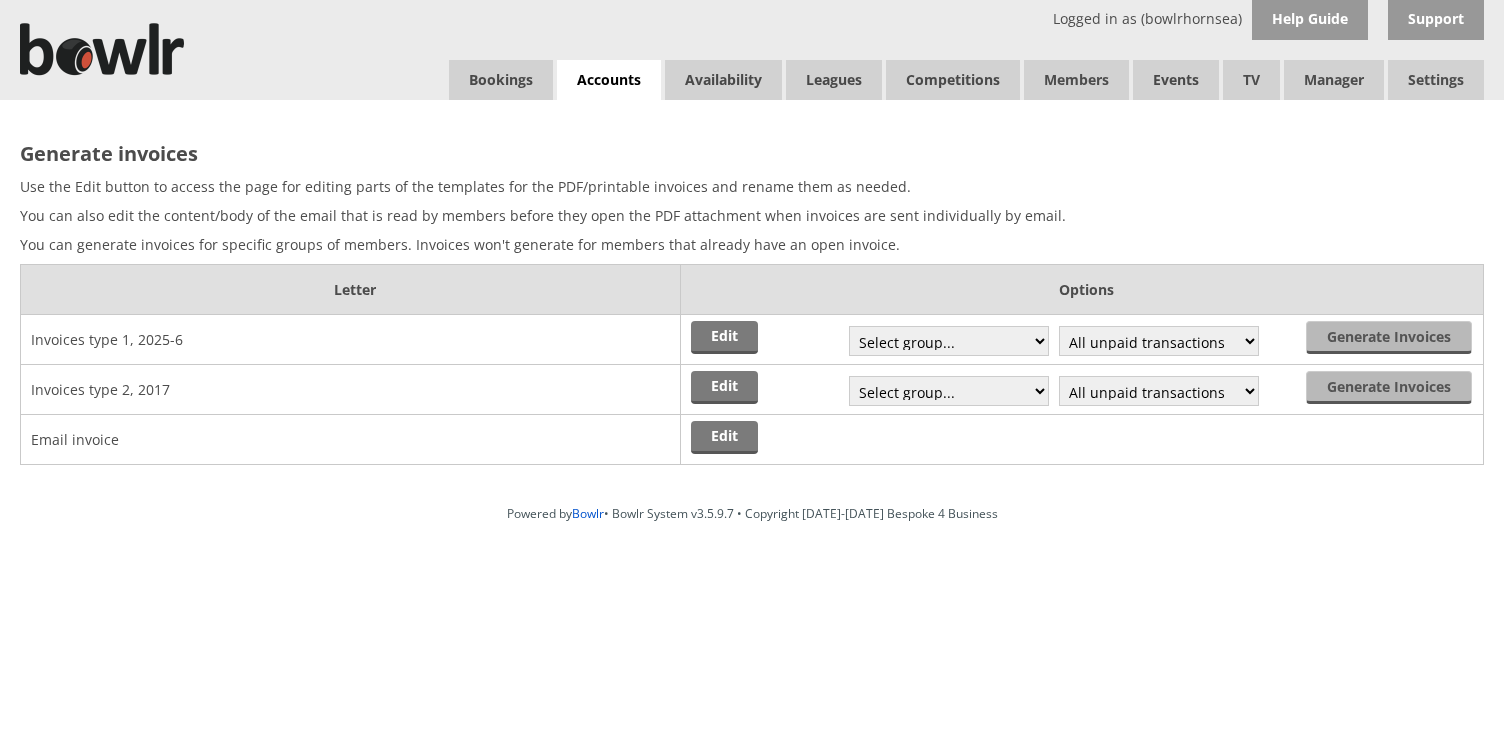 scroll, scrollTop: 0, scrollLeft: 0, axis: both 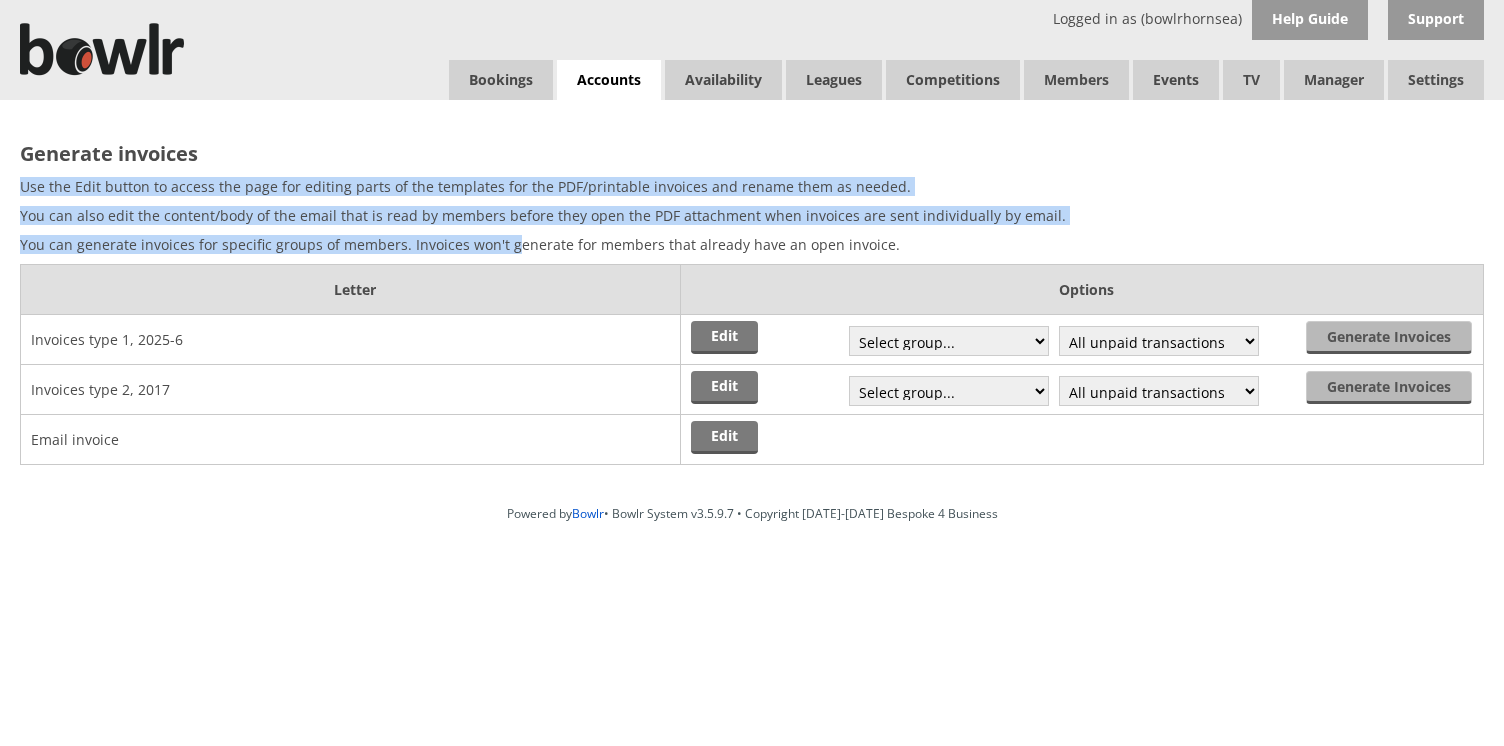 drag, startPoint x: 20, startPoint y: 185, endPoint x: 515, endPoint y: 239, distance: 497.93674 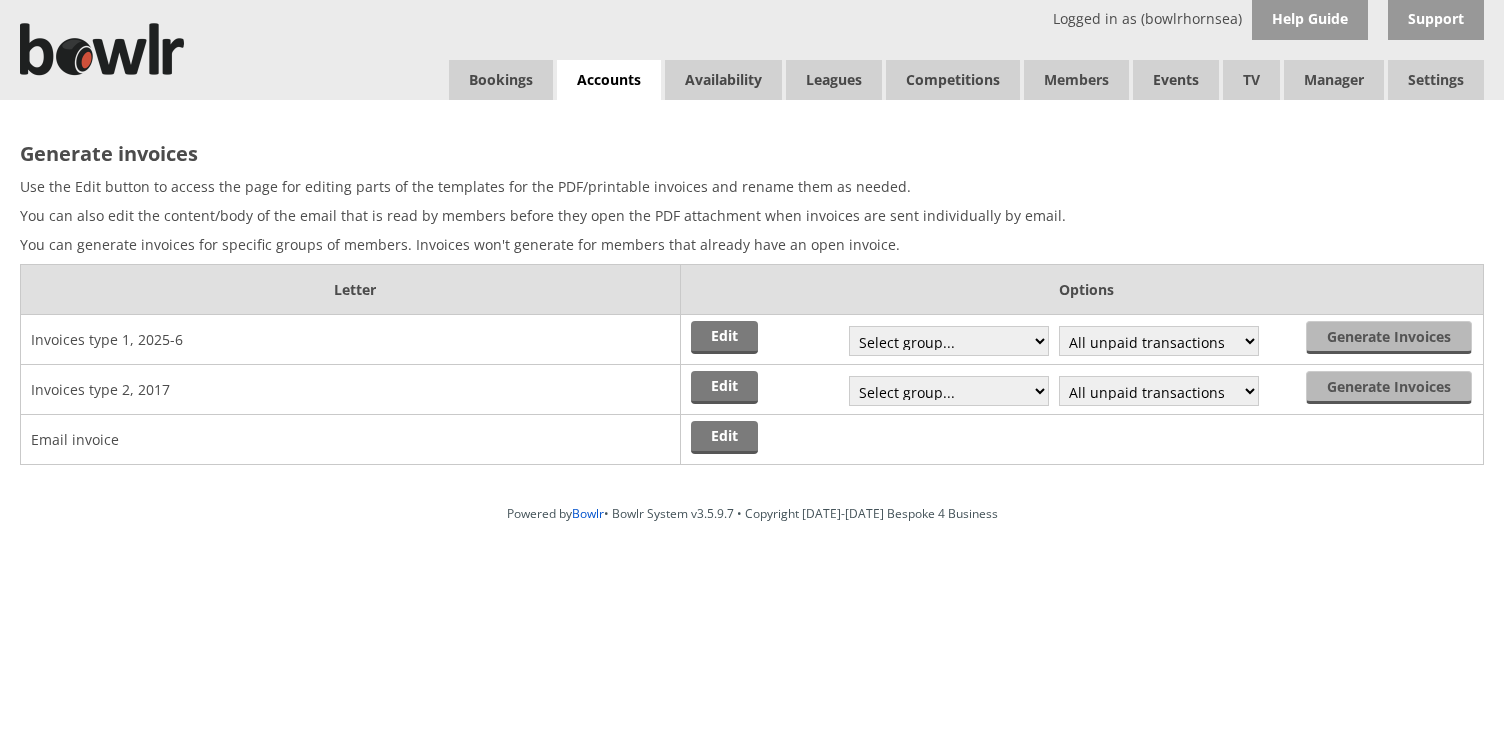 click on "You can also edit the content/body of the email that is read by members before they open the PDF attachment when invoices are sent individually by email." at bounding box center (752, 215) 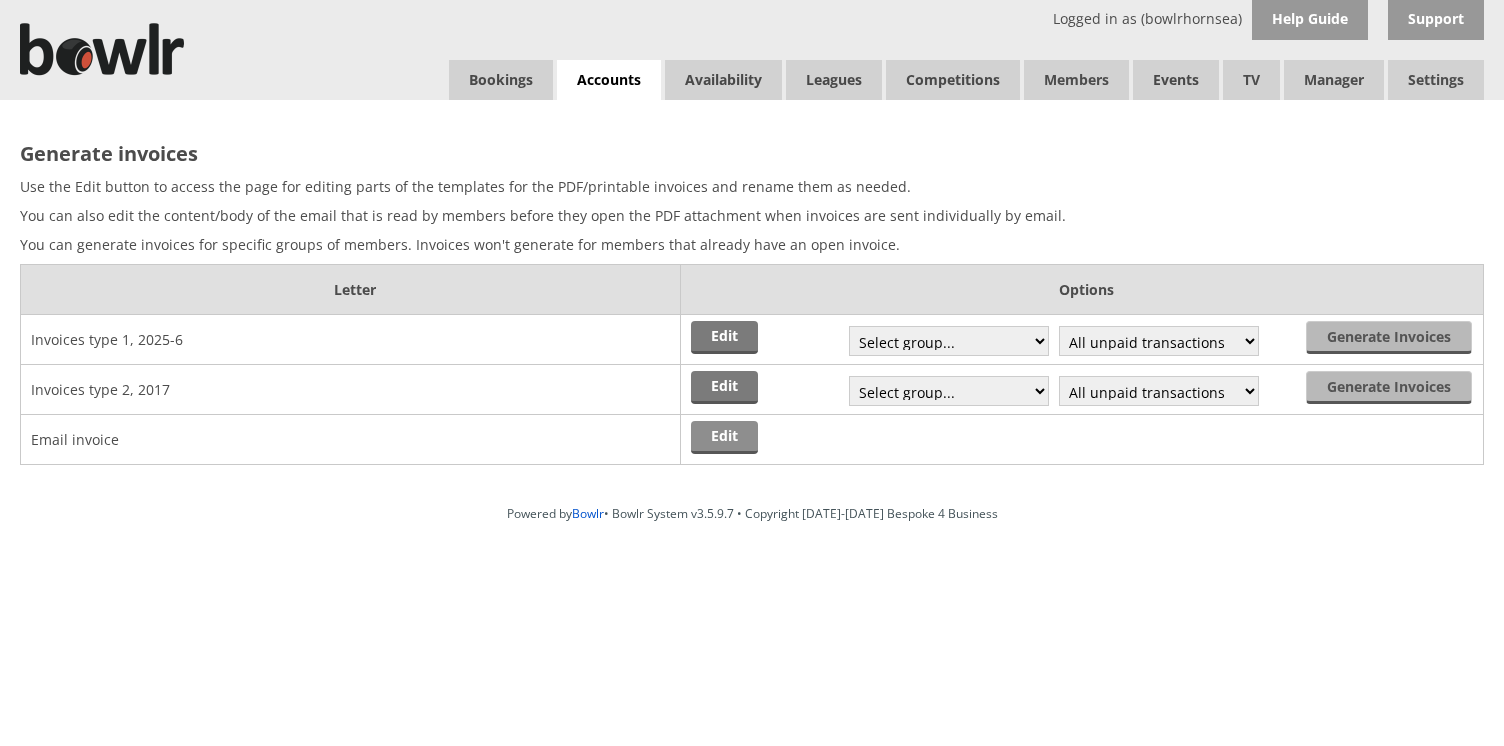 drag, startPoint x: 28, startPoint y: 441, endPoint x: 730, endPoint y: 440, distance: 702.00073 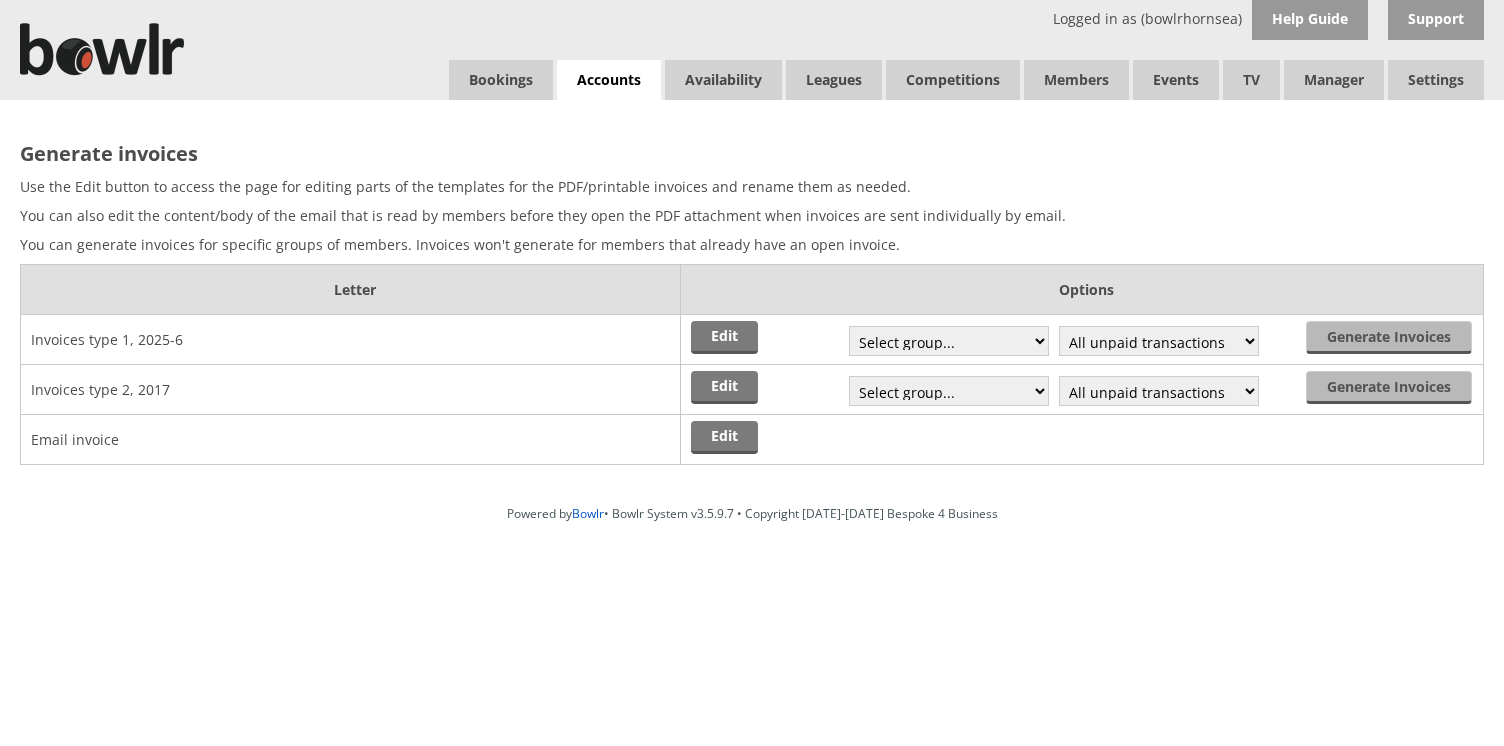 click on "Email invoice" at bounding box center [351, 440] 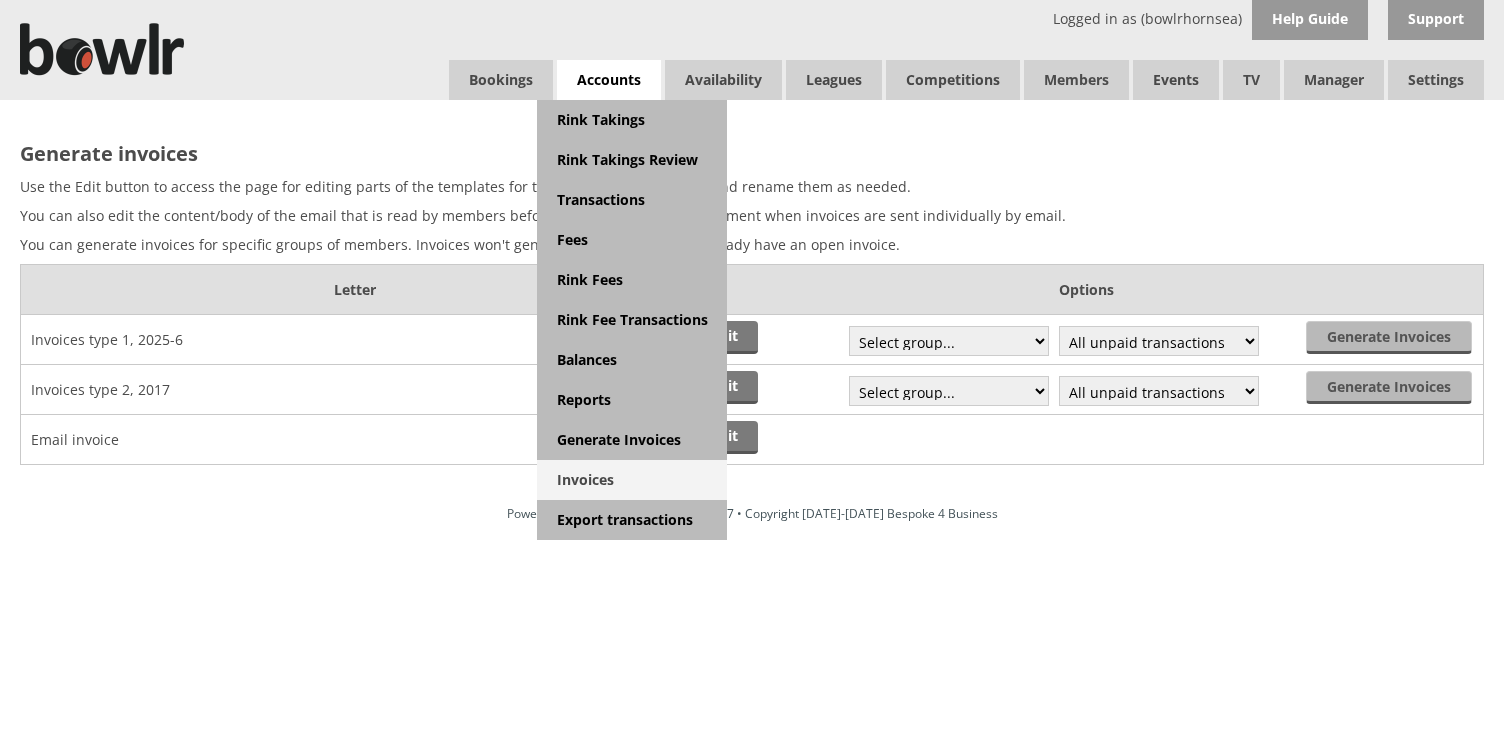 click on "Invoices" at bounding box center (632, 480) 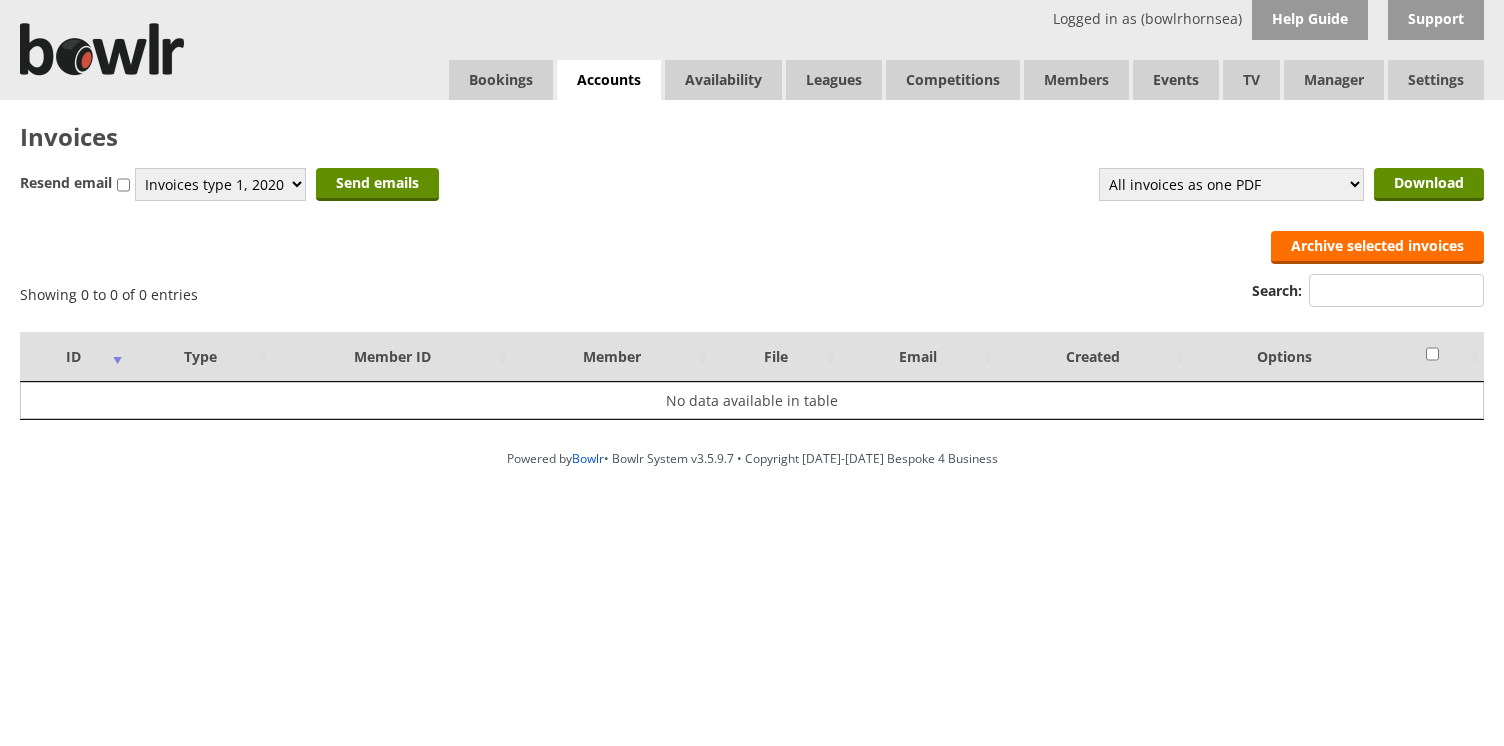 scroll, scrollTop: 0, scrollLeft: 0, axis: both 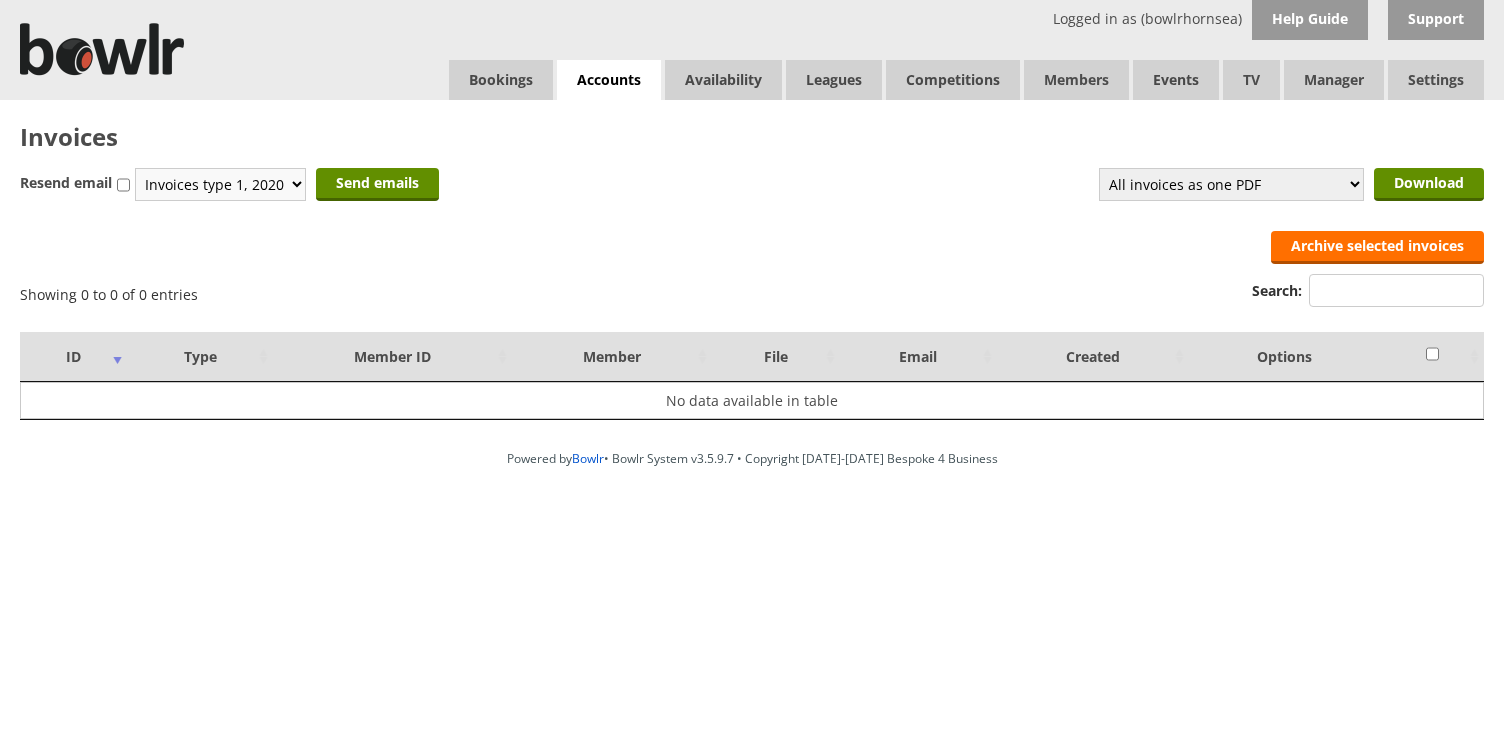 click on "Invoices type 1, 2020" at bounding box center (220, 184) 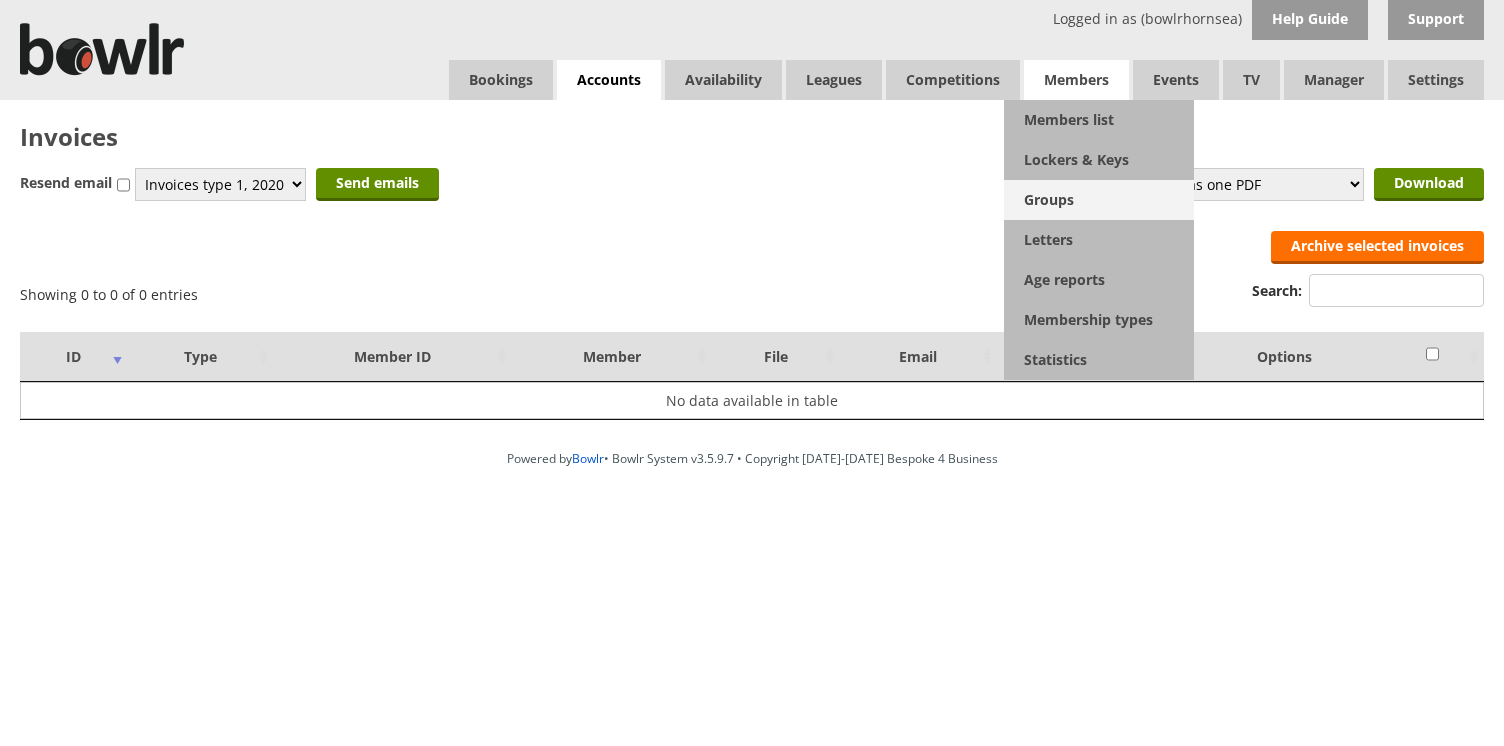 click on "Groups" at bounding box center (1099, 200) 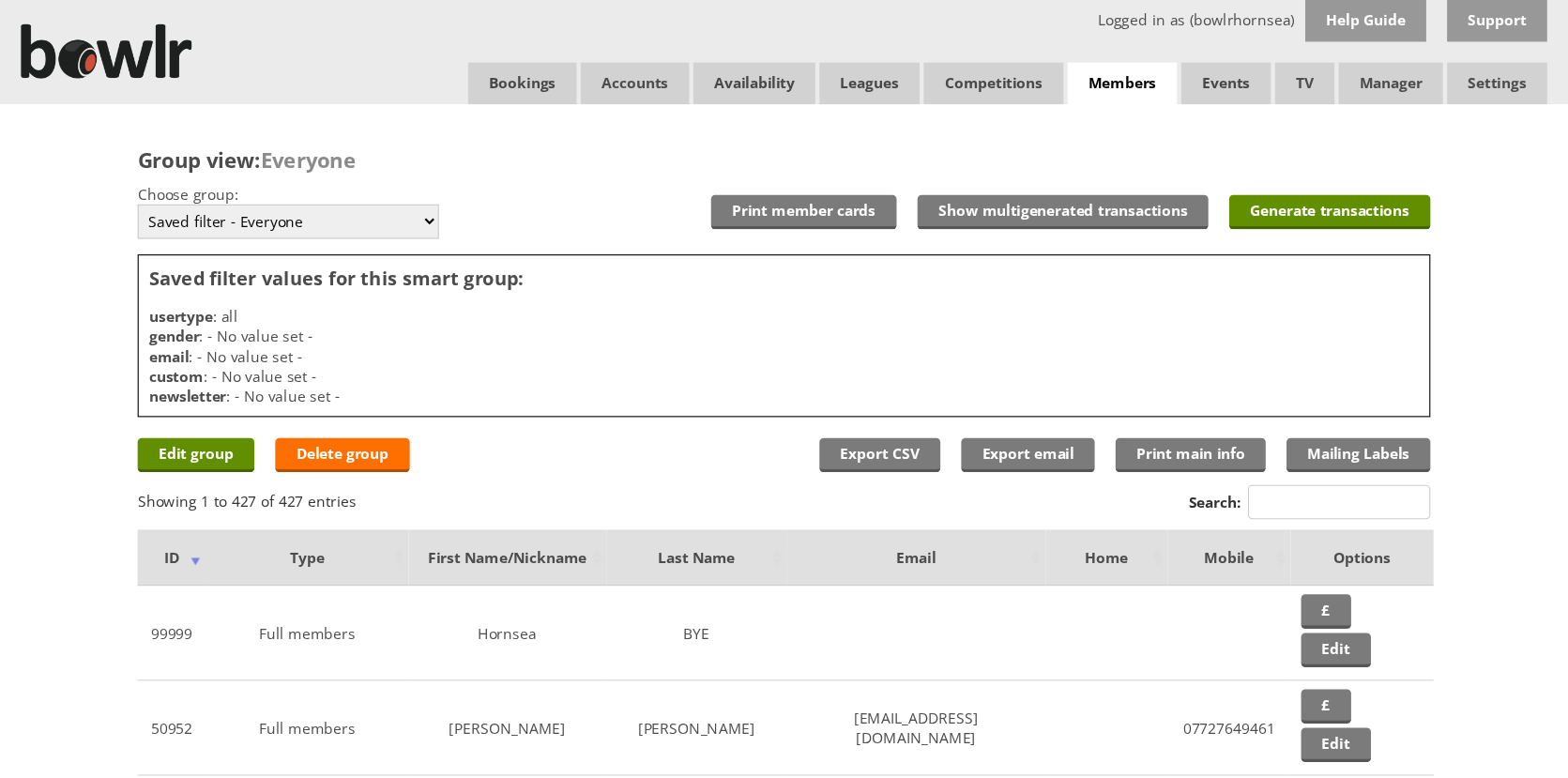 scroll, scrollTop: 0, scrollLeft: 0, axis: both 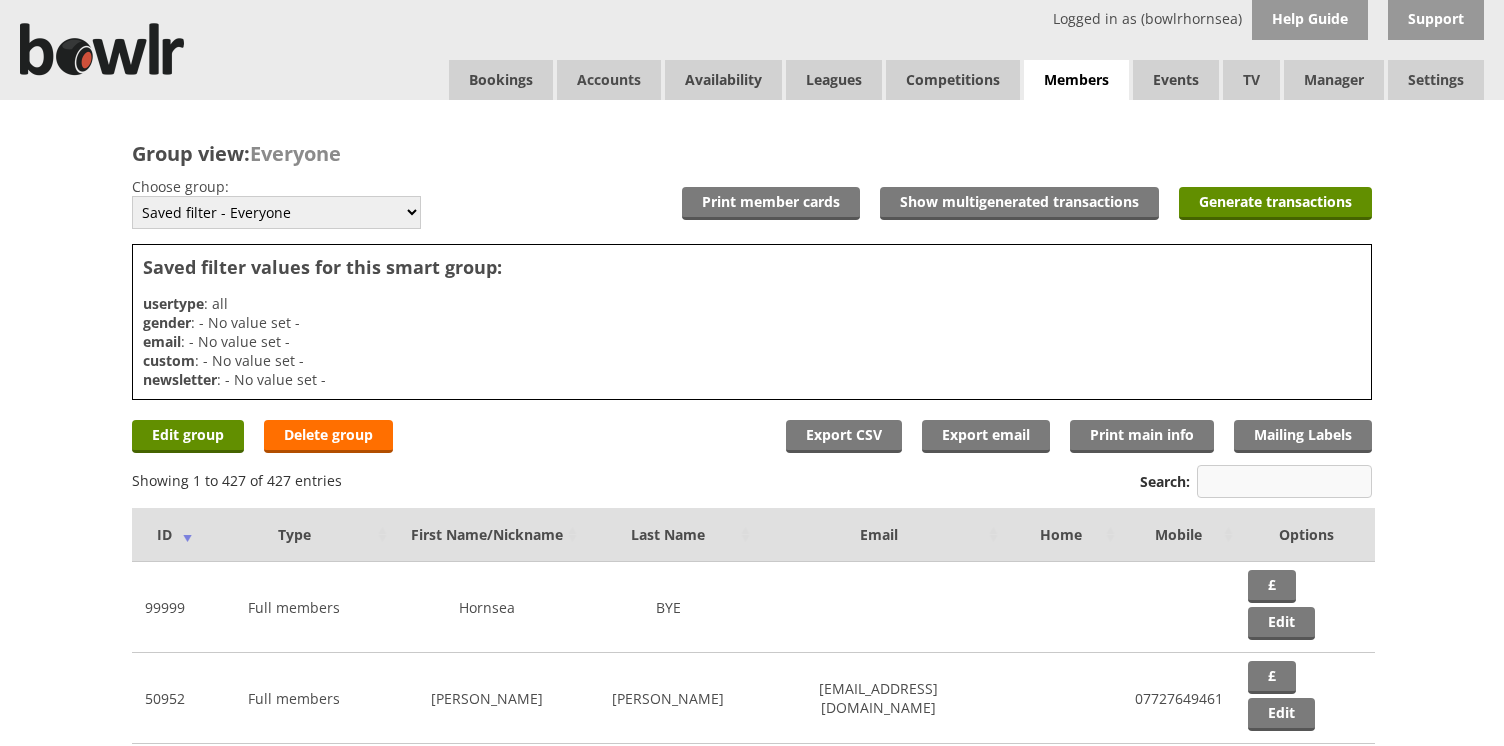 click on "Search:" at bounding box center (1284, 481) 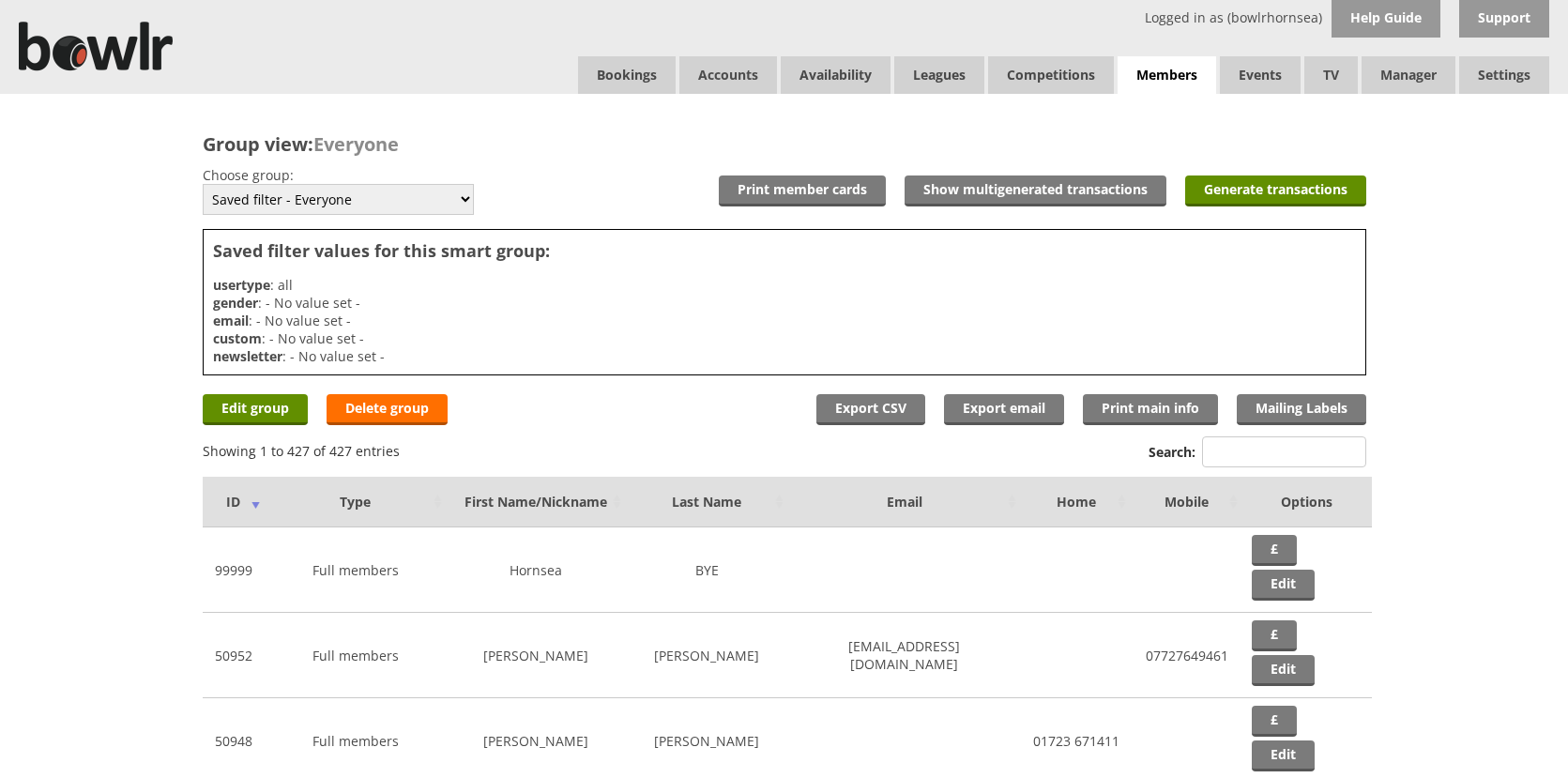 scroll, scrollTop: 0, scrollLeft: 0, axis: both 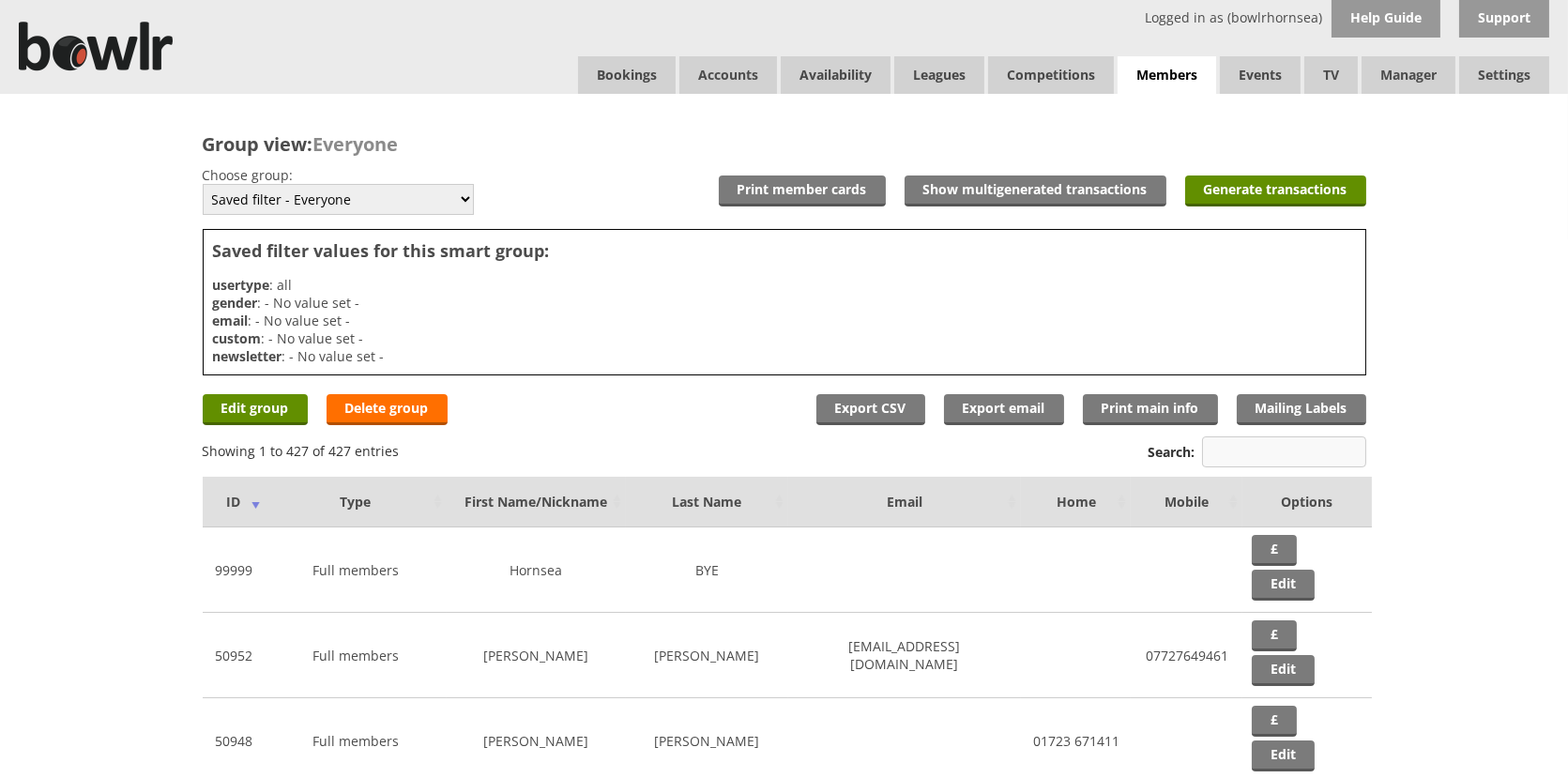 click on "Search:" at bounding box center (1284, 451) 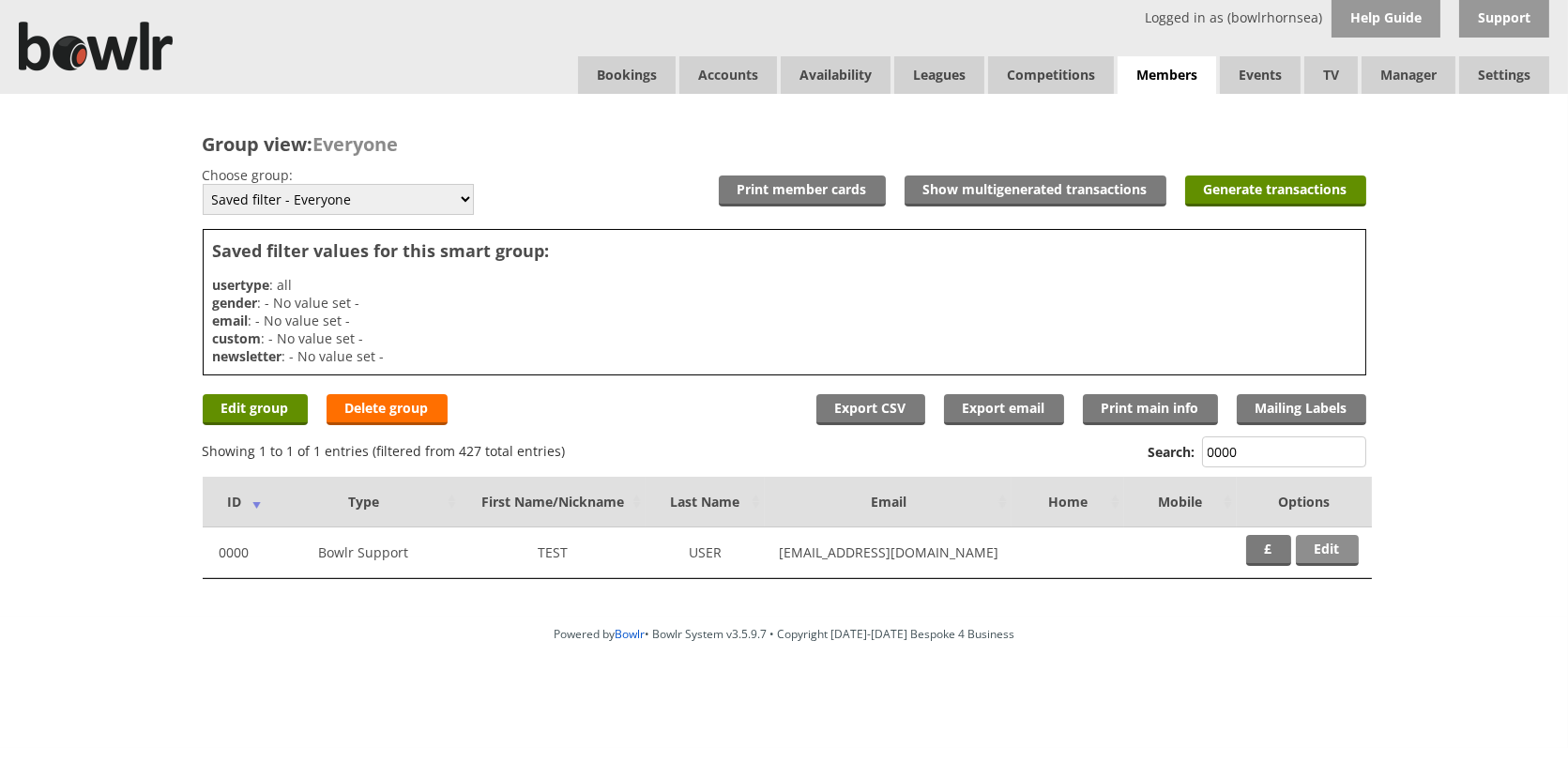 type on "0000" 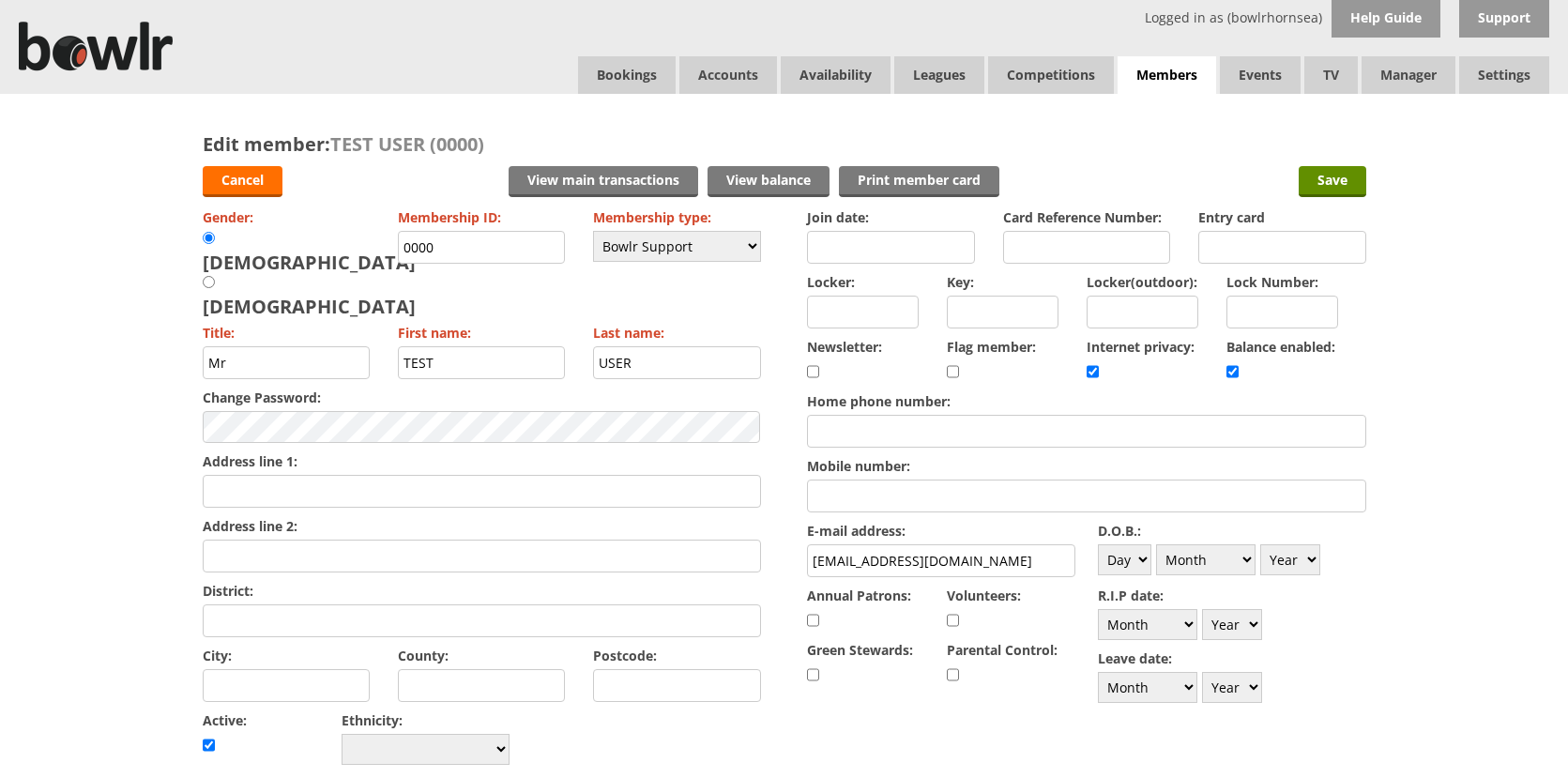 scroll, scrollTop: 0, scrollLeft: 0, axis: both 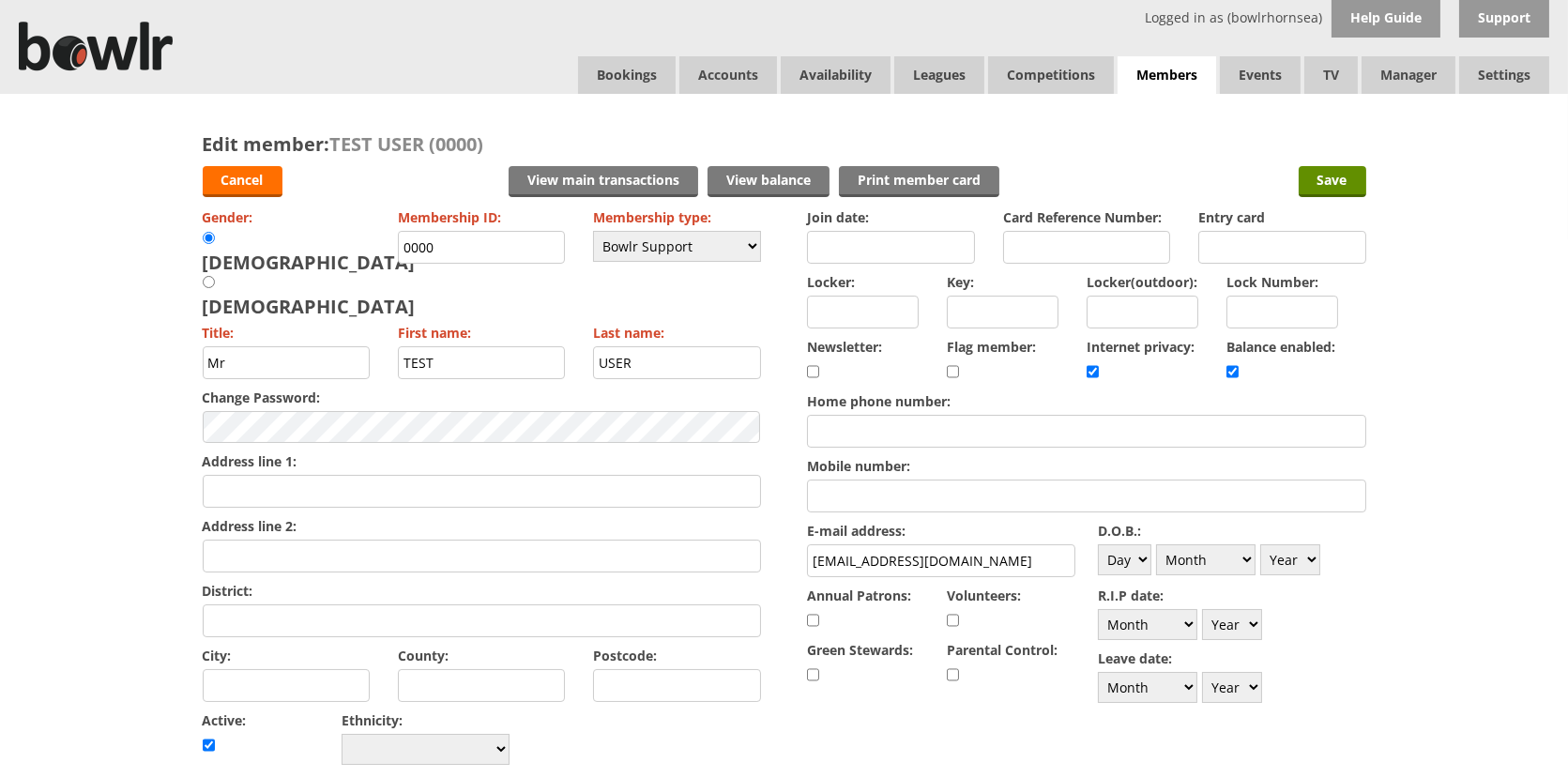 click on "USER" at bounding box center (677, 362) 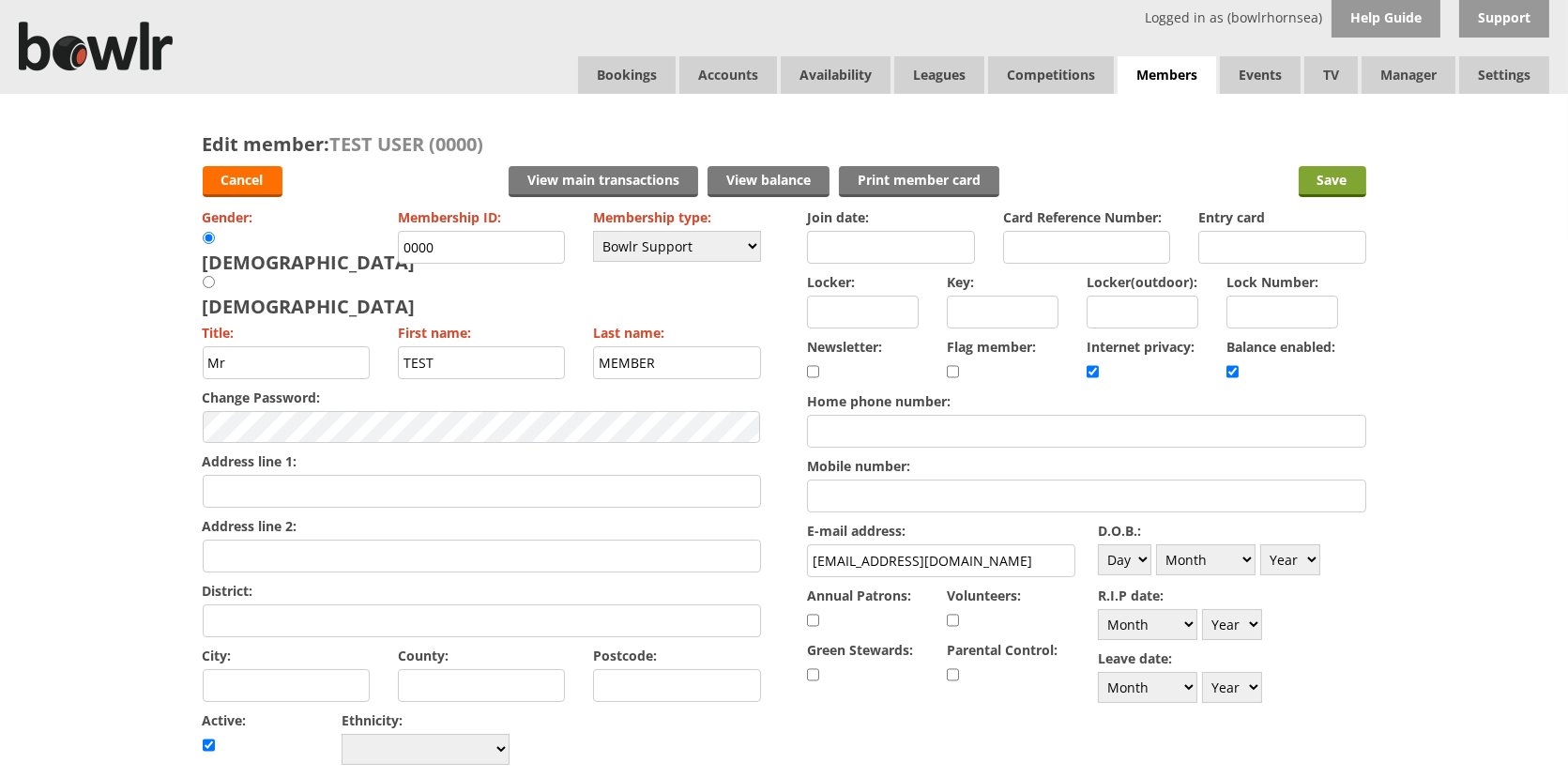 type on "MEMBER" 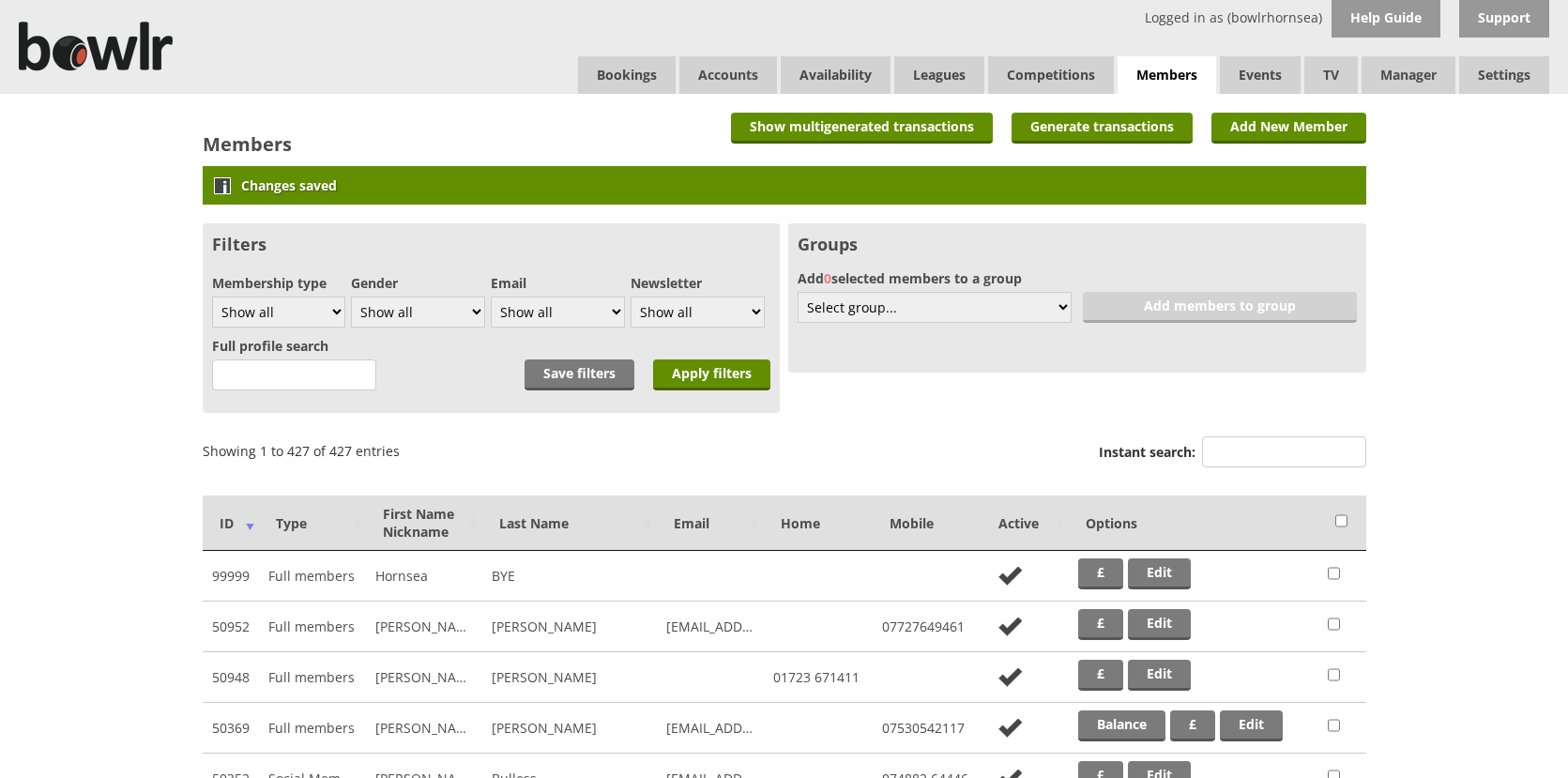 scroll, scrollTop: 0, scrollLeft: 0, axis: both 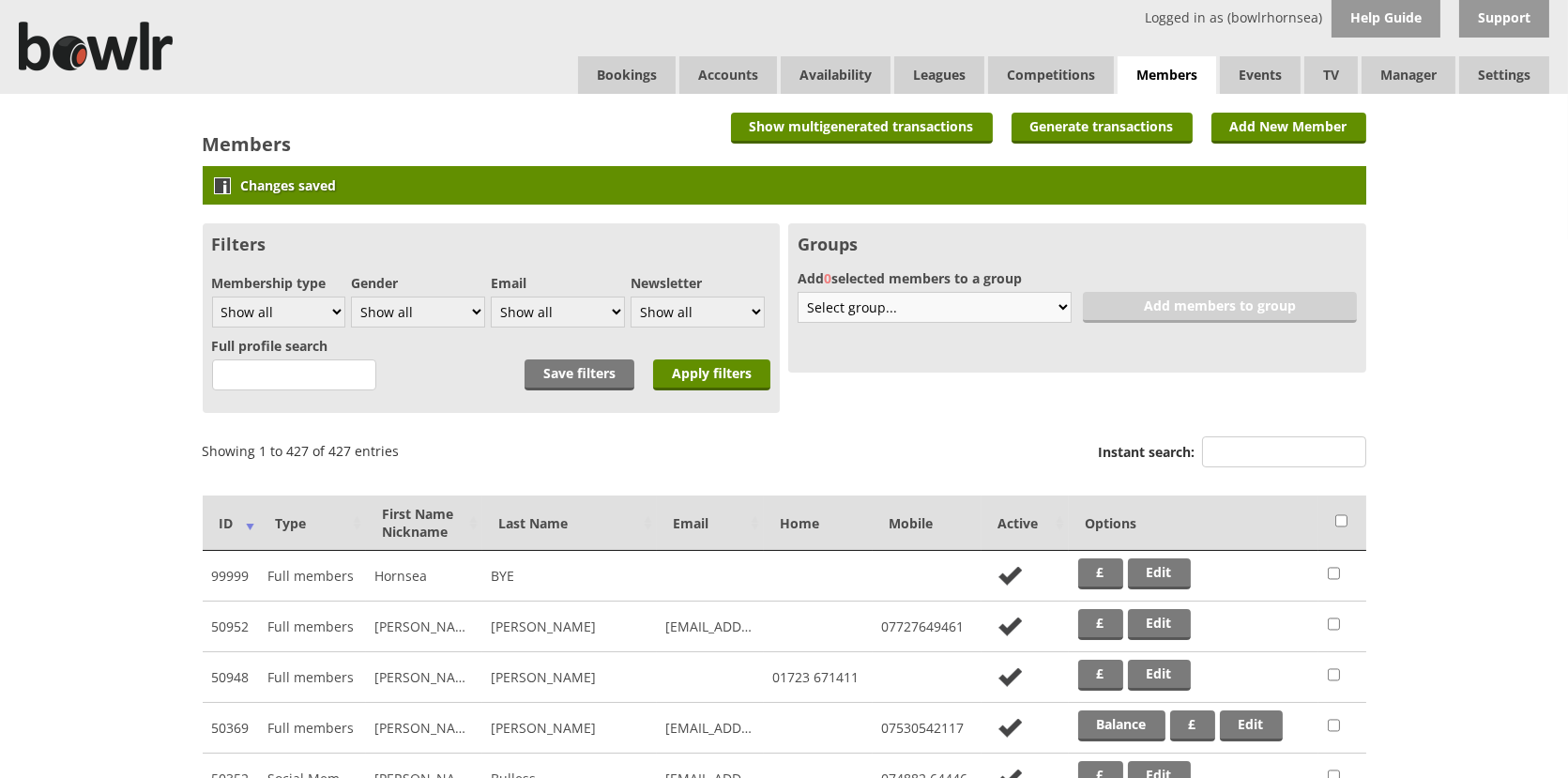 click on "Select group...
Create new 6 without email Club Competitions 2024-25 Coaches Female Bowlers Friday Eve League 24-25 Ladies' Team Male Full Members Monday Eve League New Members 2024-5 Newsletter test Over 55's A team Over 55's B Team Panthers New Shirts  PF Summer Bowlers 2025 TEST Test Invoices Thurs pm captains Top Club Wednesday Morn League Yorks League Captains Yorkshire A team Younger Members for Return of Shirts" at bounding box center (935, 307) 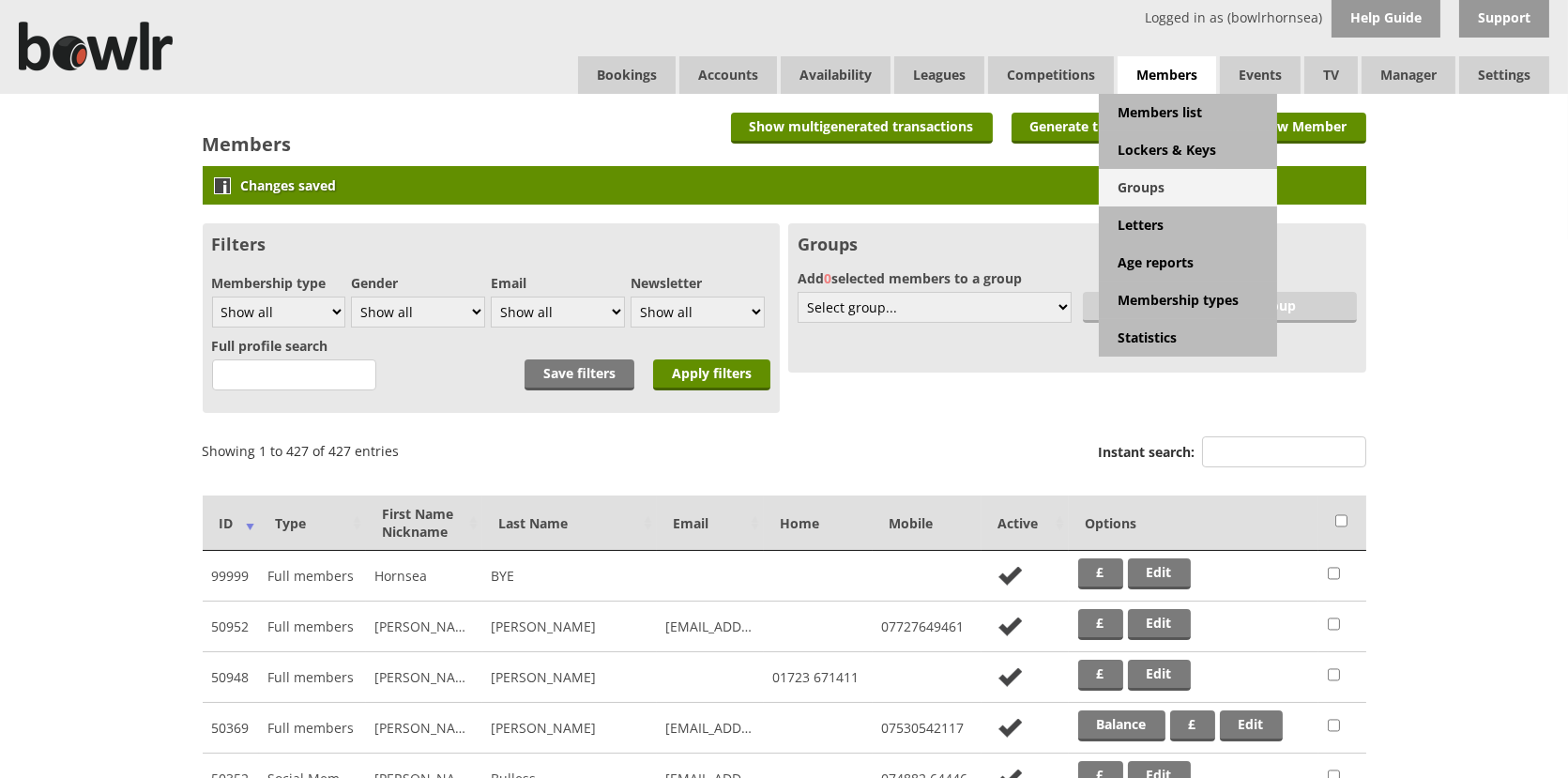 click on "Groups" at bounding box center [1188, 188] 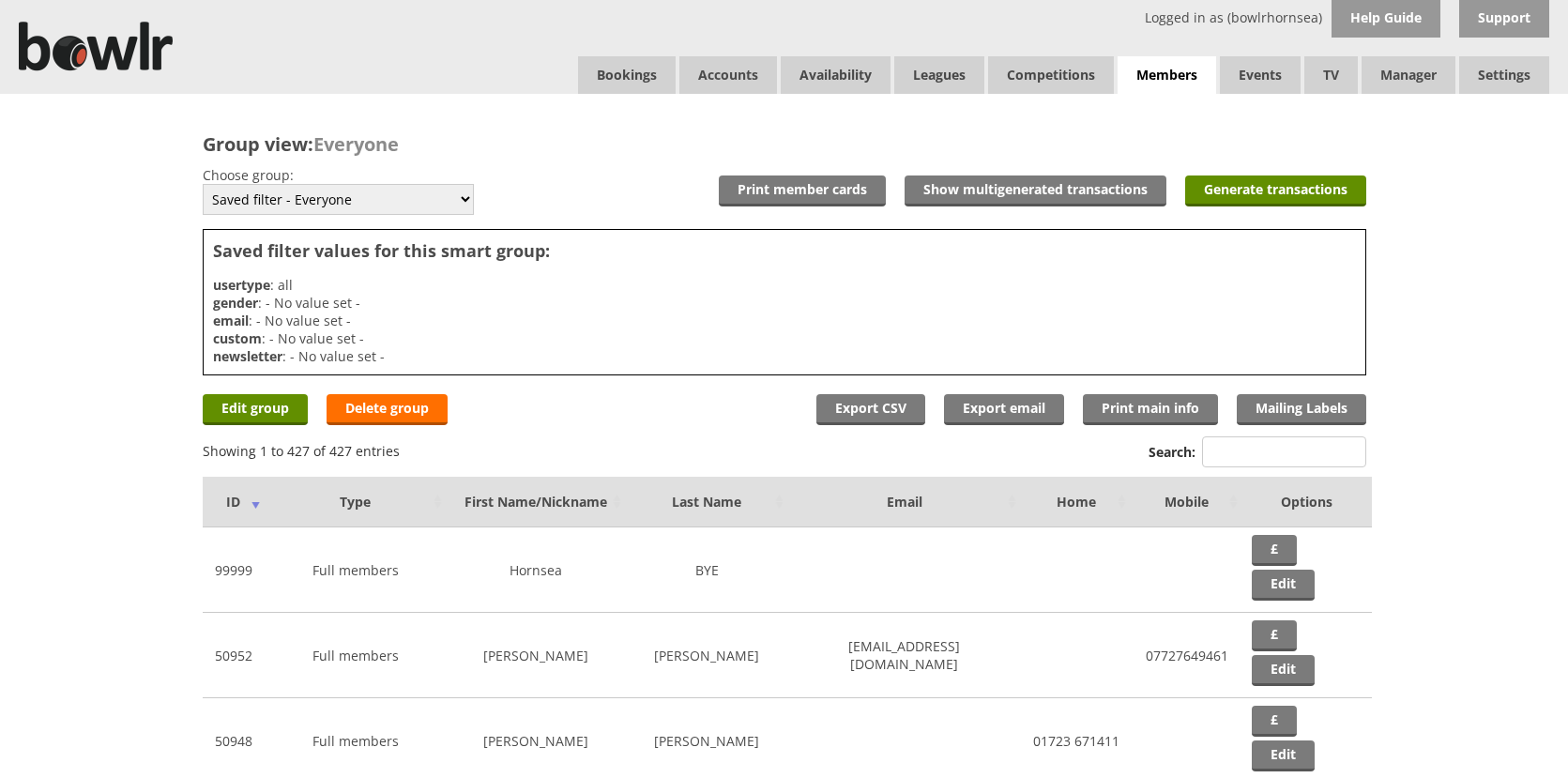 scroll, scrollTop: 0, scrollLeft: 0, axis: both 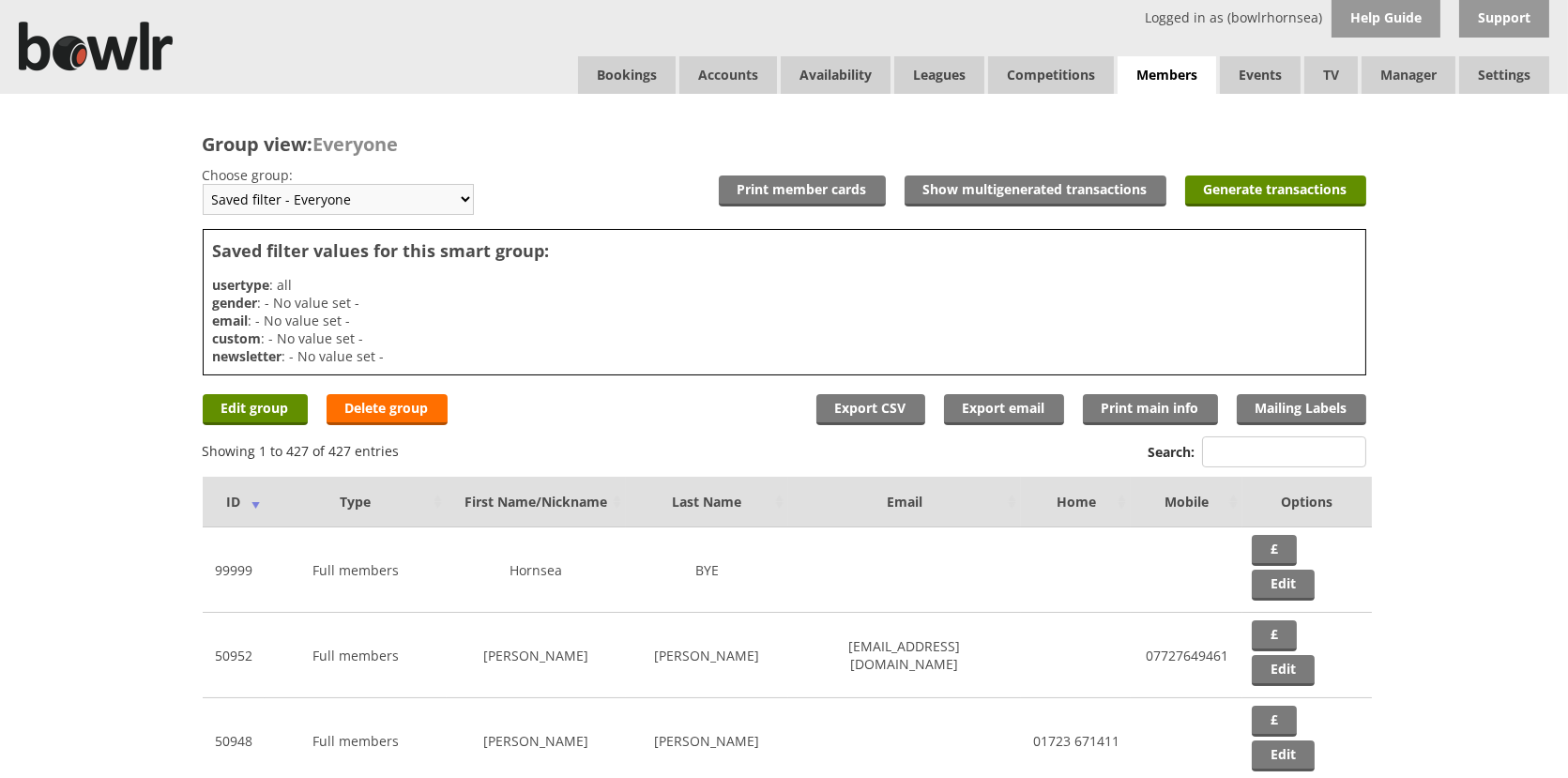 click on "Saved filter - Everyone Saved filter - Pending Saved filter - 6 Saved filter - Roll-a-bowl Members Saved filter - Junior Members Saved filter - Social Members emails Saved filter - Social Bowlers Saved filter - Full With Email Saved filter - FULL MEMBERS --- 6 without email Club Competitions 2024-25 Coaches Female Bowlers Friday Eve League 24-25 Ladies' Team Male Full Members Monday Eve League New Members 2024-5 Newsletter test Over 55's A team Over 55's B Team Panthers New Shirts  PF Summer Bowlers 2025 TEST Test Invoices Thurs pm captains Top Club Wednesday Morn League Yorks League Captains Yorkshire A team Younger Members for Return of Shirts" at bounding box center (338, 199) 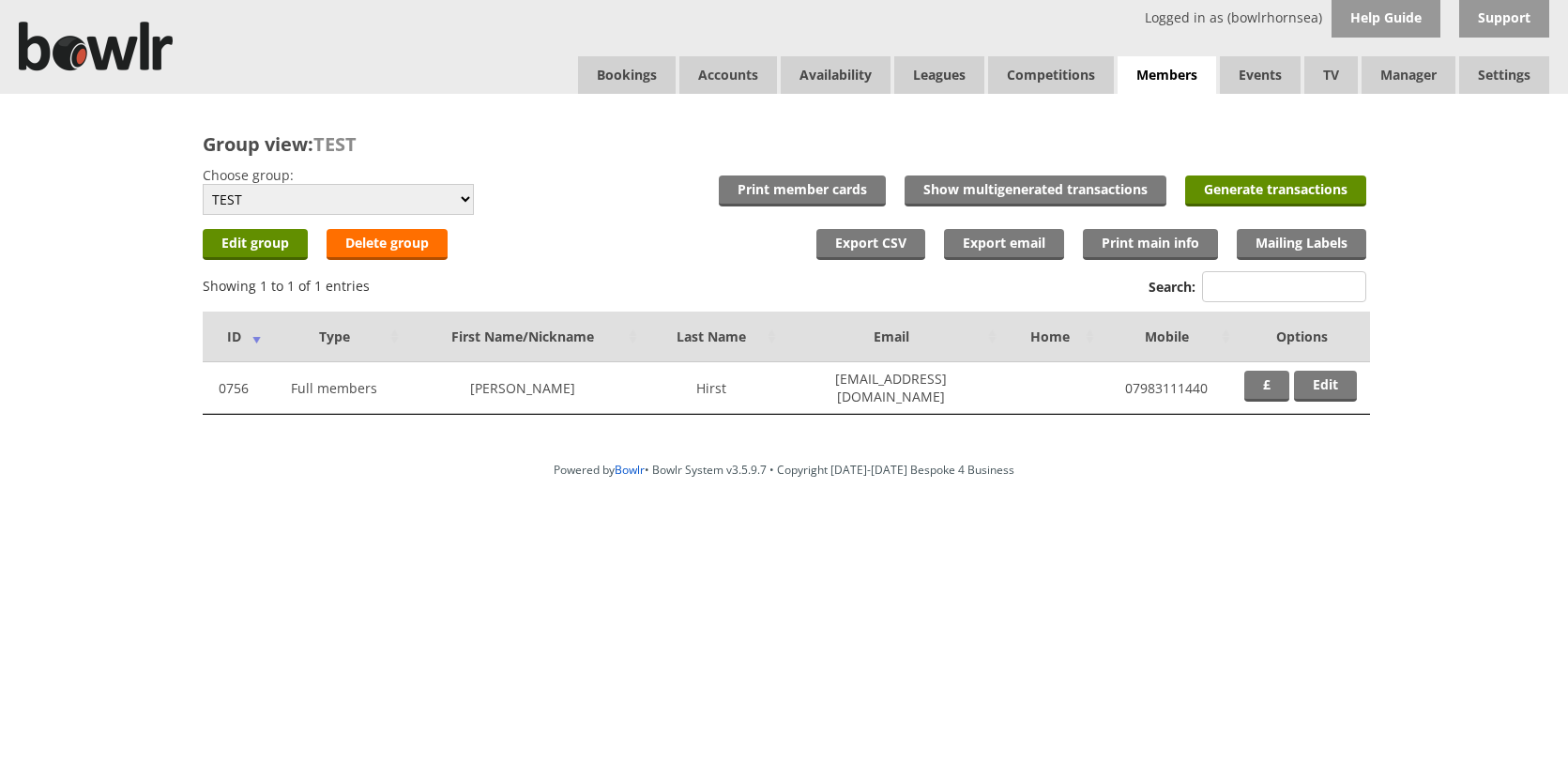 scroll, scrollTop: 0, scrollLeft: 0, axis: both 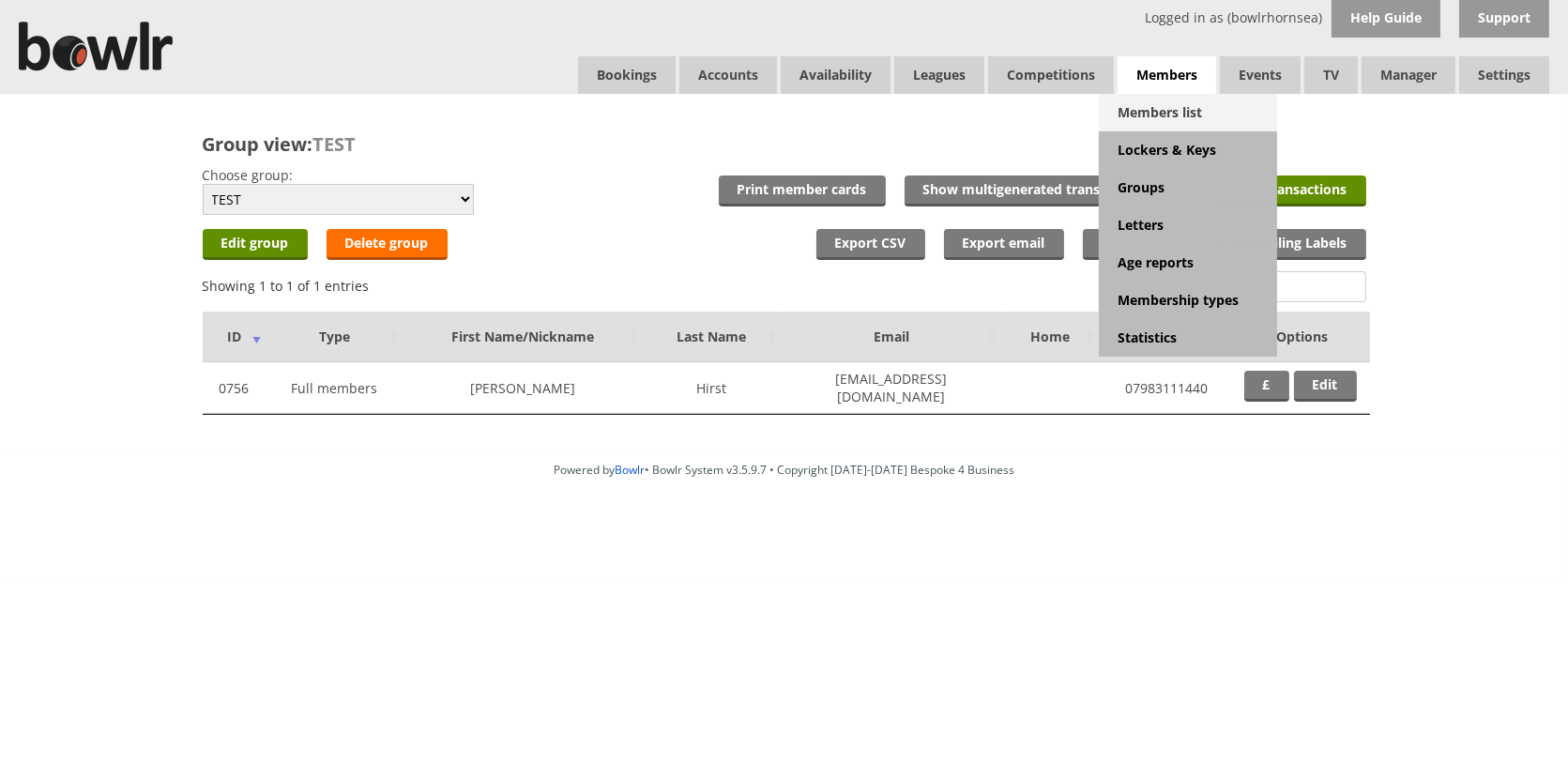 click on "Members list" at bounding box center [1188, 113] 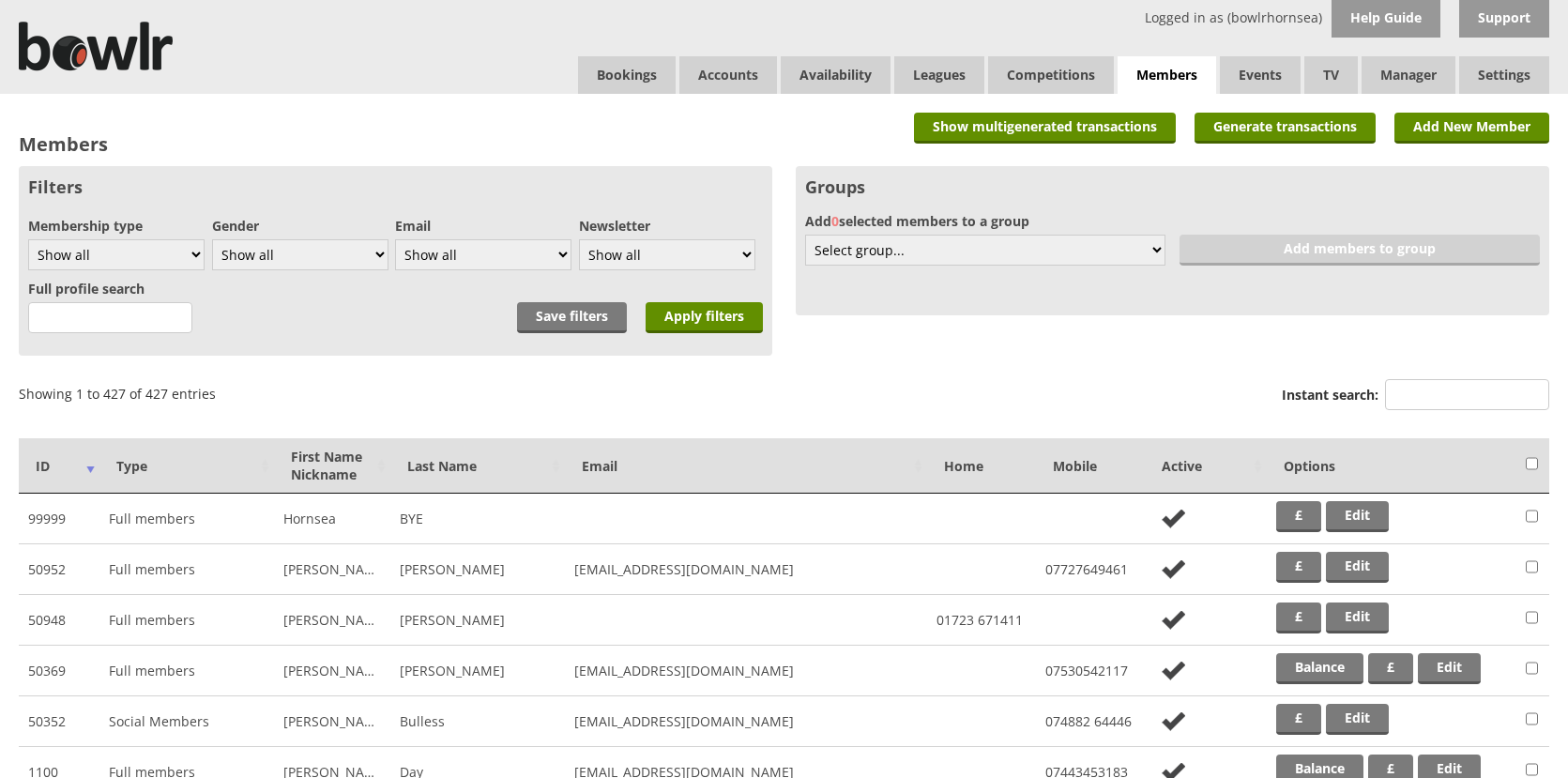 scroll, scrollTop: 0, scrollLeft: 0, axis: both 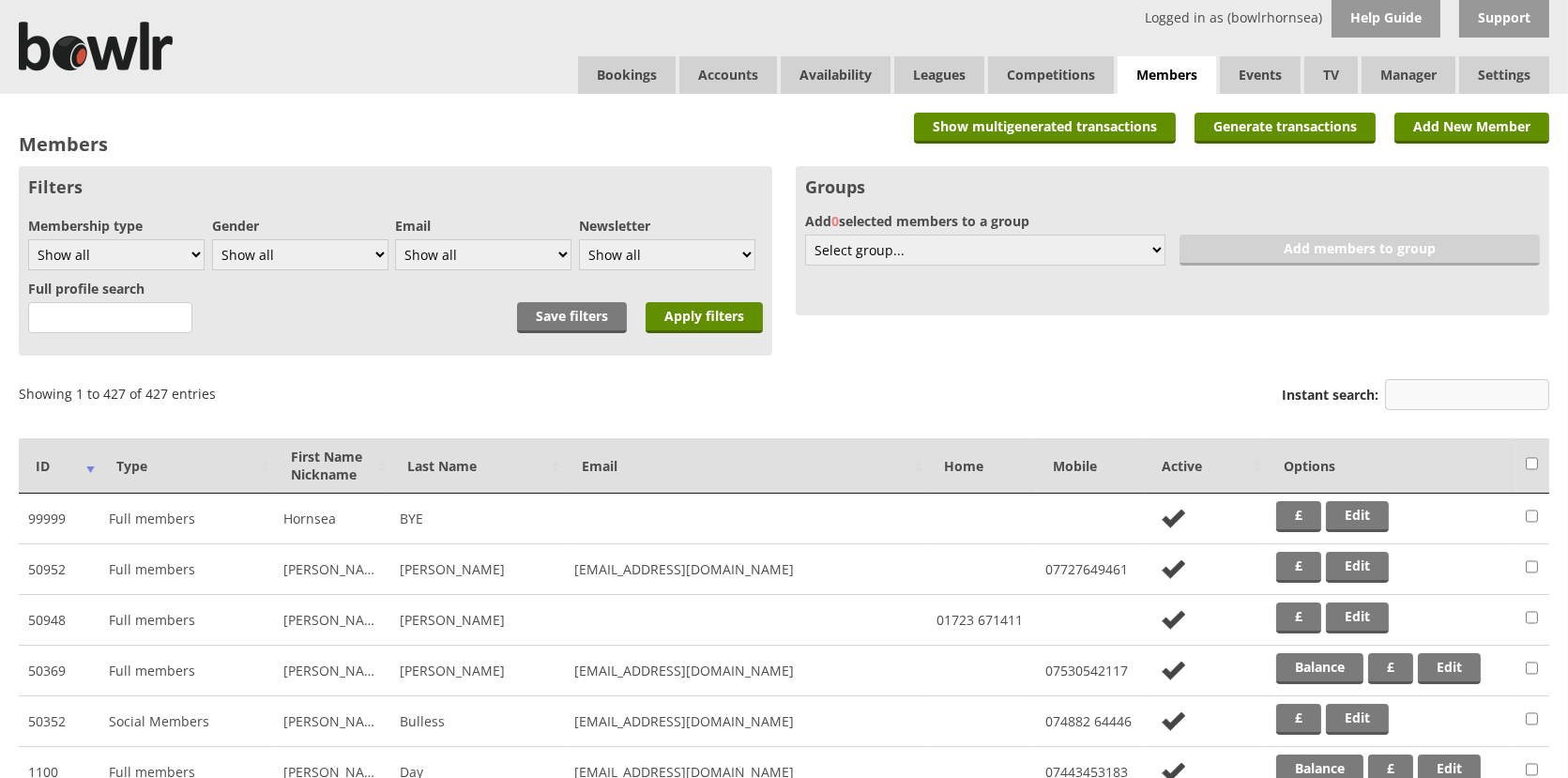 click on "Instant search:" at bounding box center [1467, 394] 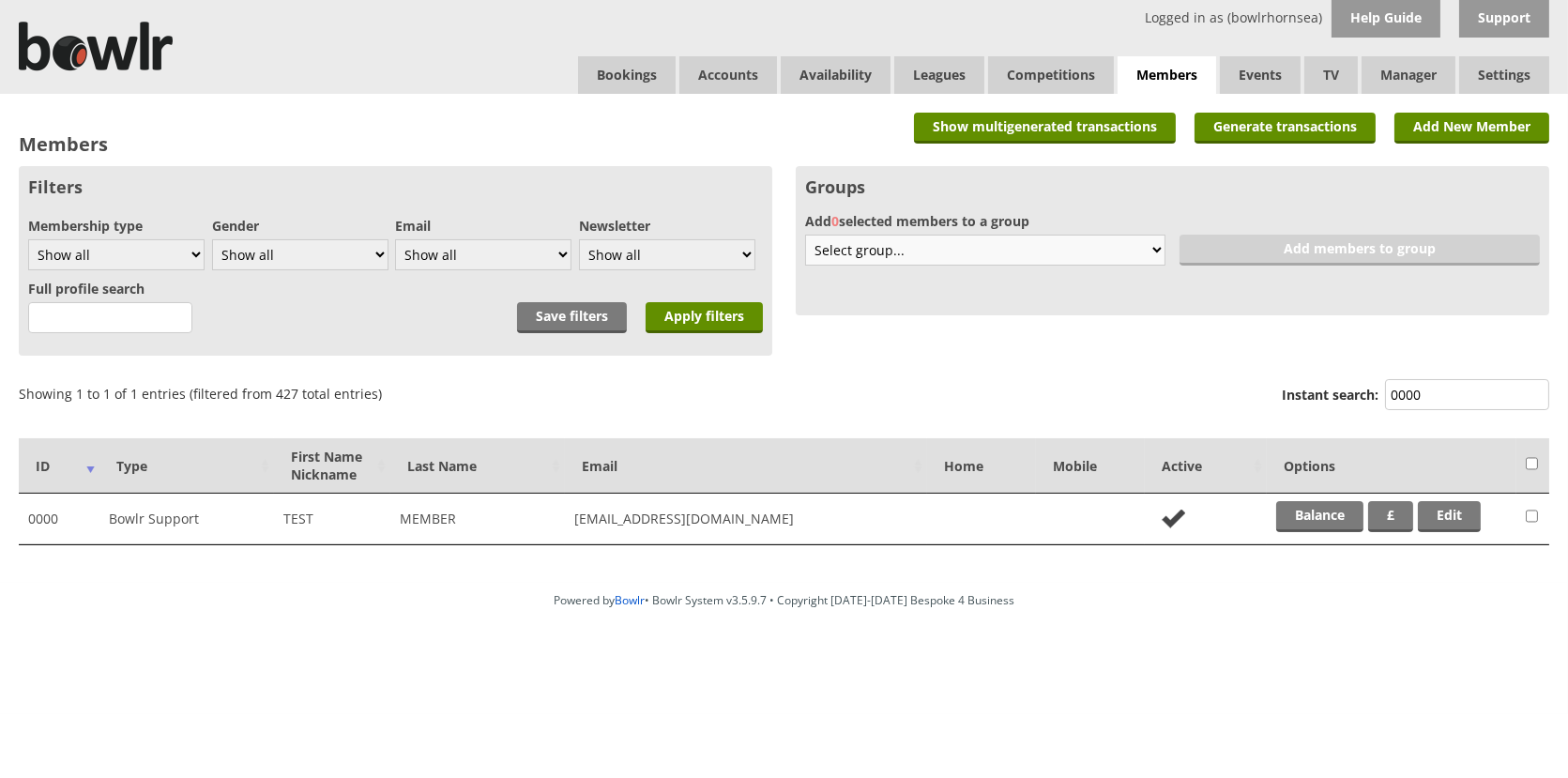 type on "0000" 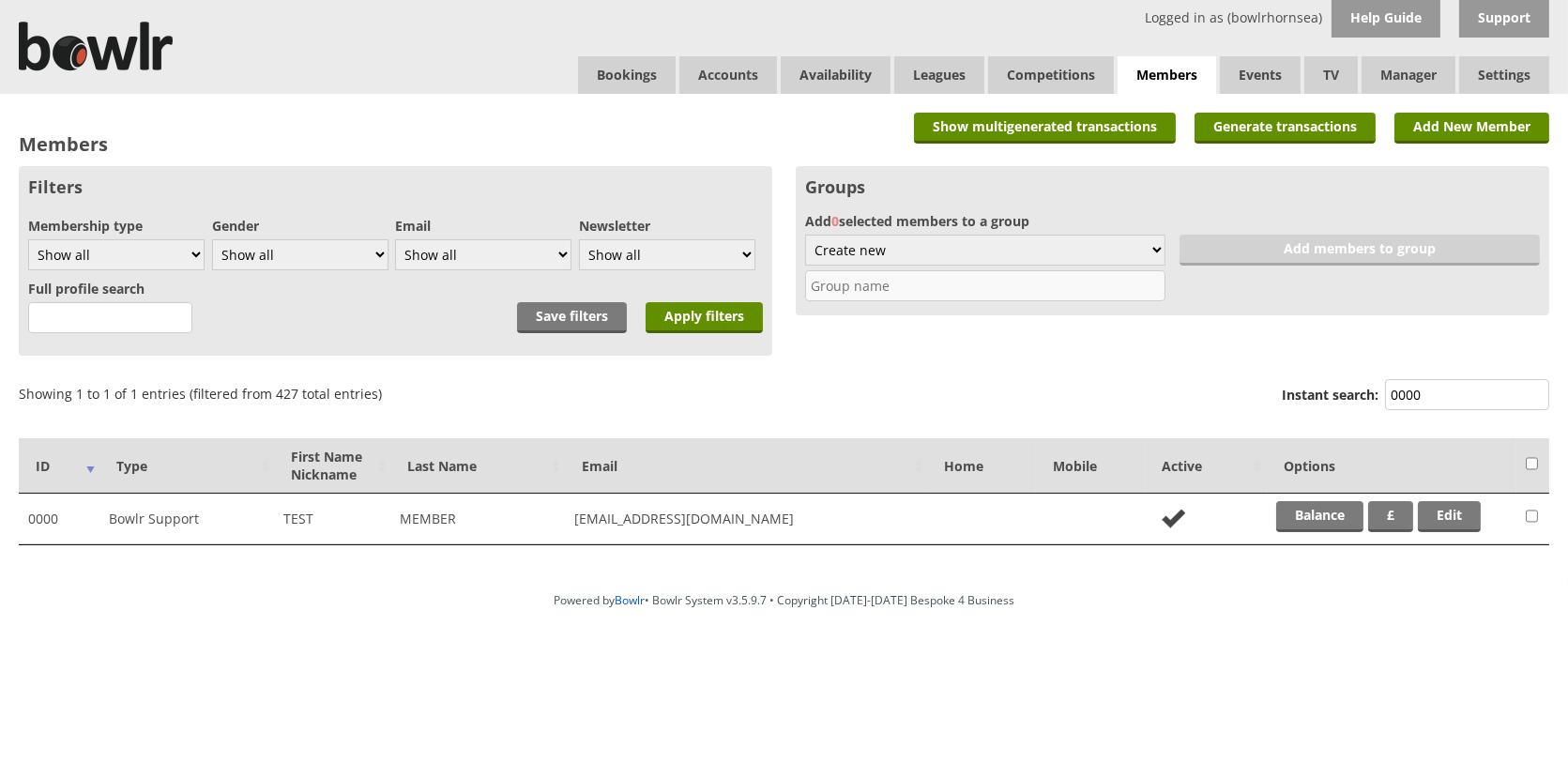 click at bounding box center [985, 285] 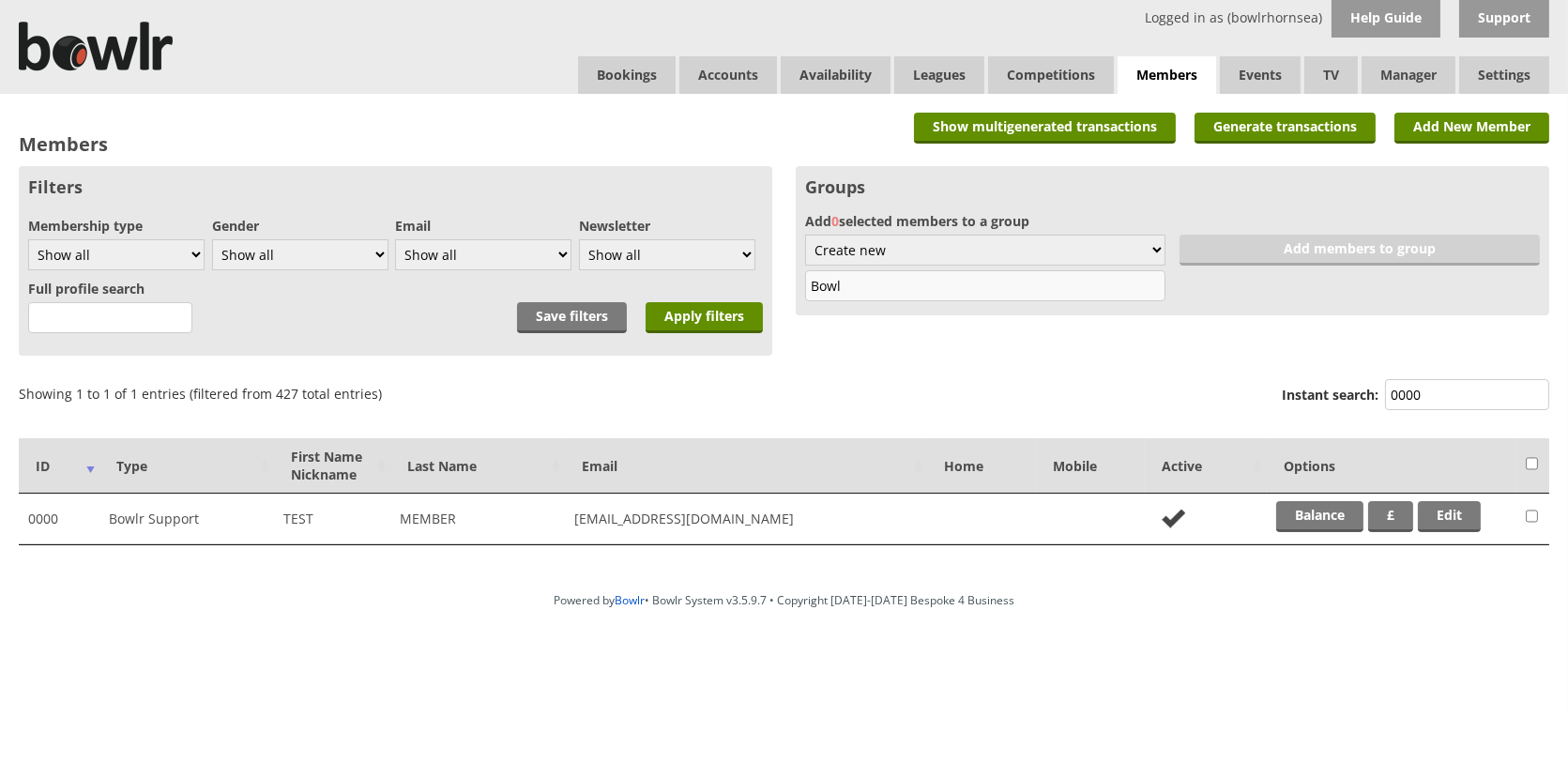type on "Bowlr Support Test" 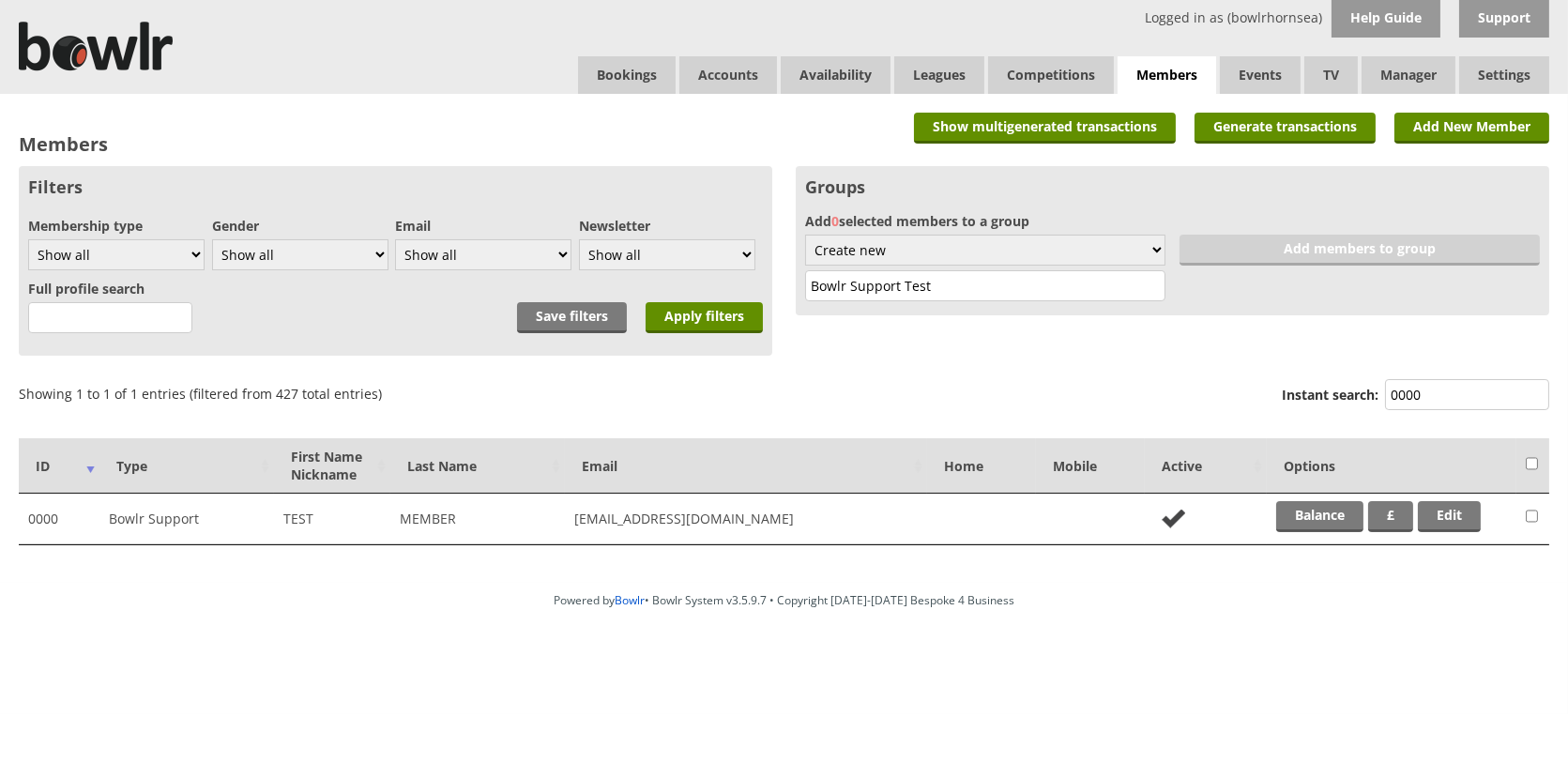 click on "Filters
Membership type
Show all Full members Rollabowl Juniors Social Members Pending Left R.I.P. PF Locker Only - not a member SB - Do Not Use Bowlr Support
Gender
Show all
Male
Female
Email
Show all
Show with email
Show without email
Newsletter
Show all
Yes
No
Full profile search" at bounding box center (784, 356) 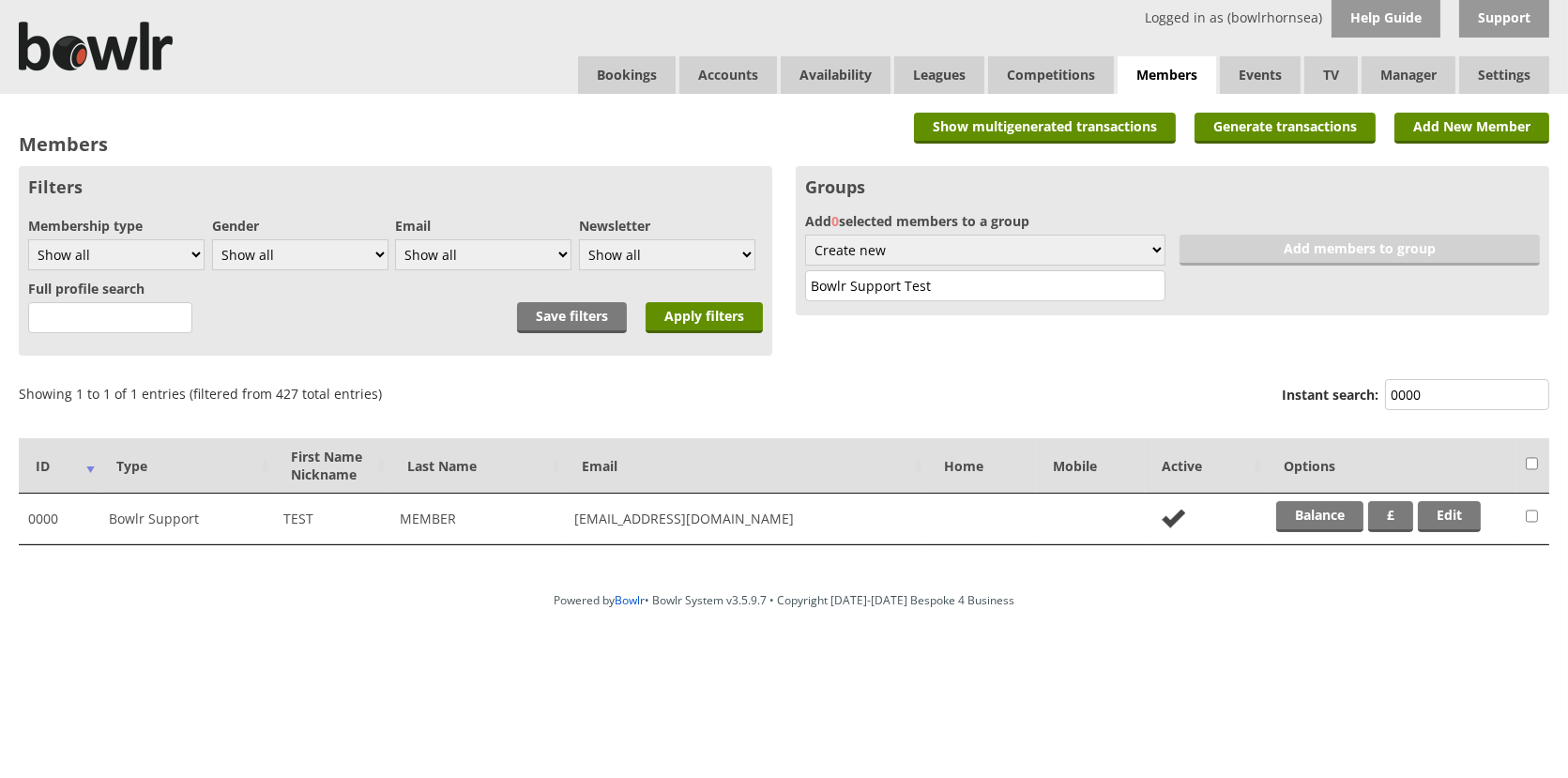 click at bounding box center [1532, 519] 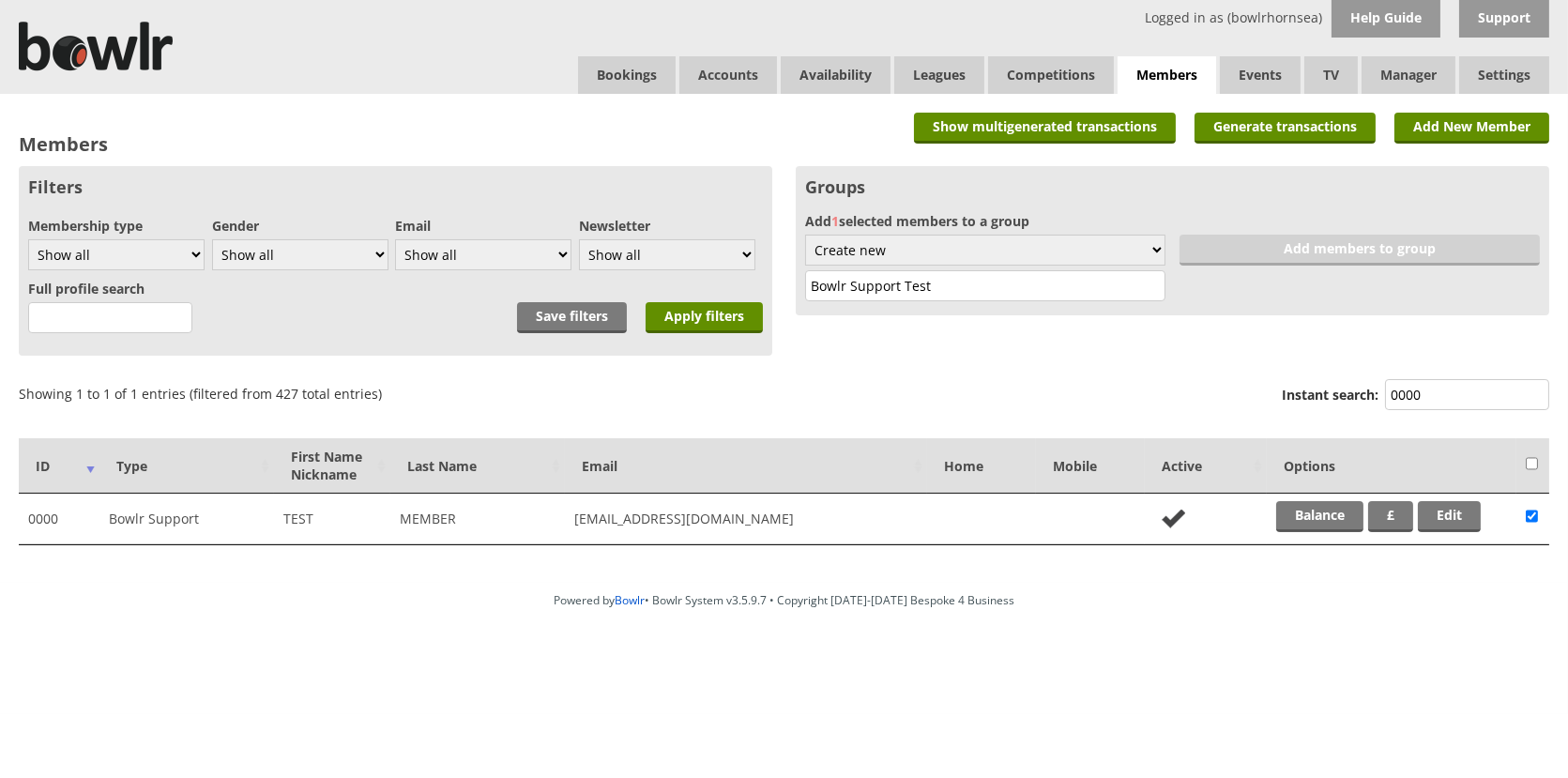 click on "Groups
Add  1  selected members to a group
Select group...
Create new 6 without email Club Competitions 2024-25 Coaches Female Bowlers Friday Eve League 24-25 Ladies' Team Male Full Members Monday Eve League New Members 2024-5 Newsletter test Over 55's A team Over 55's B Team Panthers New Shirts  PF Summer Bowlers 2025 TEST Test Invoices Thurs pm captains Top Club Wednesday Morn League Yorks League Captains Yorkshire A team Younger Members for Return of Shirts
Add members to group
Bowlr Support Test" at bounding box center [1172, 240] 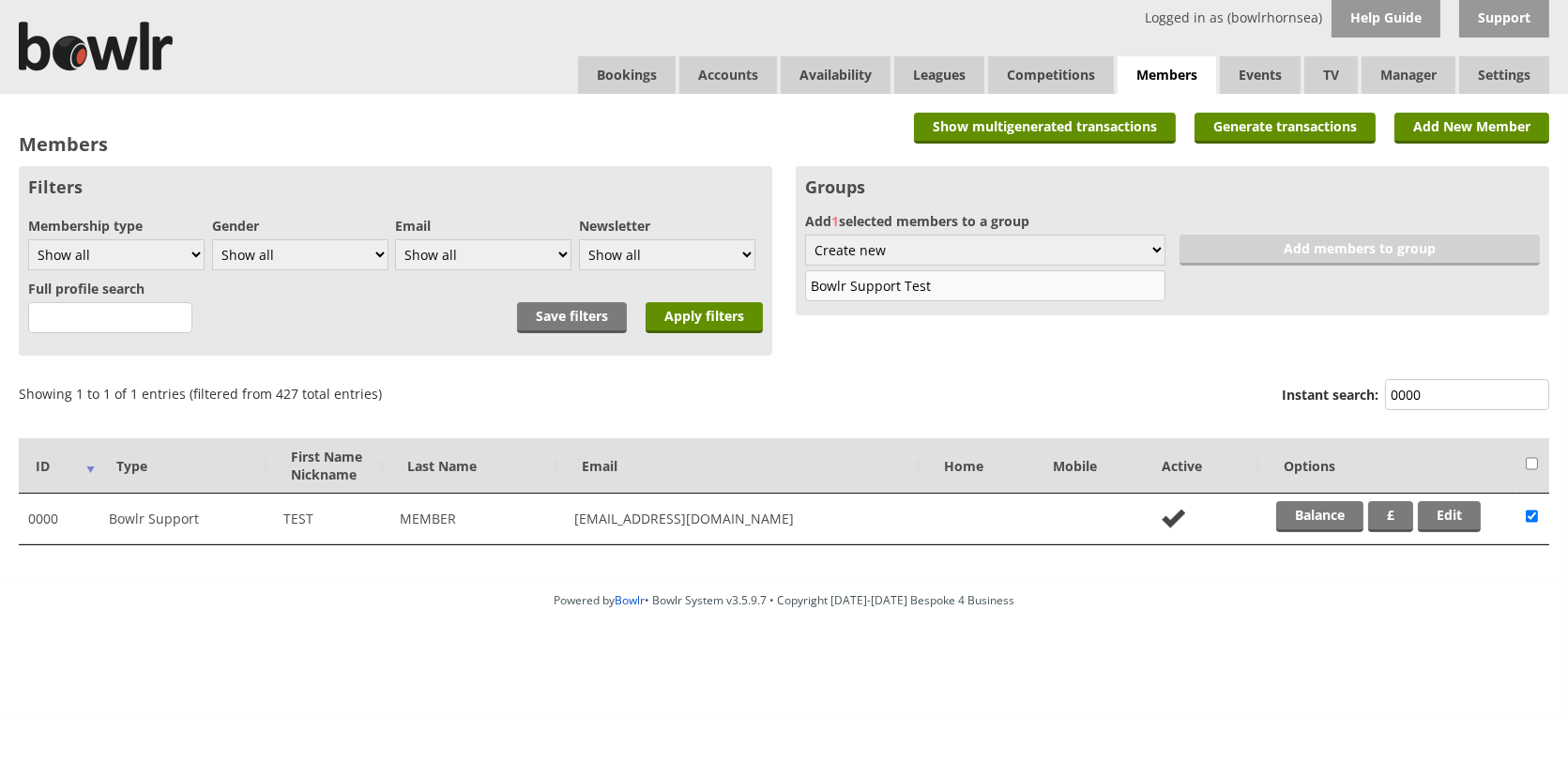 click on "Bowlr Support Test" at bounding box center [985, 285] 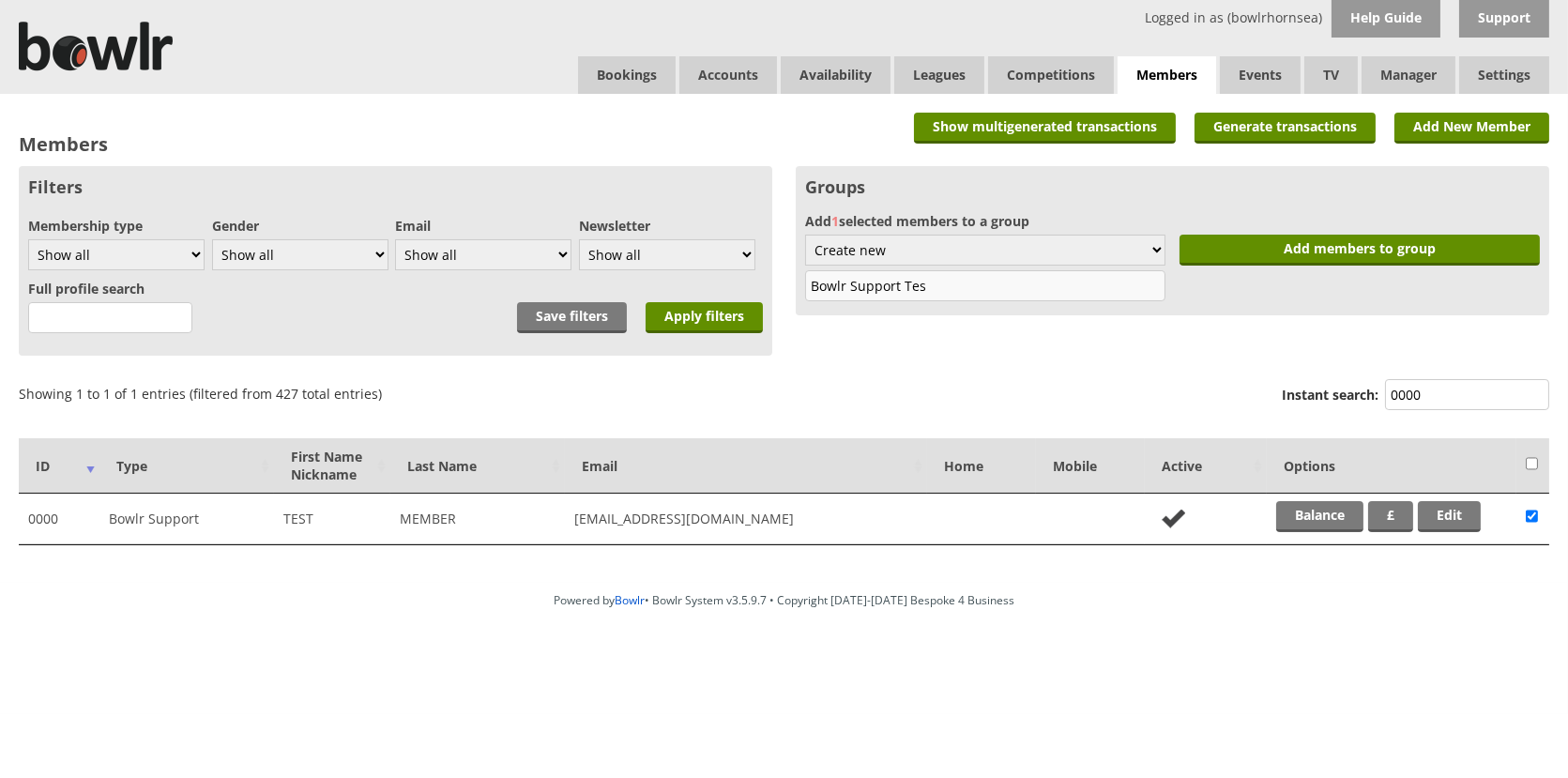 type on "Bowlr Support Test" 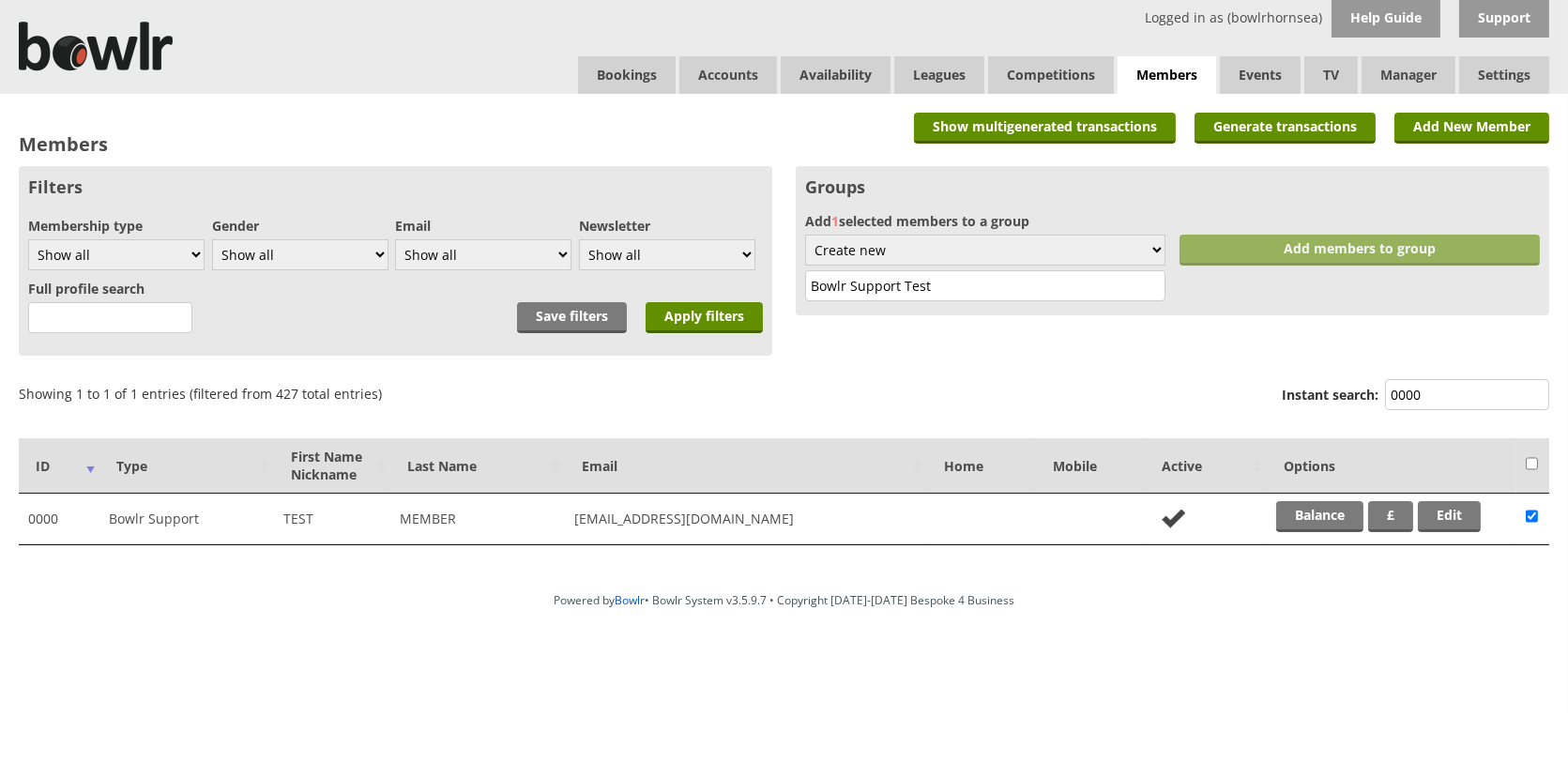 click on "Add members to group" at bounding box center [1360, 250] 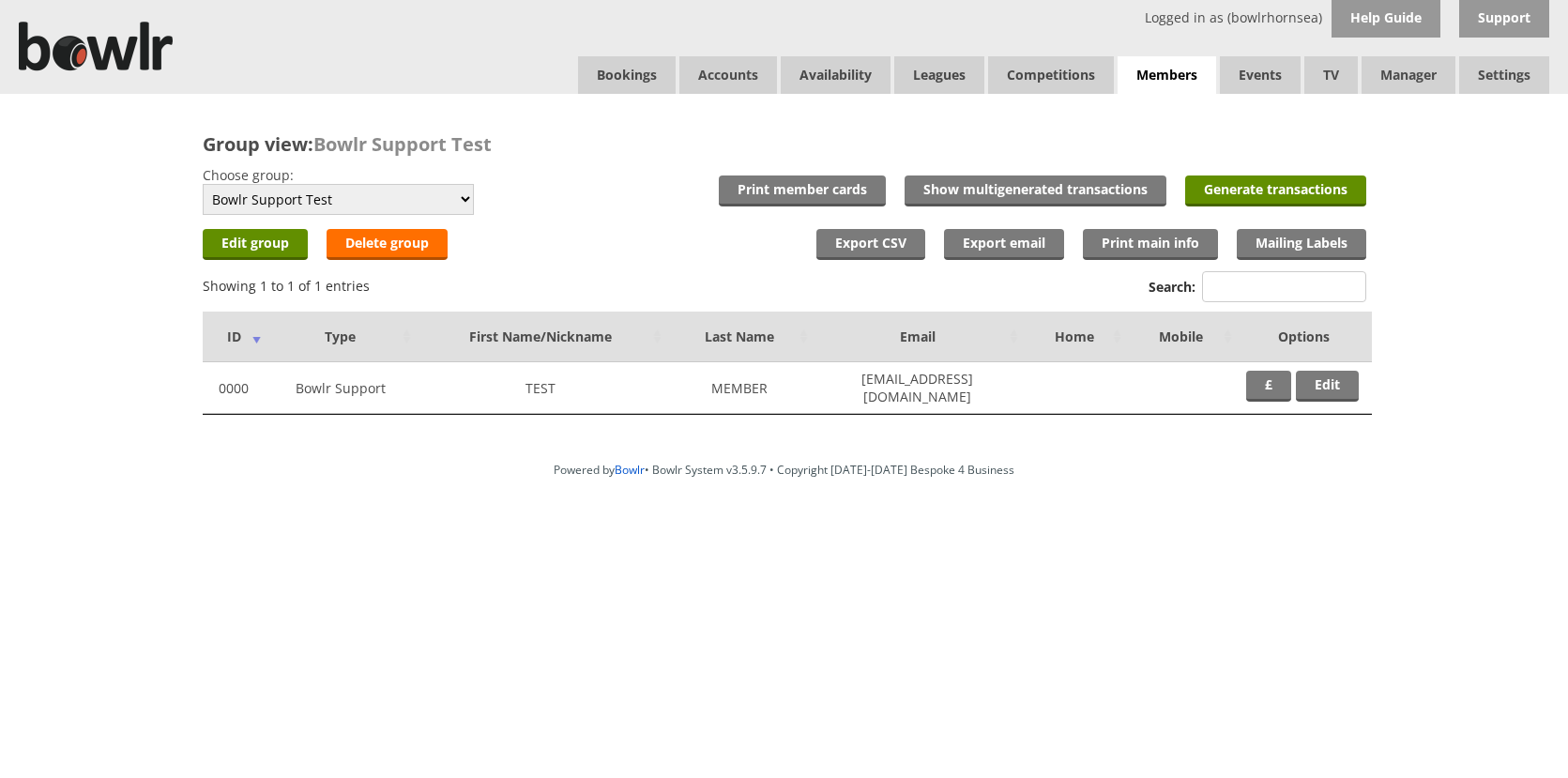 scroll, scrollTop: 0, scrollLeft: 0, axis: both 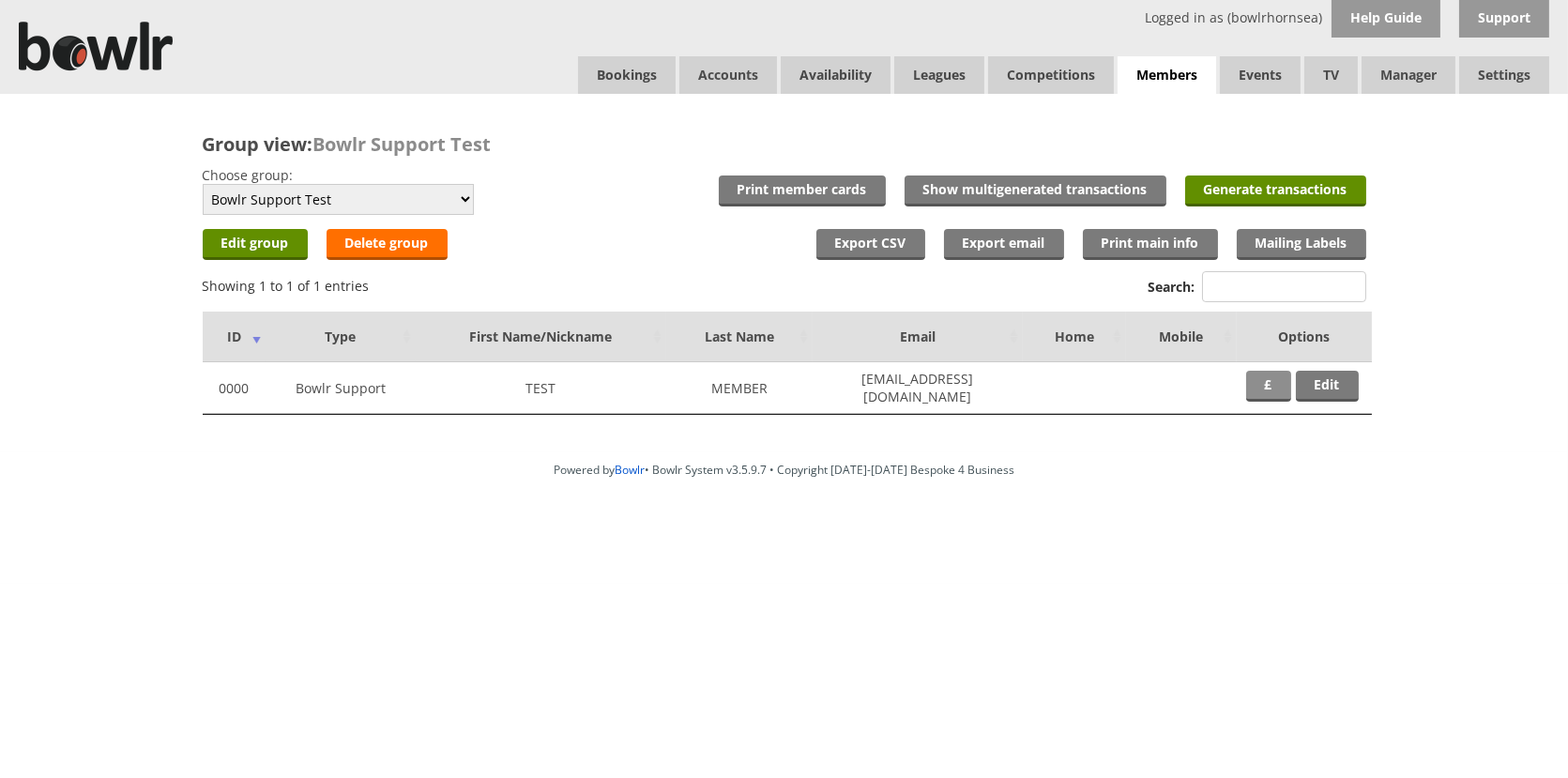 click on "£" at bounding box center (1269, 384) 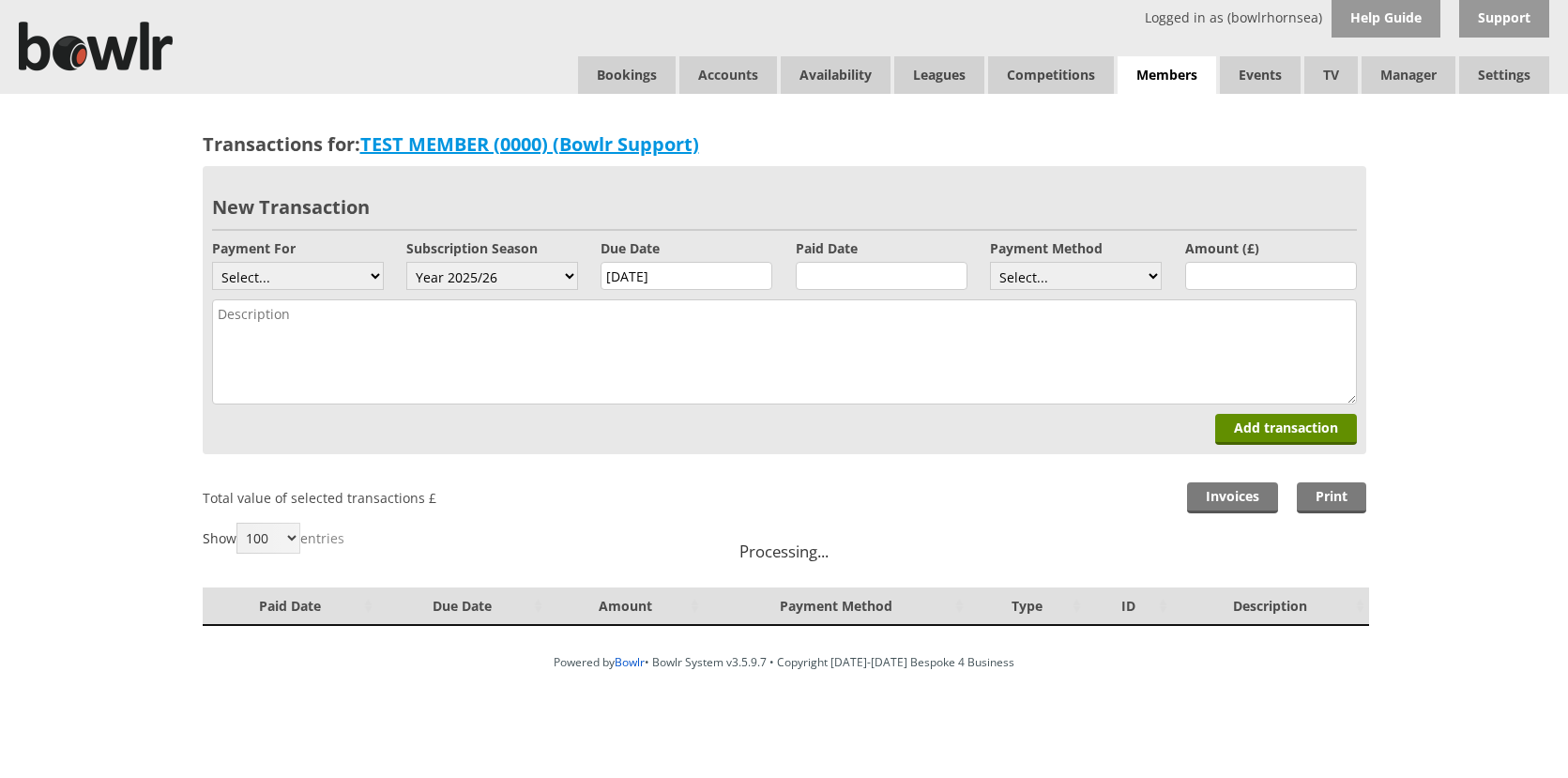 scroll, scrollTop: 0, scrollLeft: 0, axis: both 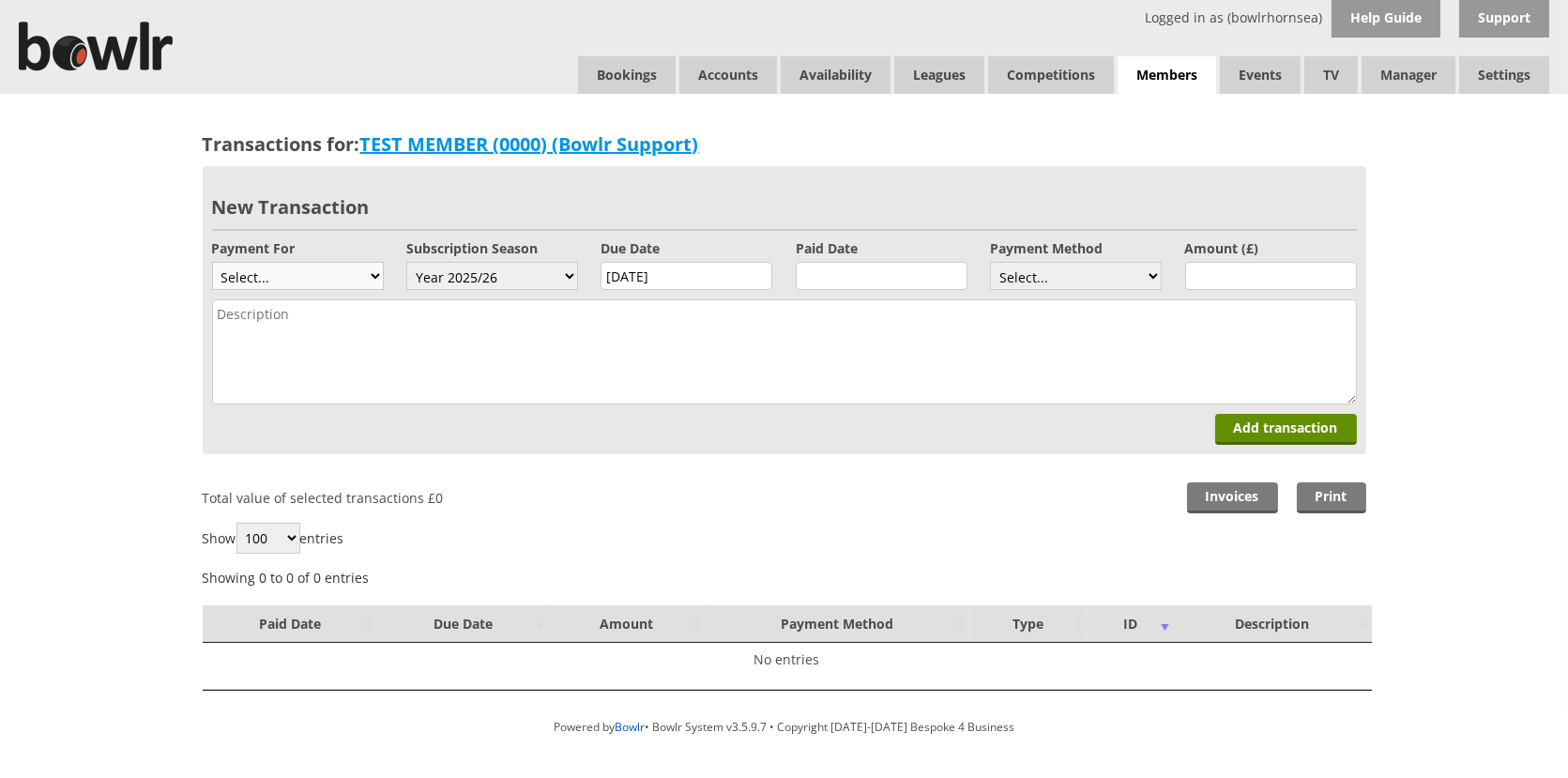 click on "Select... Full mem rink fee Locker Replacement key / card Subscription - Full Member Subscription Discounted Full Member Subscription Full Subscription Junior Subscription social Subscription social bowl" at bounding box center (297, 276) 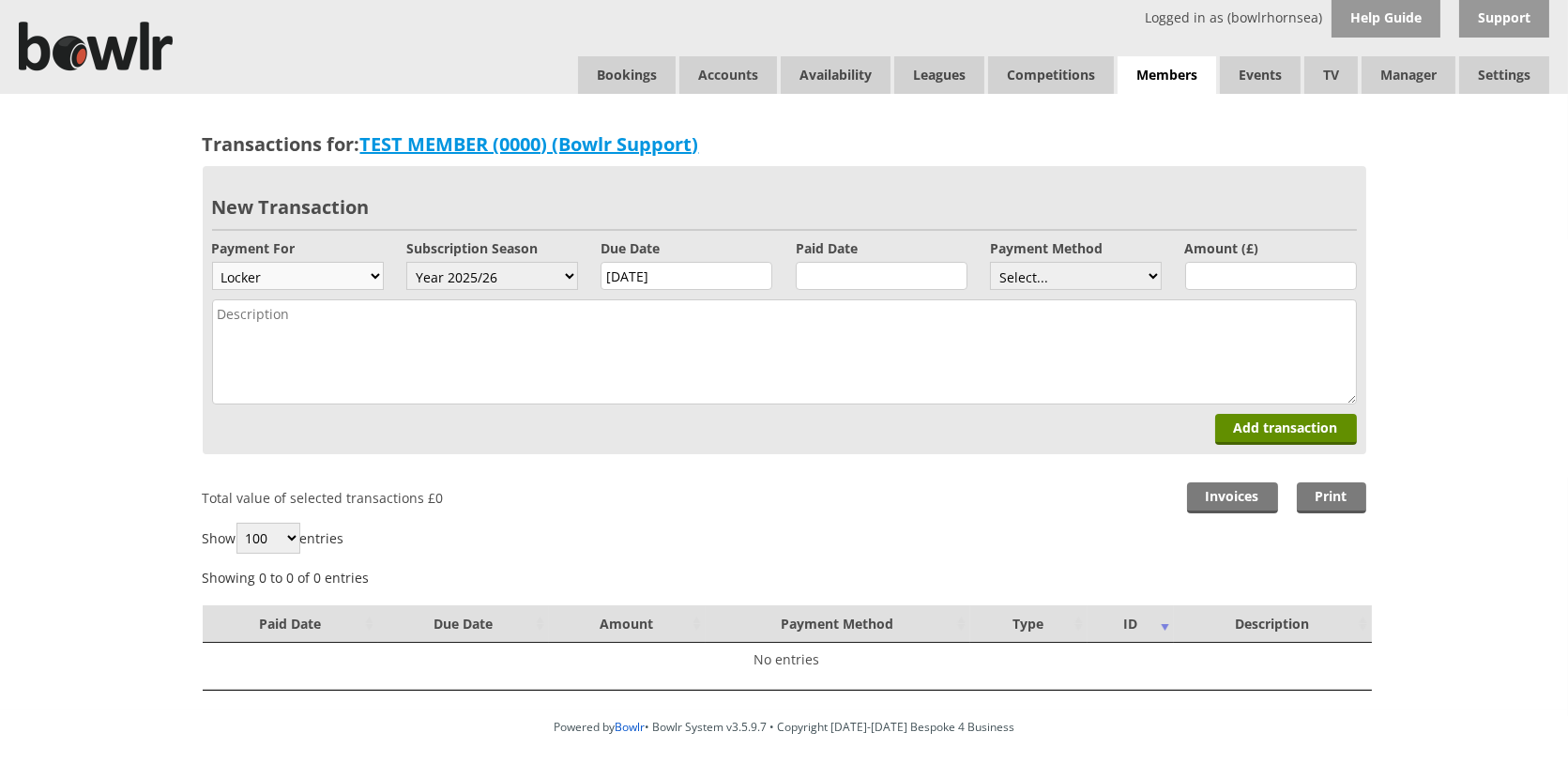 type on "5" 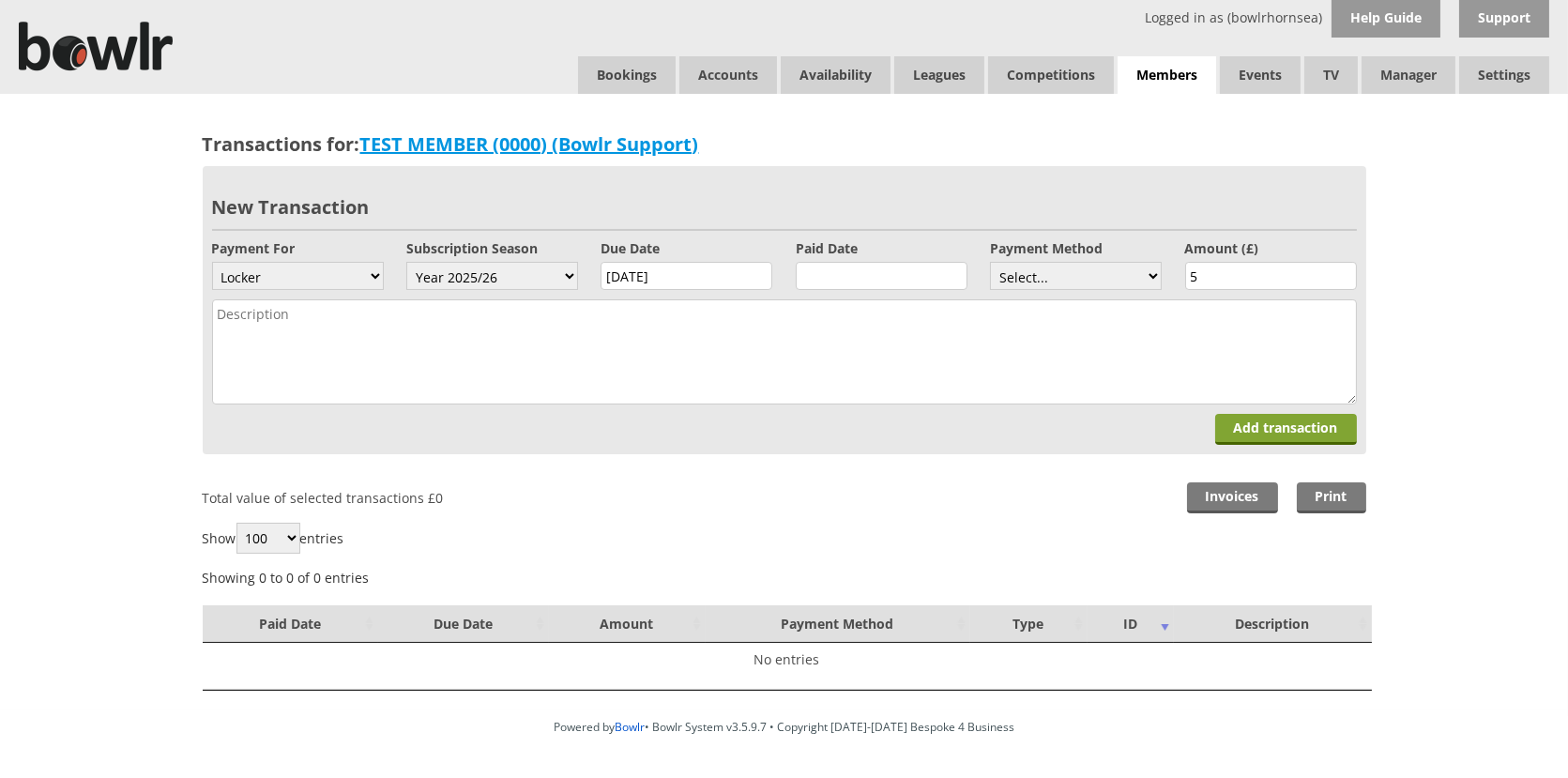 click on "Add transaction" at bounding box center (1286, 429) 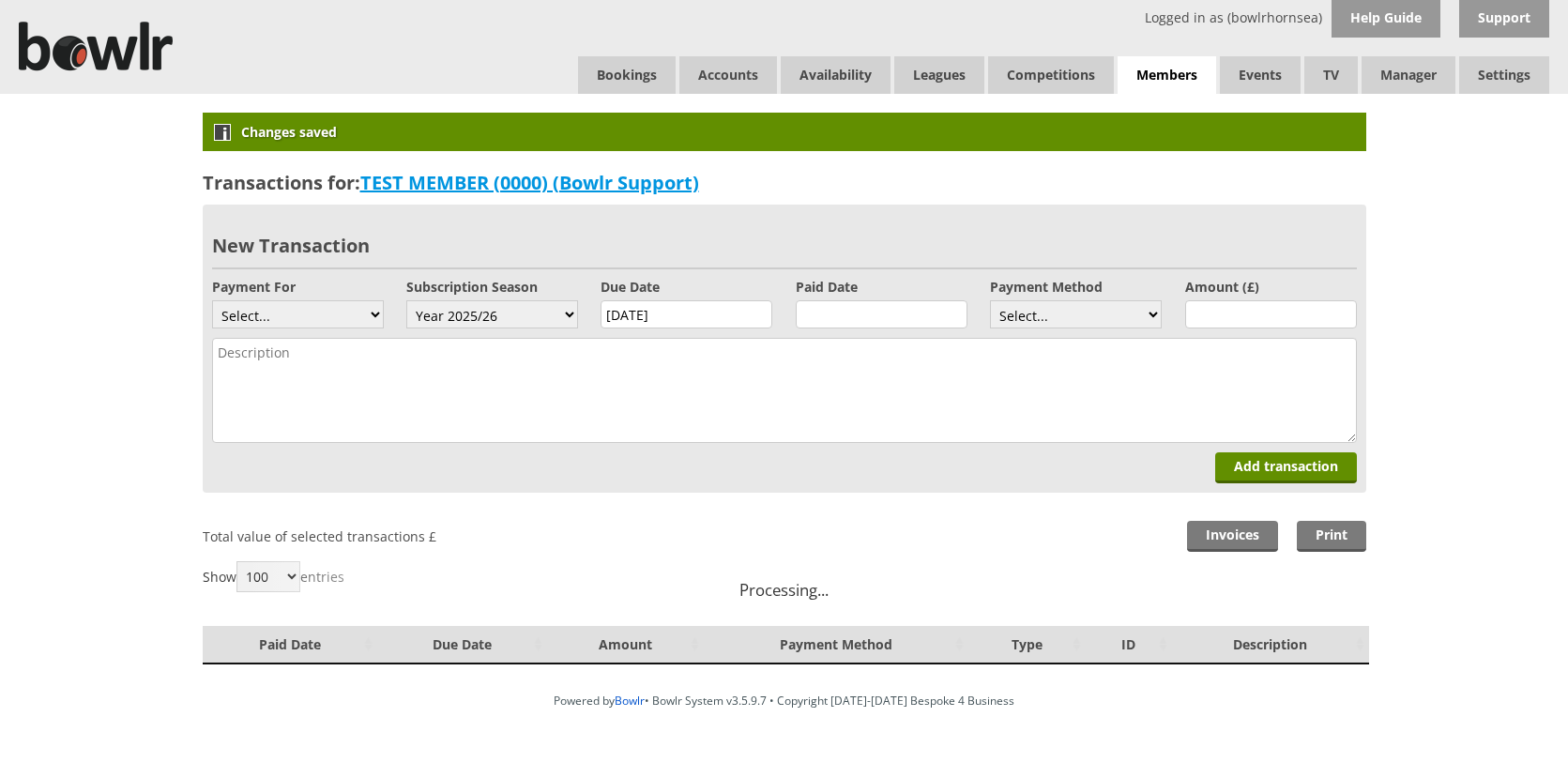 scroll, scrollTop: 0, scrollLeft: 0, axis: both 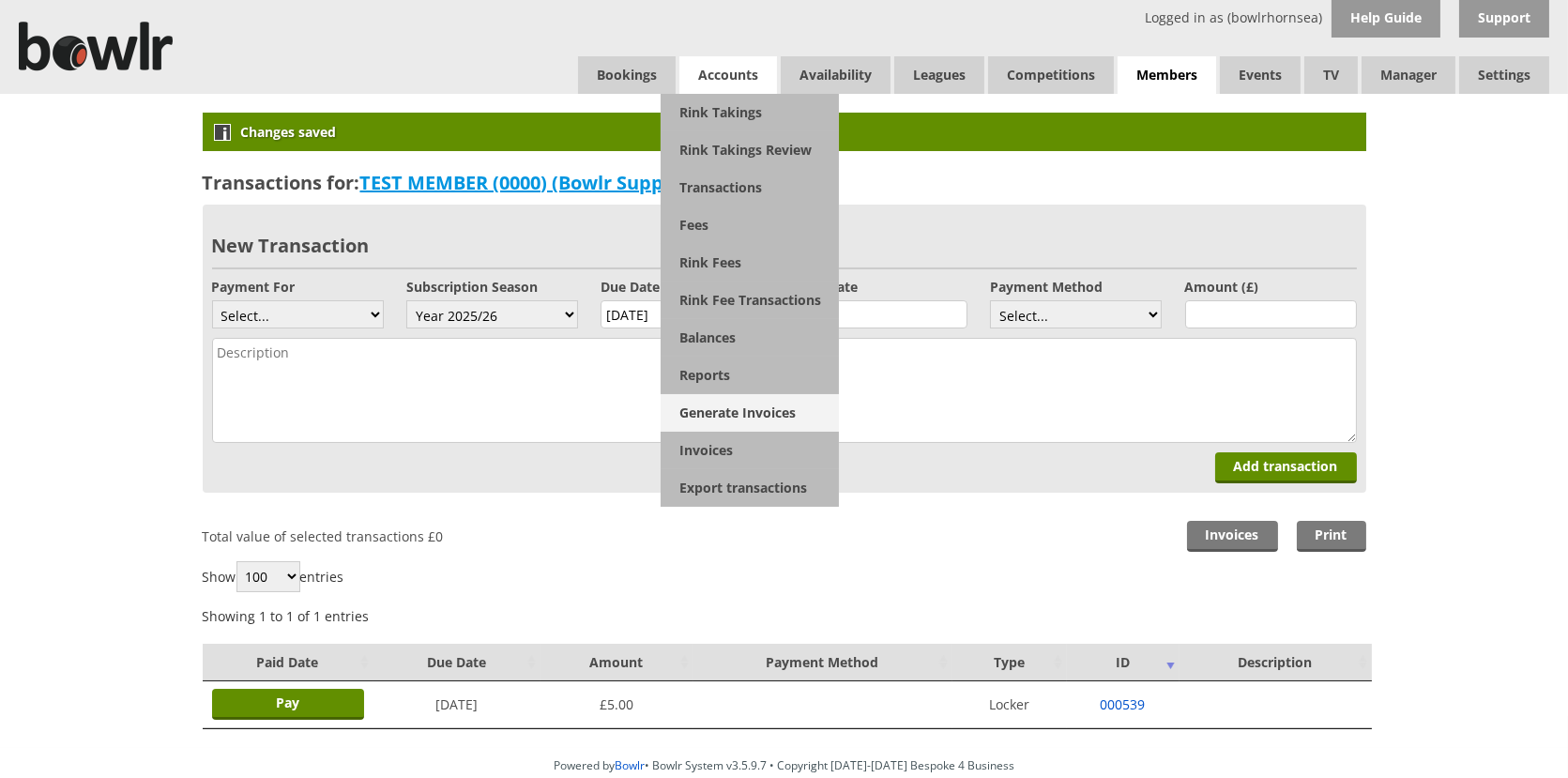 click on "Generate Invoices" at bounding box center (750, 413) 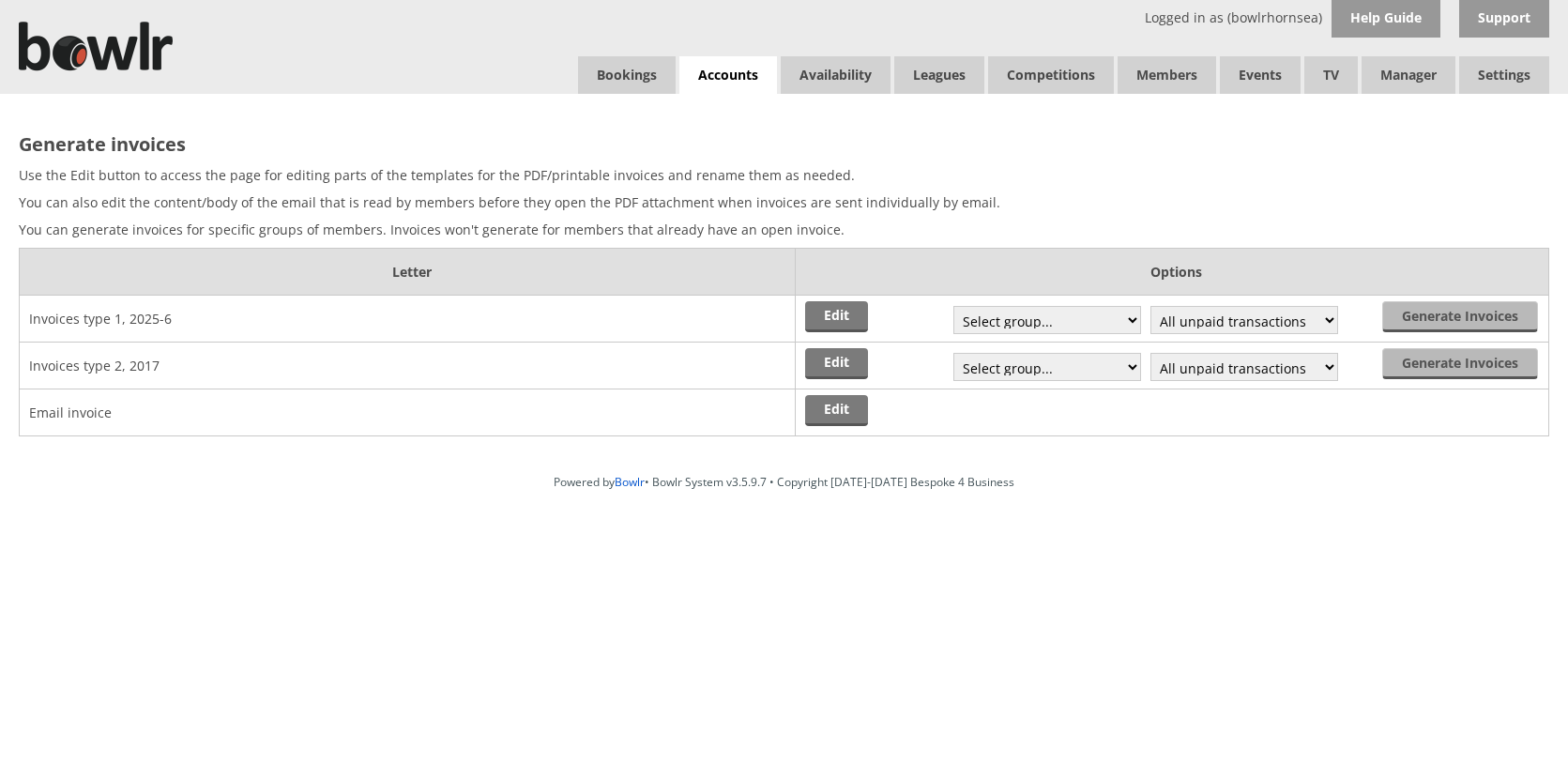 scroll, scrollTop: 0, scrollLeft: 0, axis: both 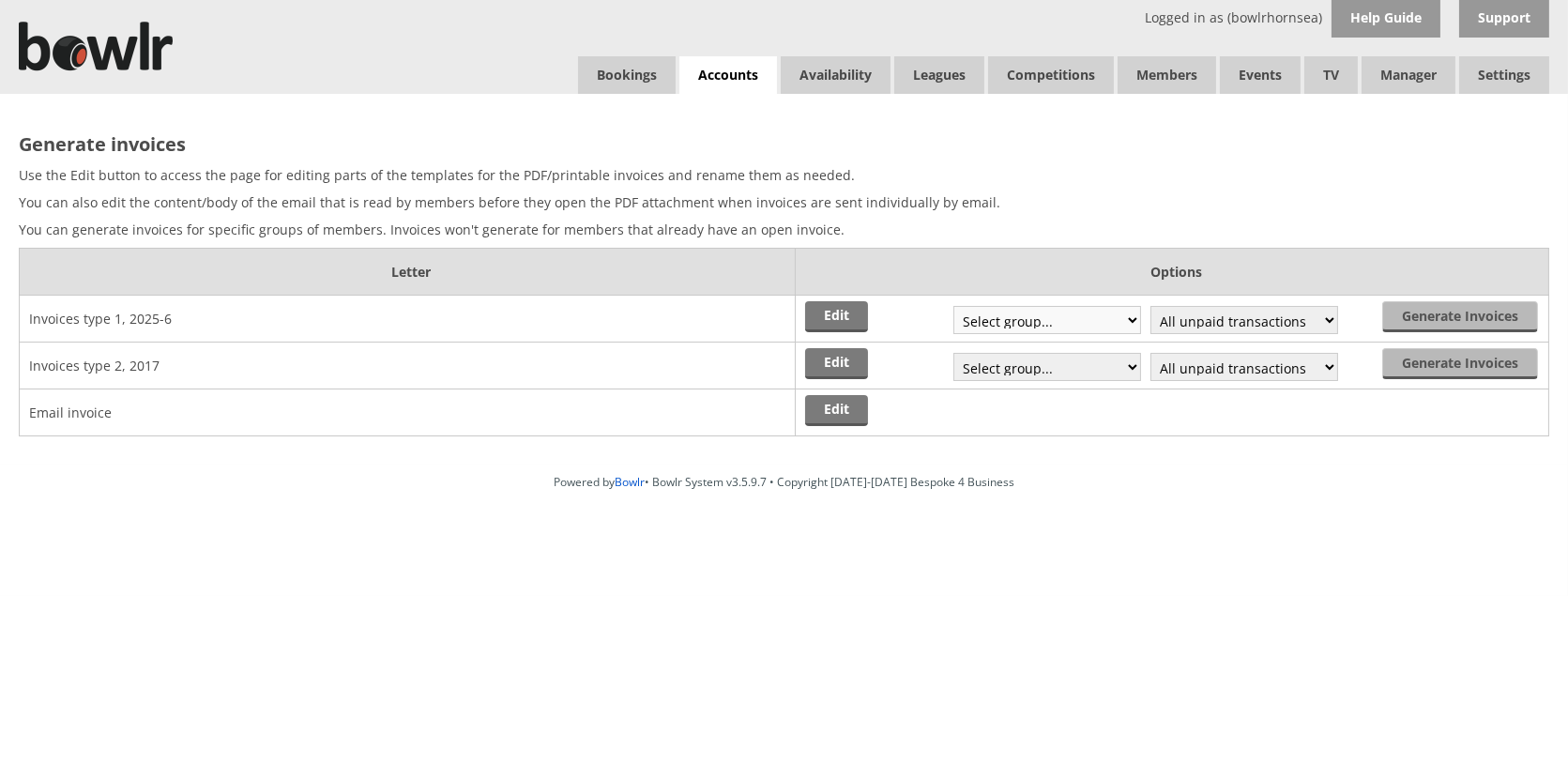 click on "Select group... Saved filter - Everyone Saved filter - Pending Saved filter - 6 Saved filter - Roll-a-bowl Members Saved filter - Junior Members Saved filter - Social Members emails Saved filter - Social Bowlers Saved filter - Full With Email Saved filter - FULL MEMBERS --- 6 without email Bowlr Support Test Club Competitions 2024-25 Coaches Female Bowlers Friday Eve League 24-25 Ladies' Team Male Full Members Monday Eve League New Members 2024-5 Newsletter test Over 55's A team Over 55's B Team Panthers New Shirts  PF Summer Bowlers 2025 TEST Test Invoices Thurs pm captains Top Club Wednesday Morn League Yorks League Captains Yorkshire A team Younger Members for Return of Shirts" at bounding box center [1047, 320] 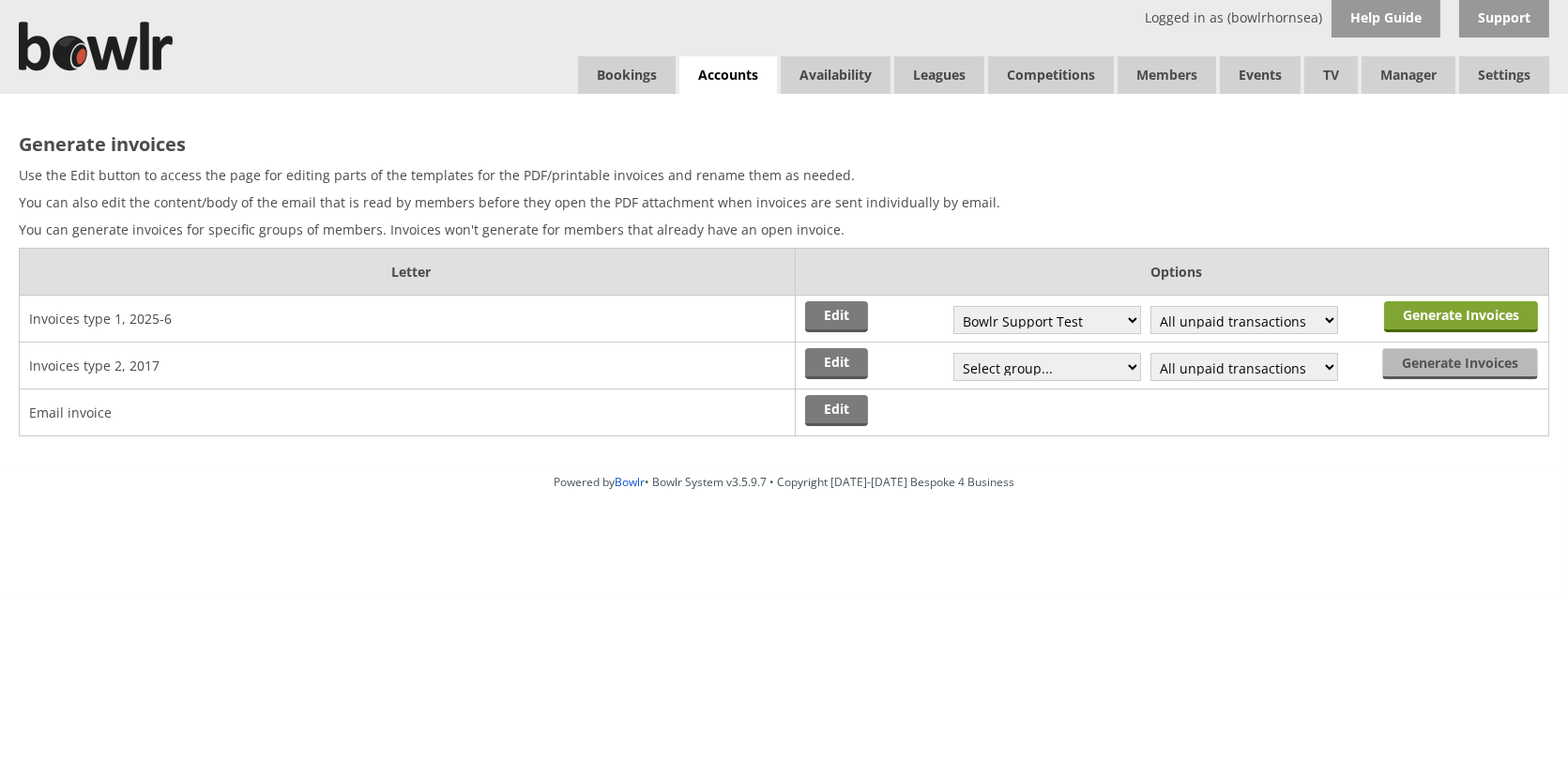 click on "Generate Invoices" at bounding box center (1461, 316) 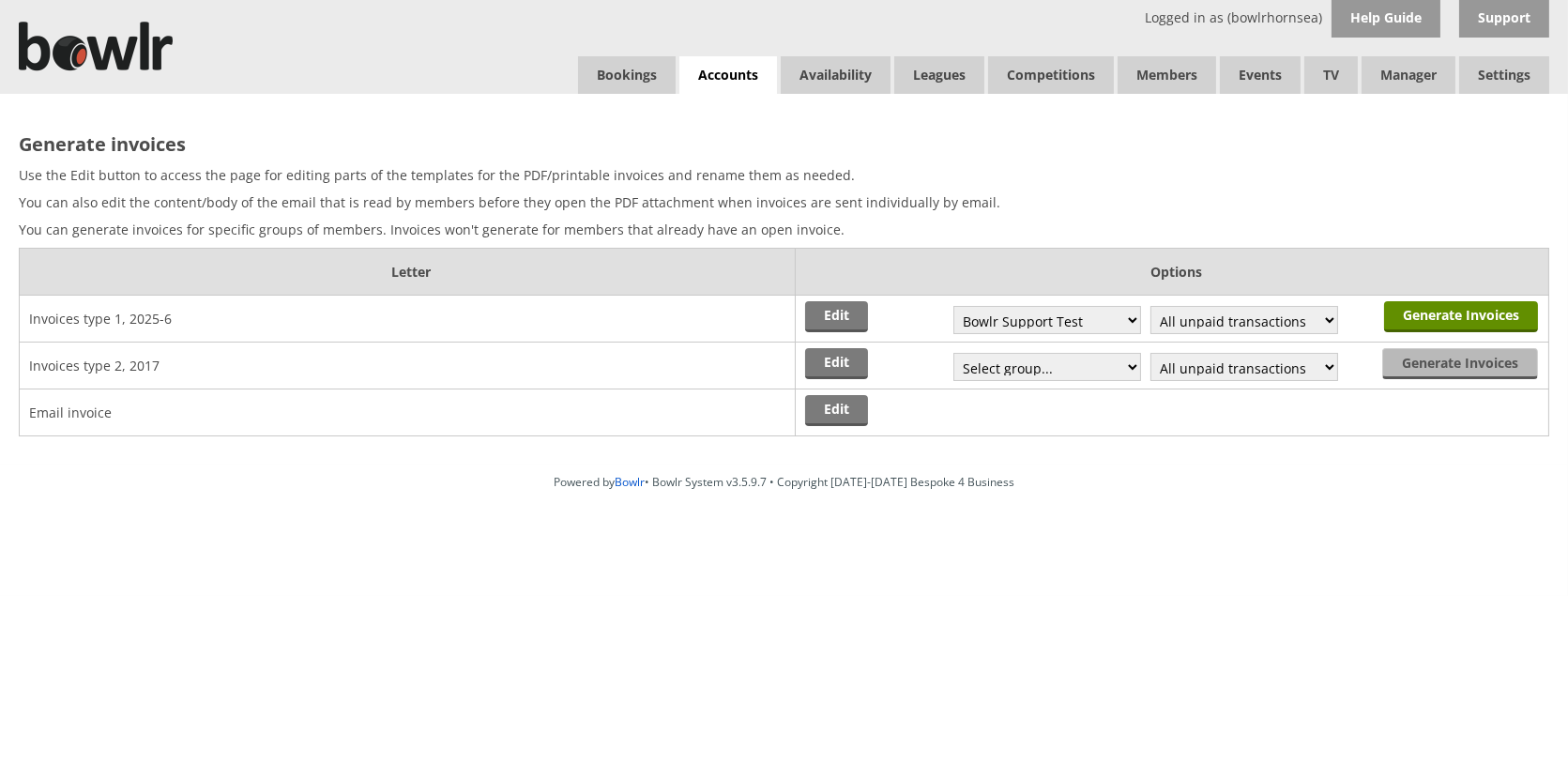 click on "Generate invoices
Use the Edit button to access the page for editing parts of the templates for the PDF/printable invoices and rename them as needed.
You can also edit the content/body of the email that is read by members before they open the PDF attachment when invoices are sent individually by email.
You can generate invoices for specific groups of members. Invoices won't generate for members that already have an open invoice.
Letter Options
Invoices type 1, 2025-6
Edit
Generate Invoices
---" at bounding box center (784, 283) 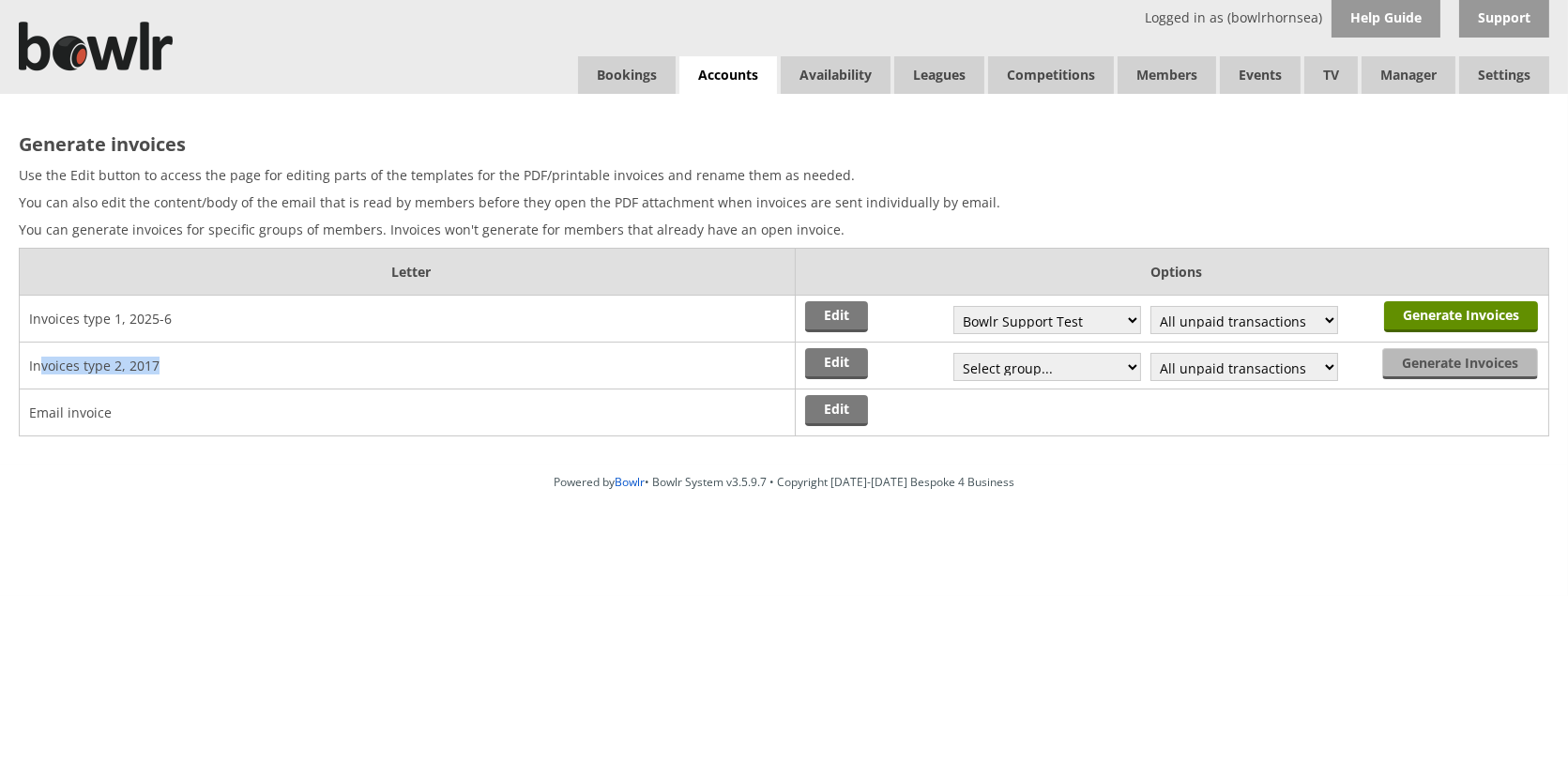 drag, startPoint x: 162, startPoint y: 361, endPoint x: 41, endPoint y: 360, distance: 121.00413 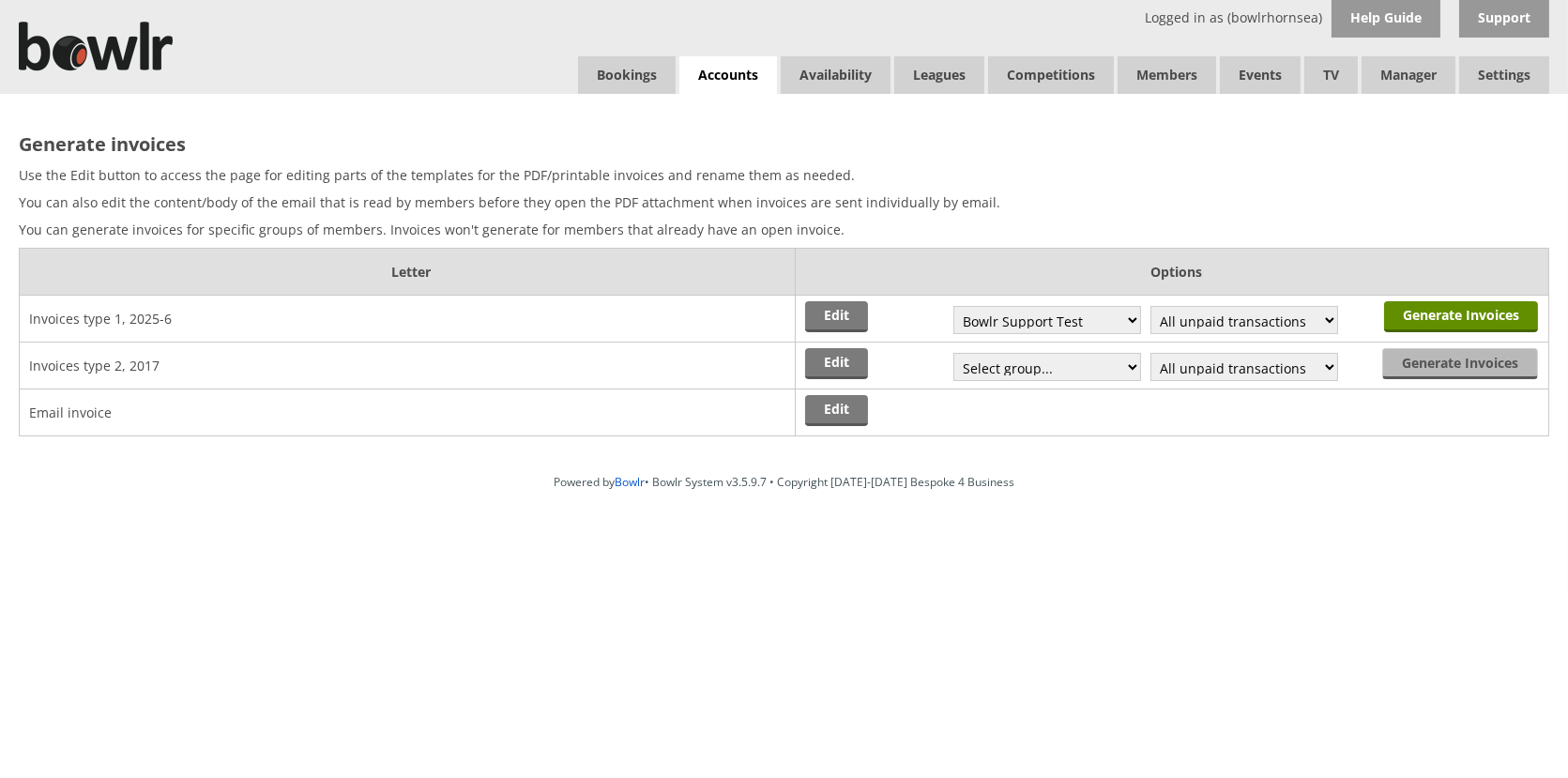 click on "Invoices type 1, 2025-6" at bounding box center [407, 319] 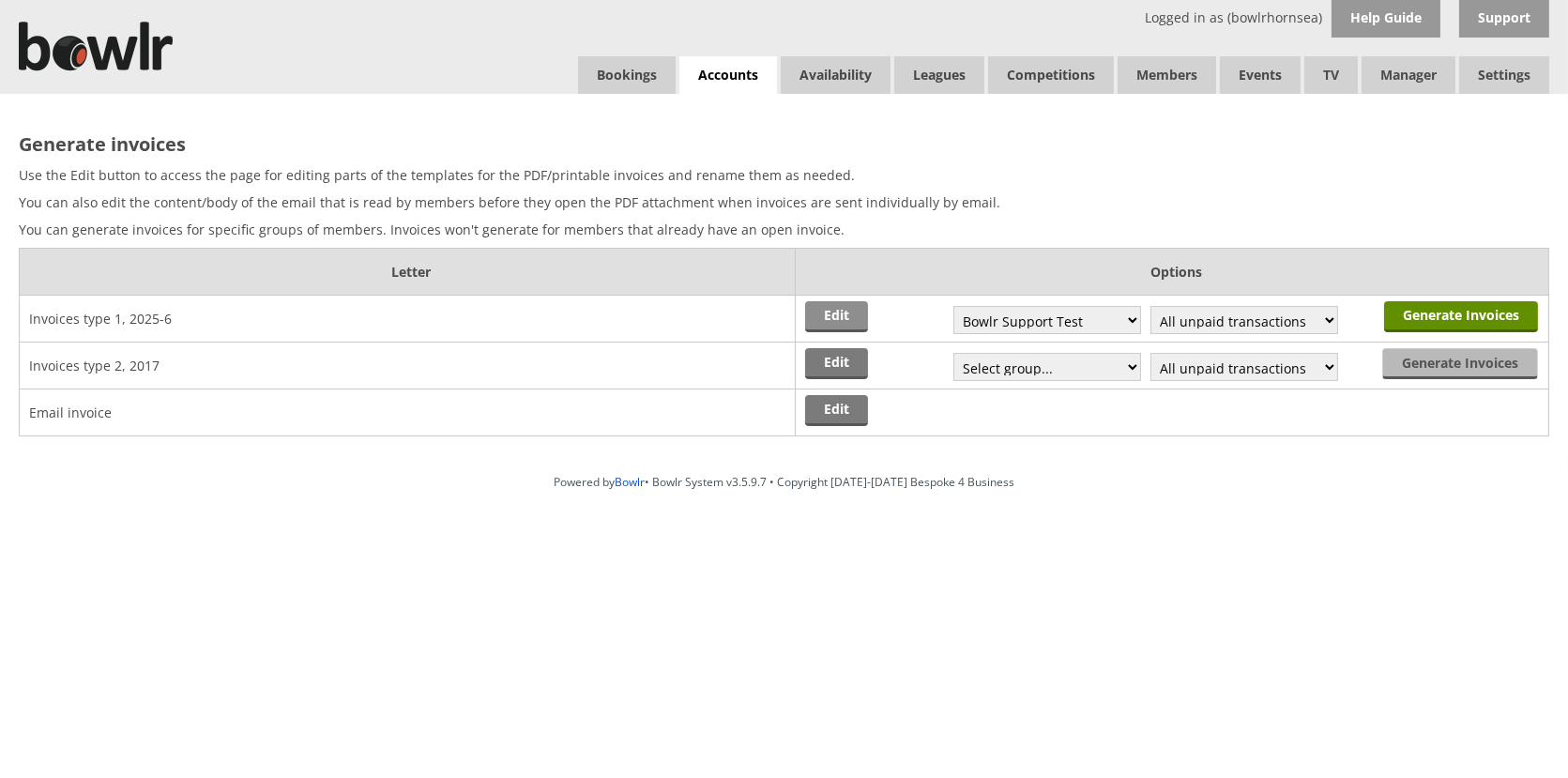 click on "Edit" at bounding box center [836, 316] 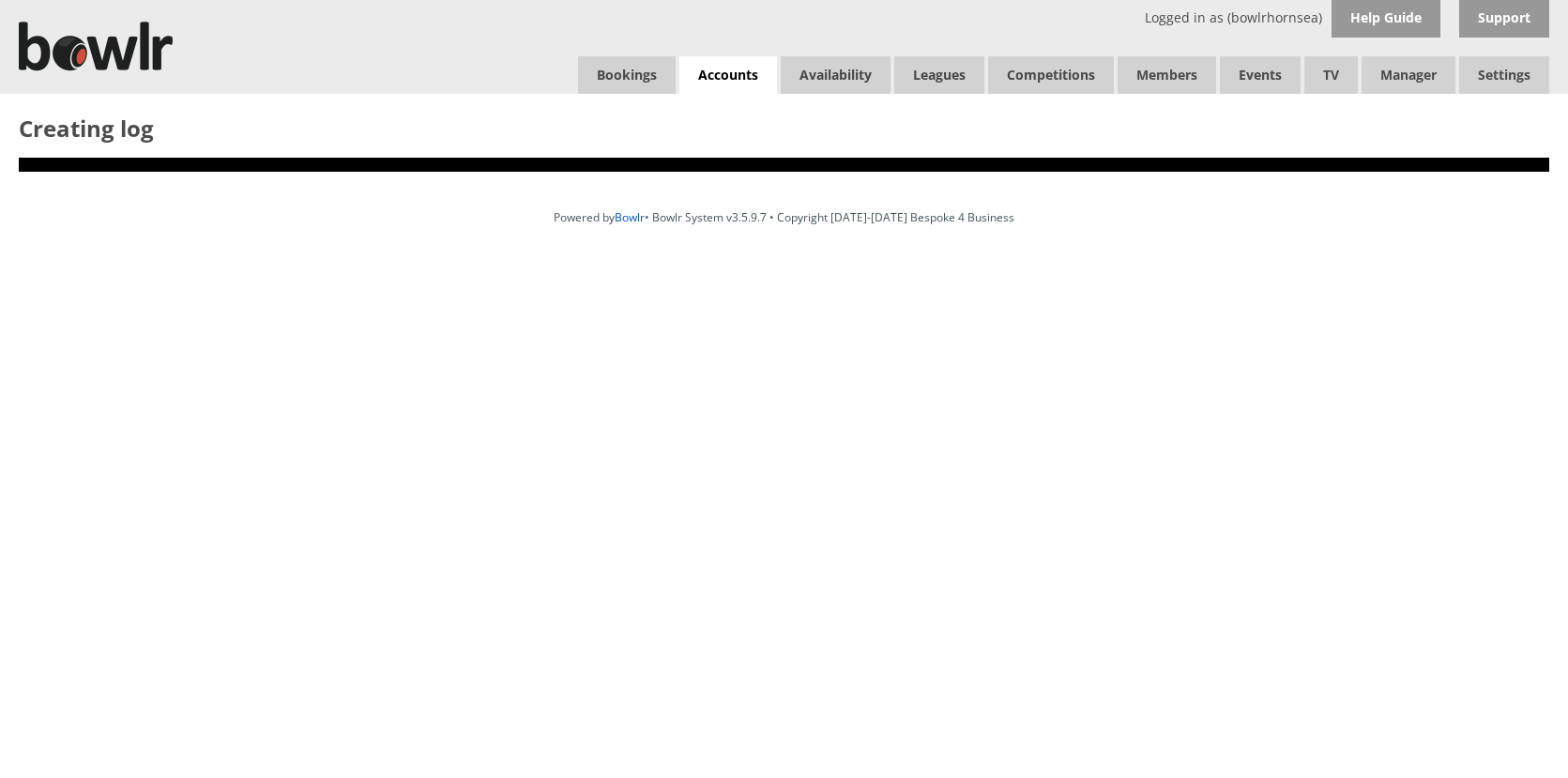 scroll, scrollTop: 0, scrollLeft: 0, axis: both 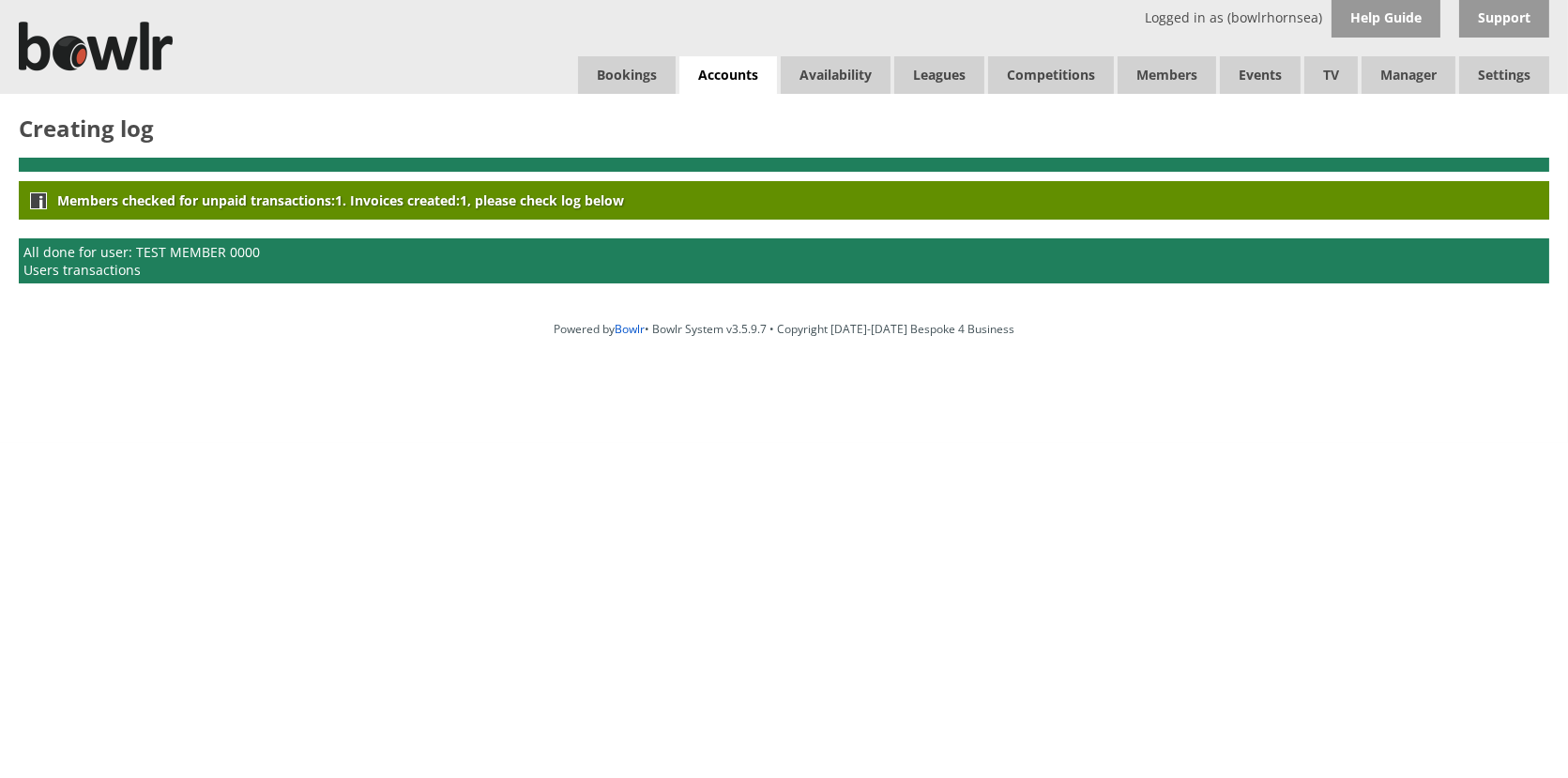 click on "Creating log" at bounding box center (784, 128) 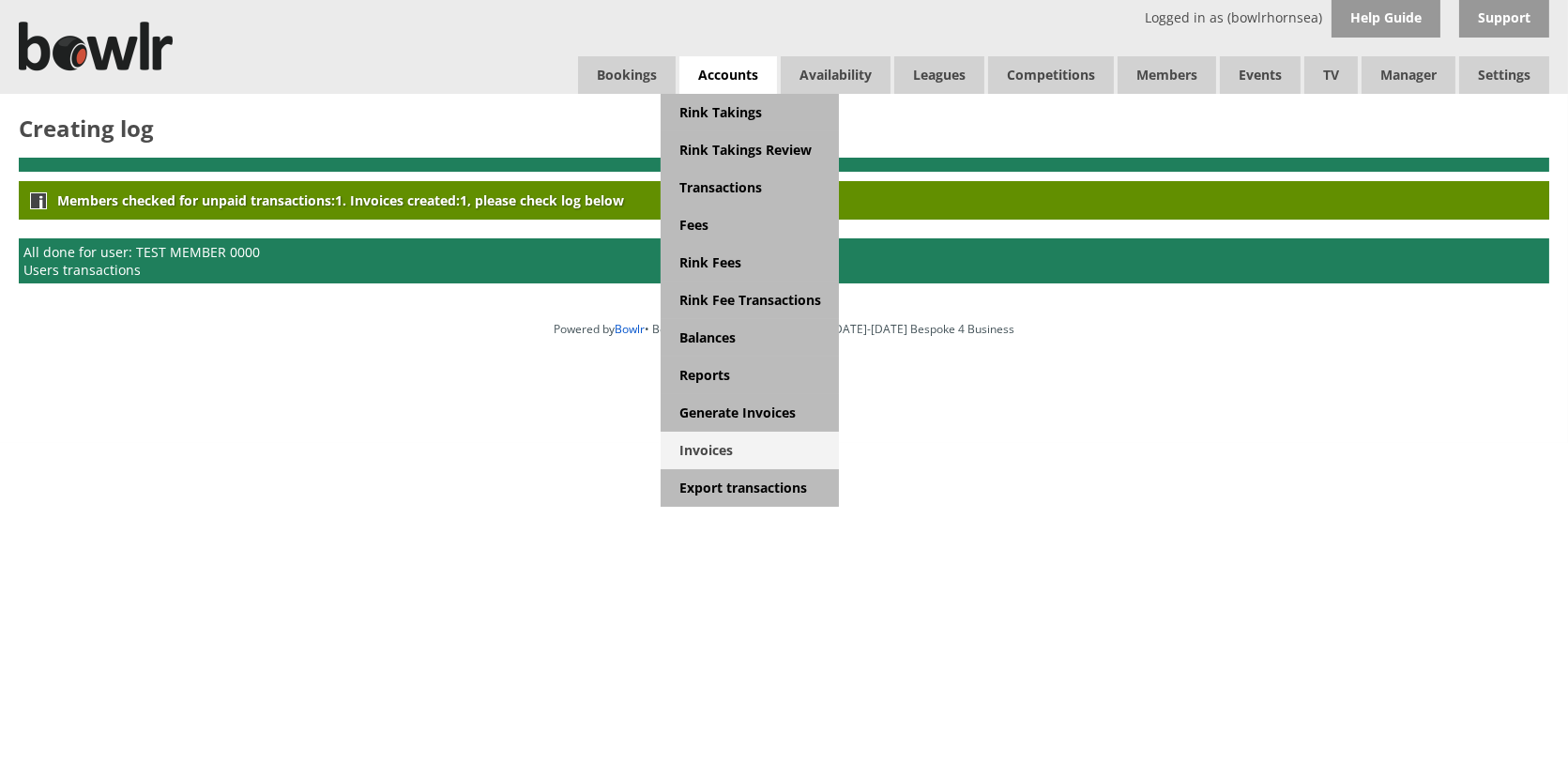 click on "Invoices" at bounding box center [750, 450] 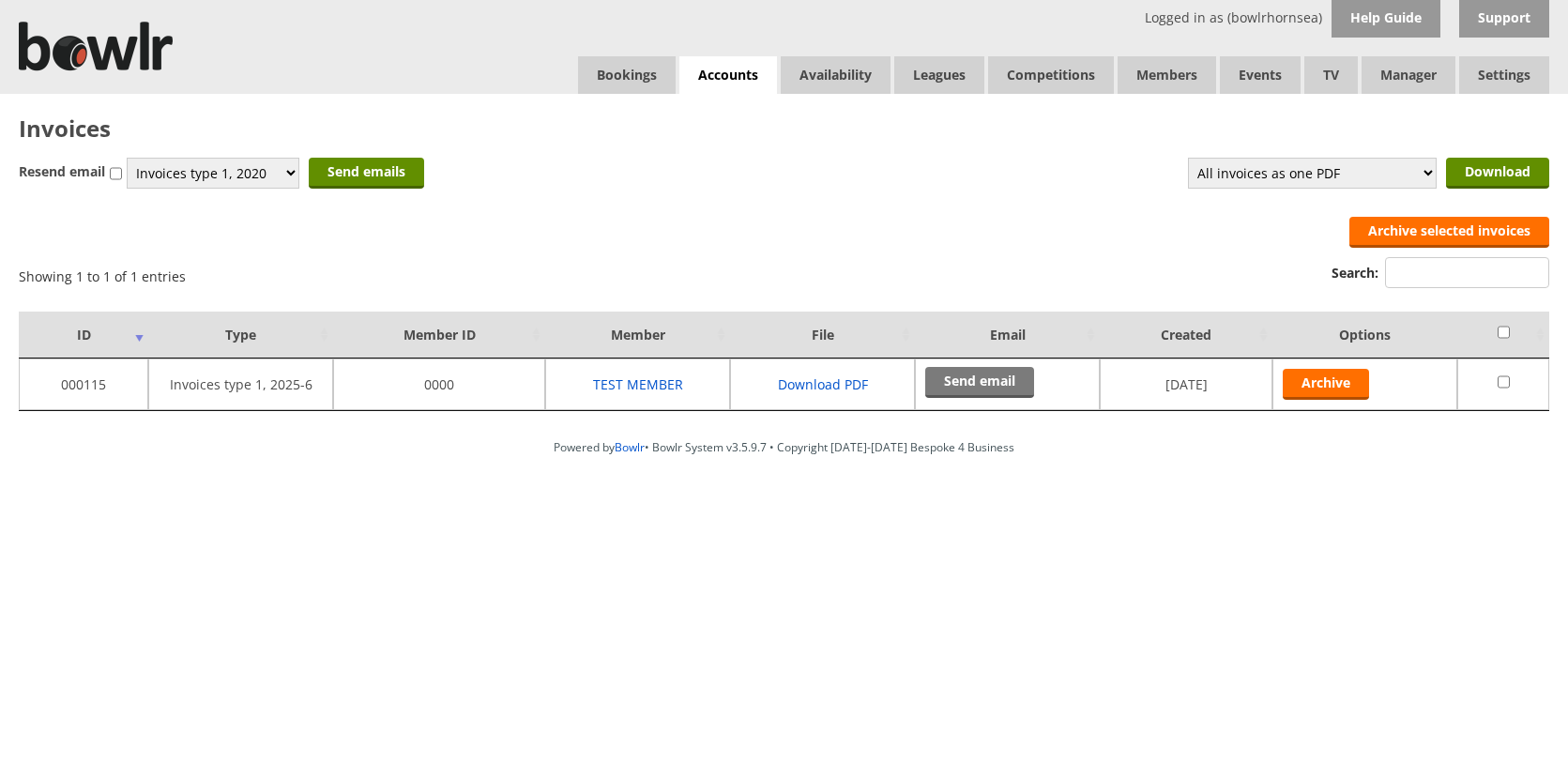 scroll, scrollTop: 0, scrollLeft: 0, axis: both 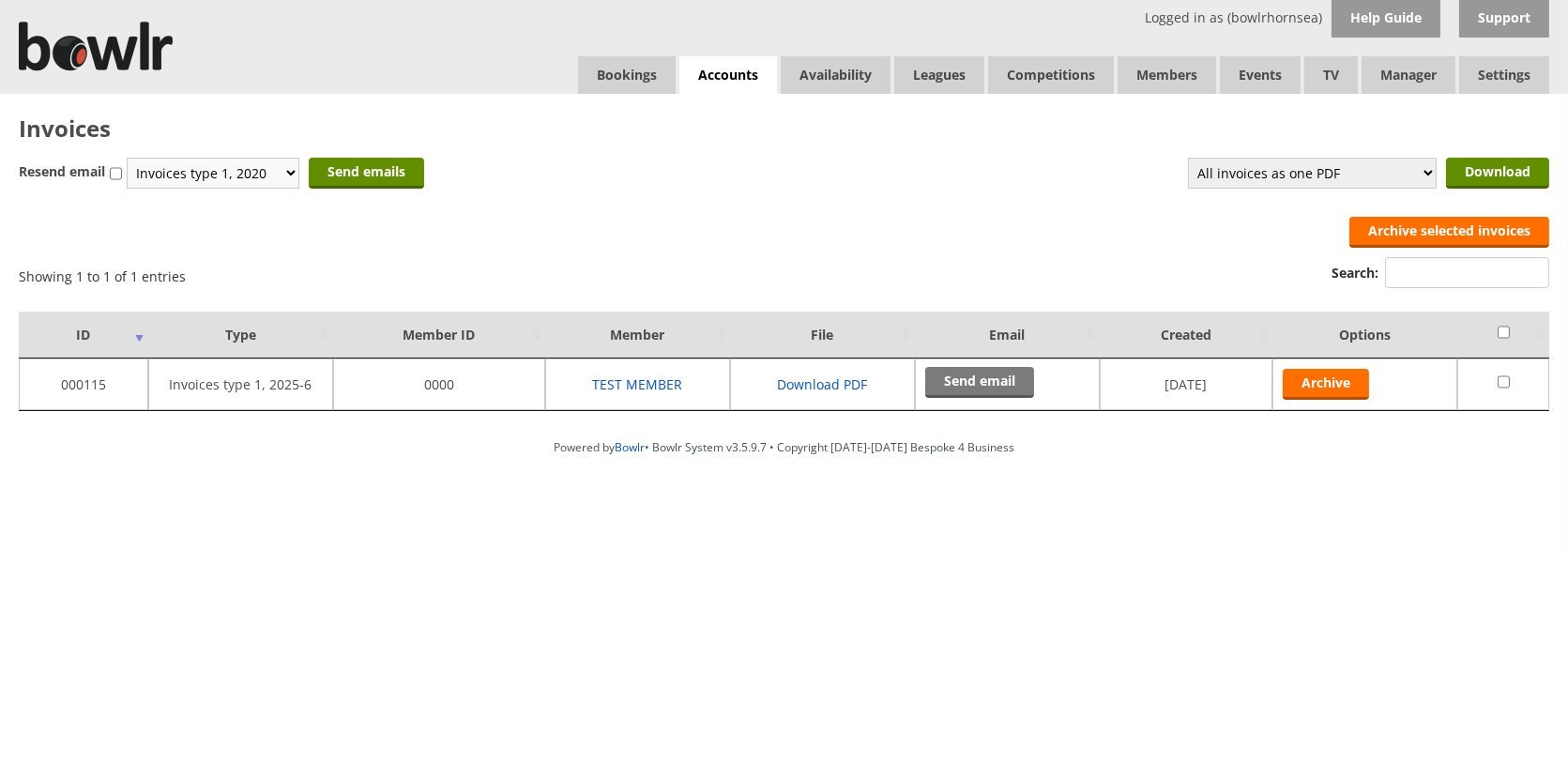 click on "Invoices type 1, 2020 Invoices type 1, 2025-6" at bounding box center [213, 173] 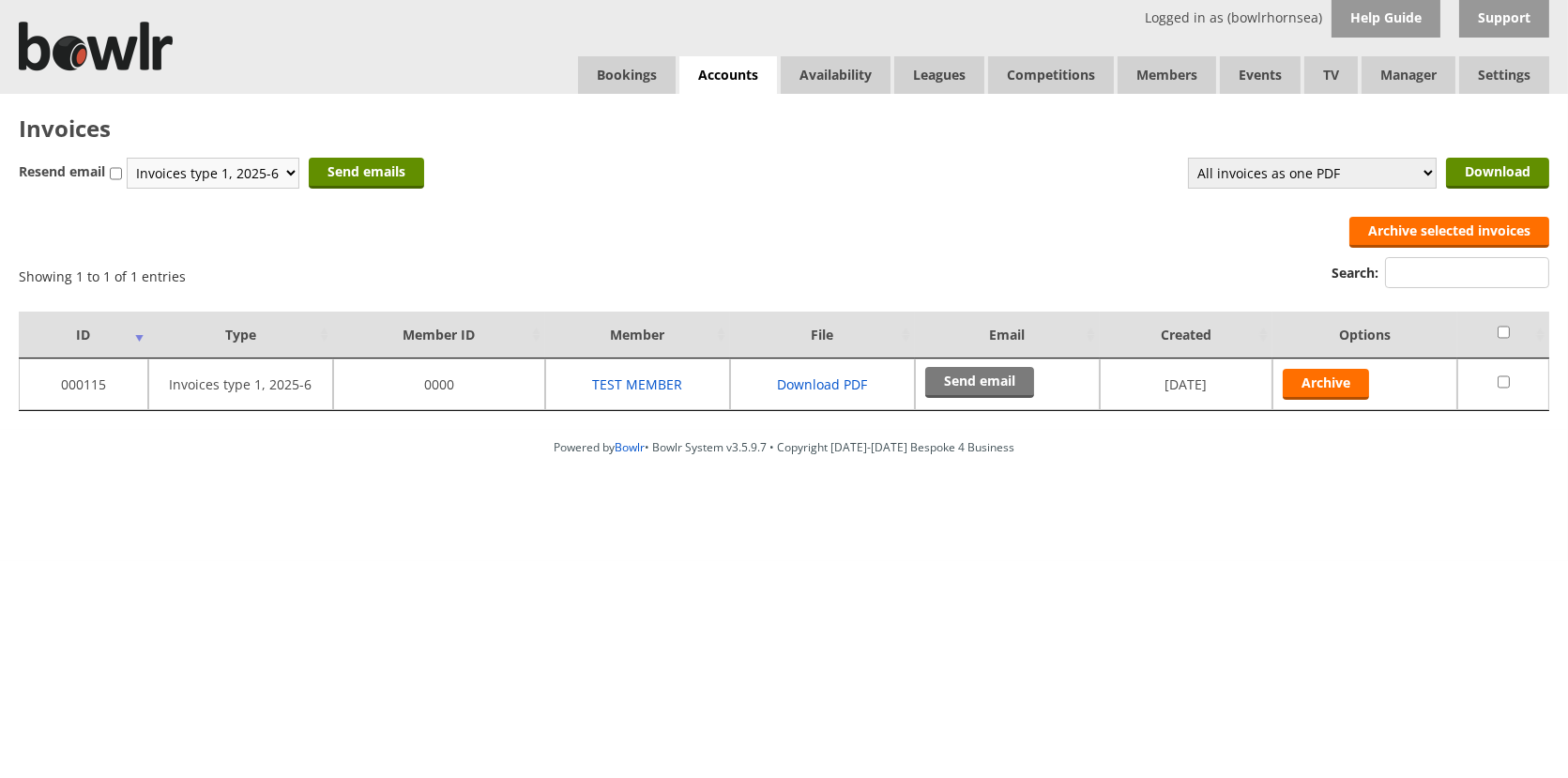 click on "Invoices type 1, 2020 Invoices type 1, 2025-6" at bounding box center (213, 173) 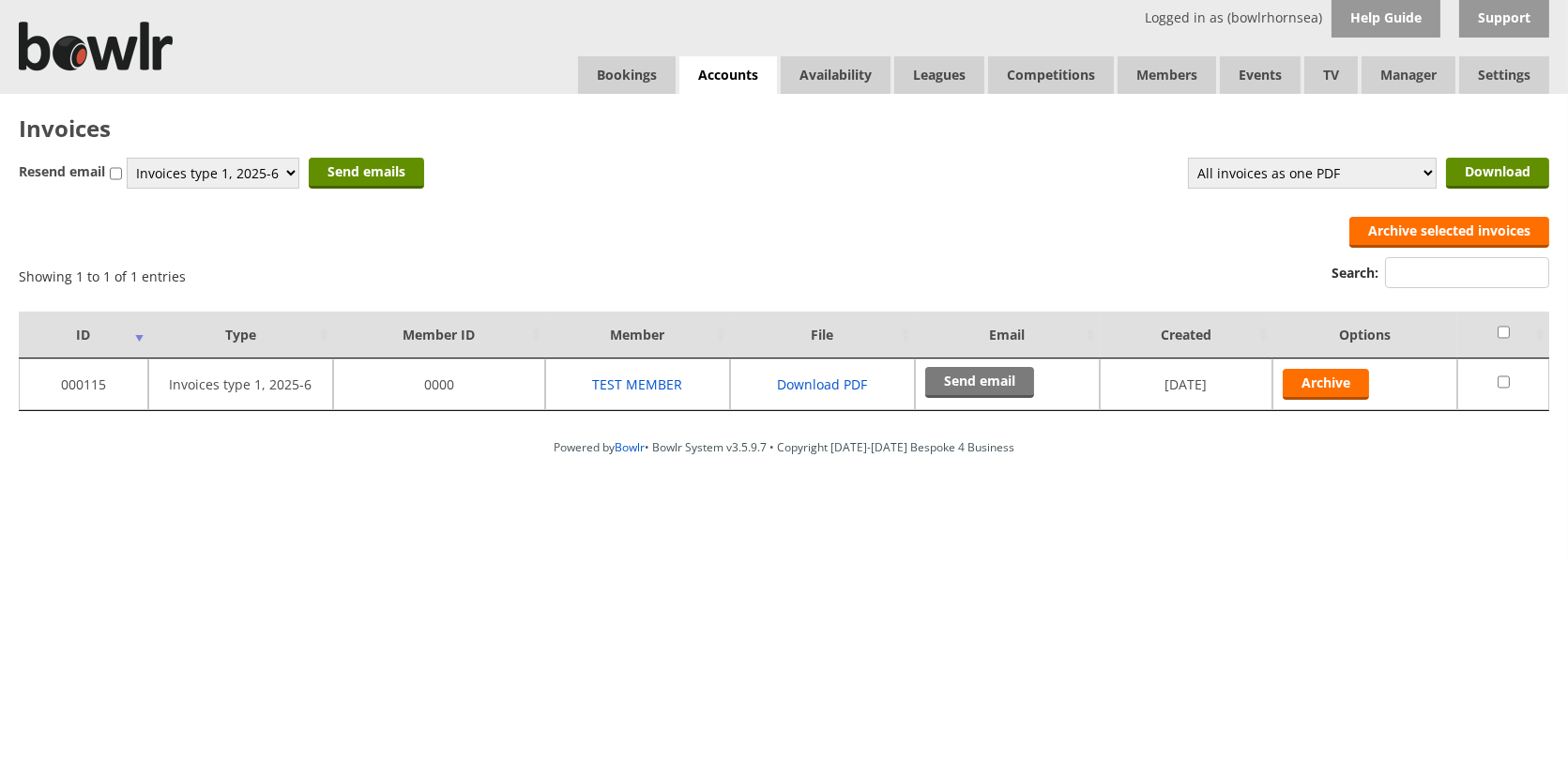 click on "Showing 1 to 1 of 1 entries Search:
ID Type Member ID Member File Email Created Options
000115
Invoices type 1, 2025-6
0000
TEST MEMBER
Download PDF
Send email
10 Jul 2025
Archive" at bounding box center (784, 313) 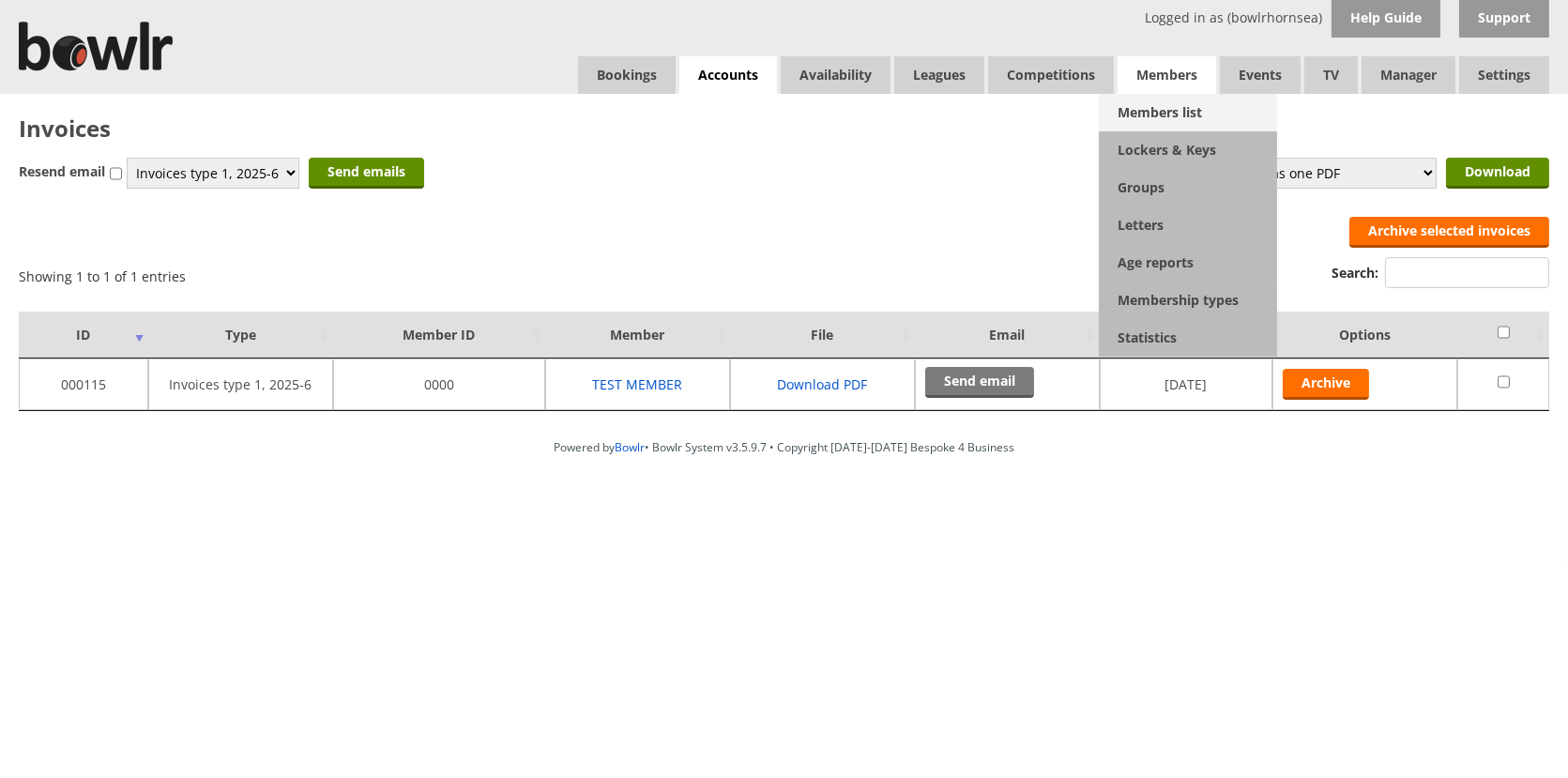 click on "Members list" at bounding box center [1188, 113] 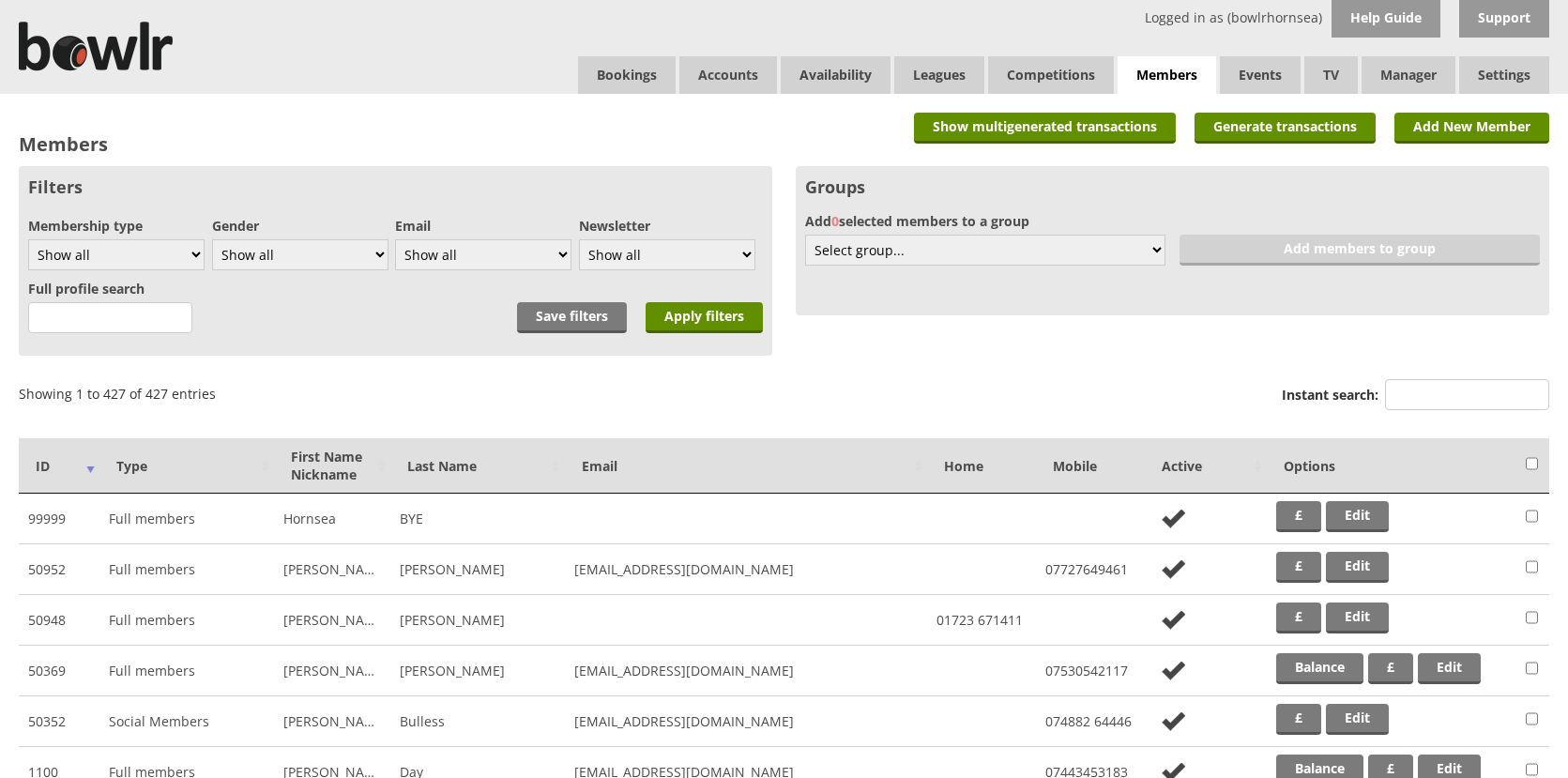 scroll, scrollTop: 0, scrollLeft: 0, axis: both 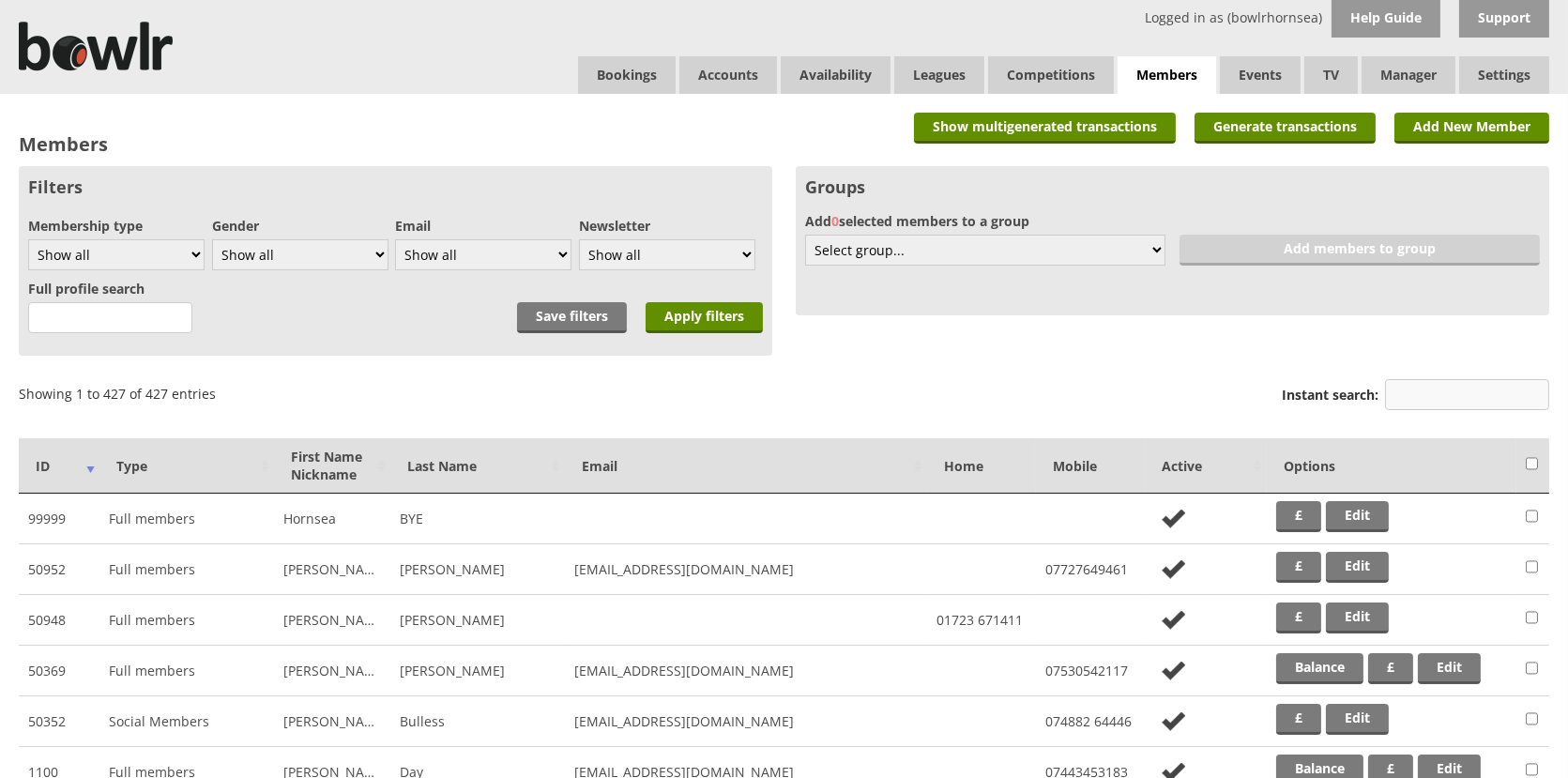 click on "Instant search:" at bounding box center (1467, 394) 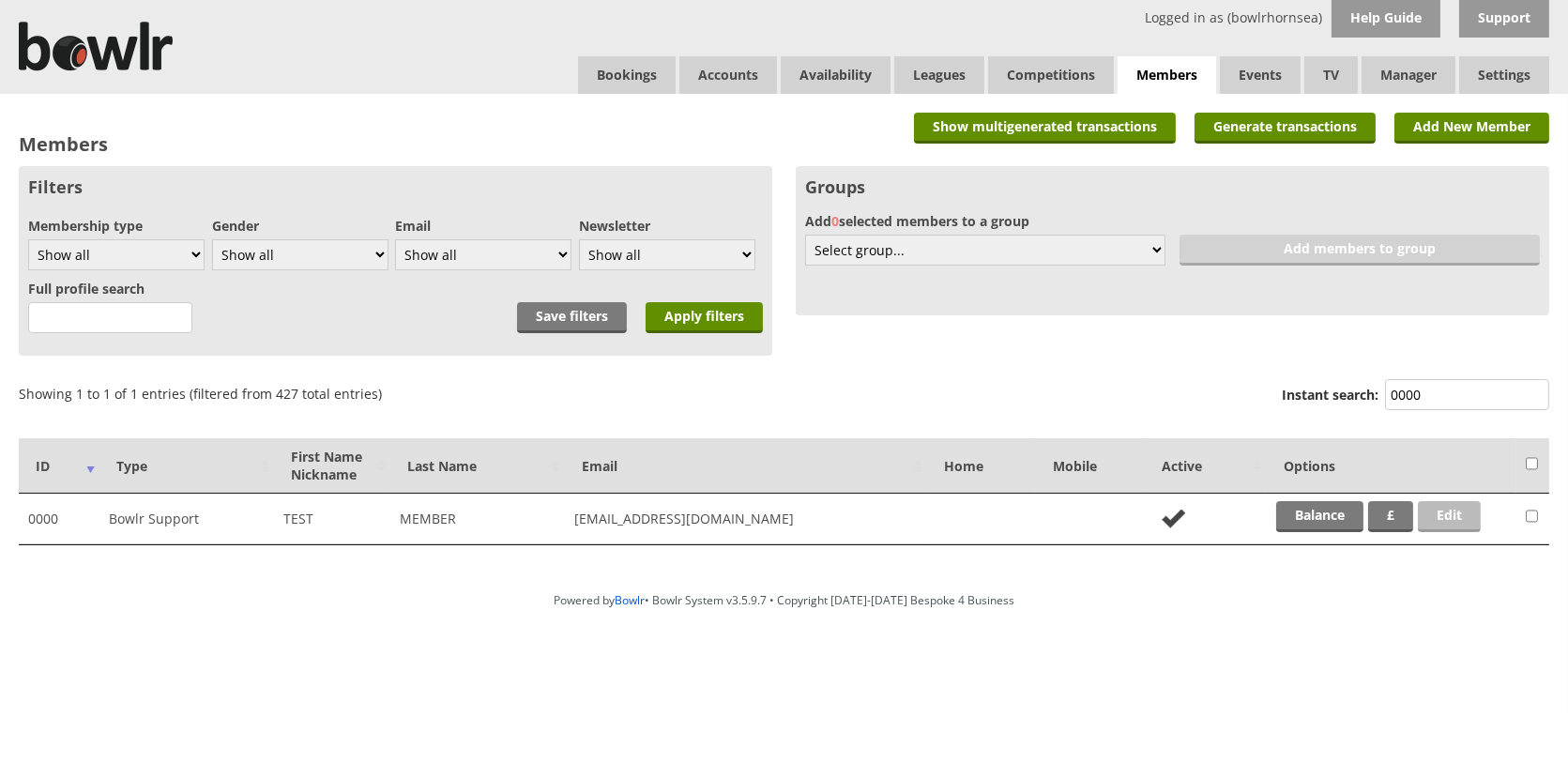 type on "0000" 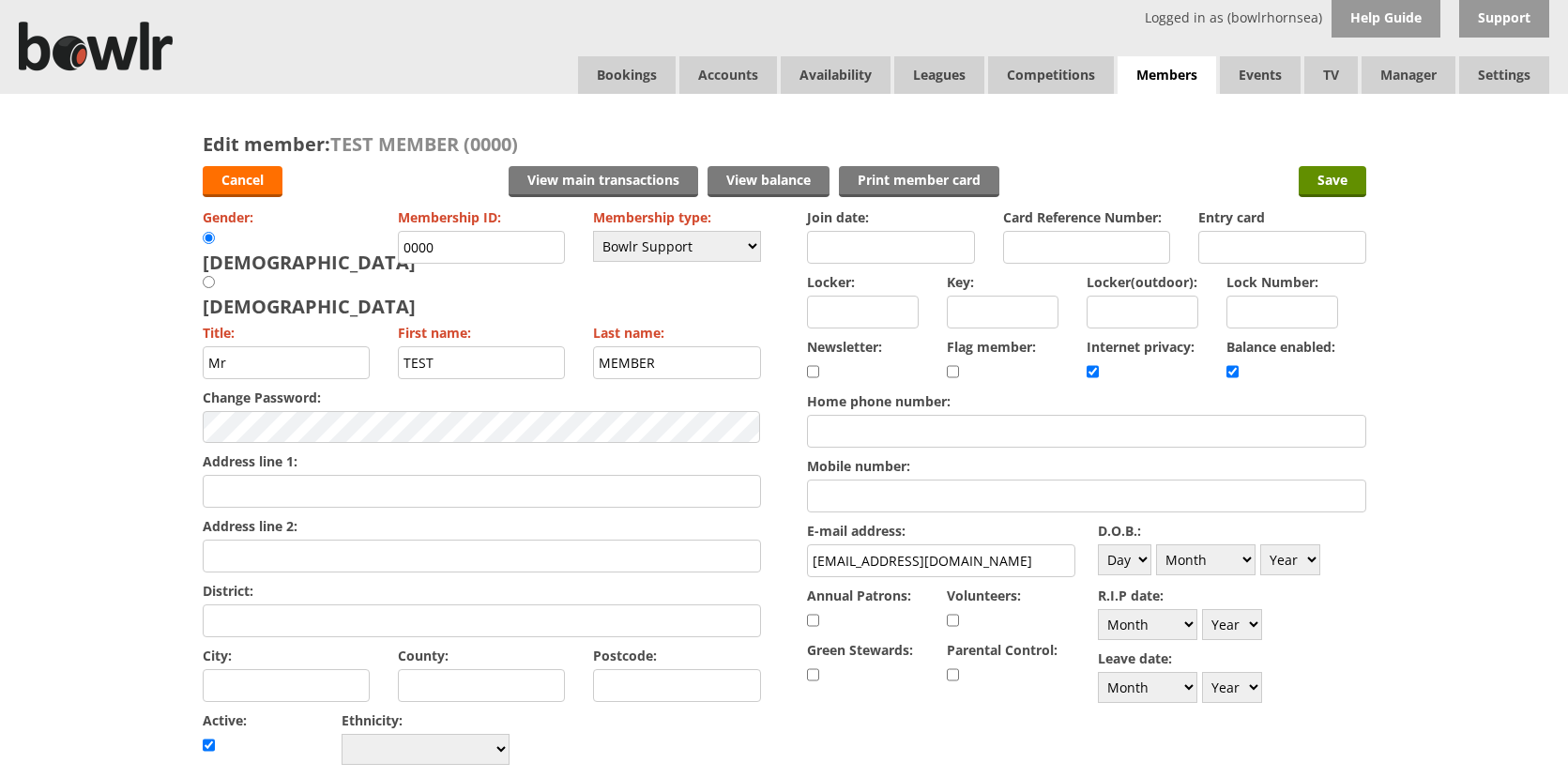 scroll, scrollTop: 0, scrollLeft: 0, axis: both 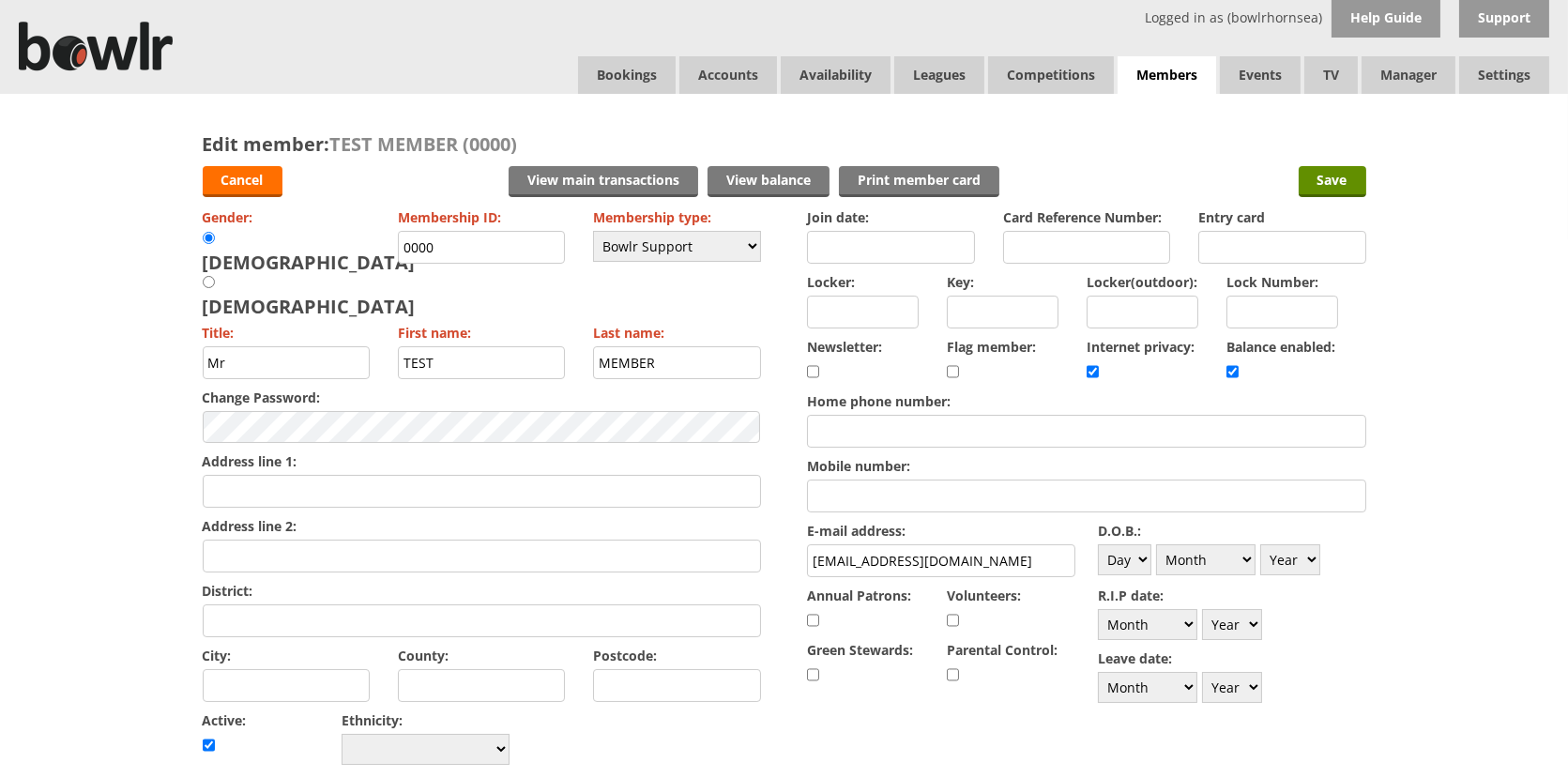 click on "support@bowlr.co.uk" at bounding box center (941, 560) 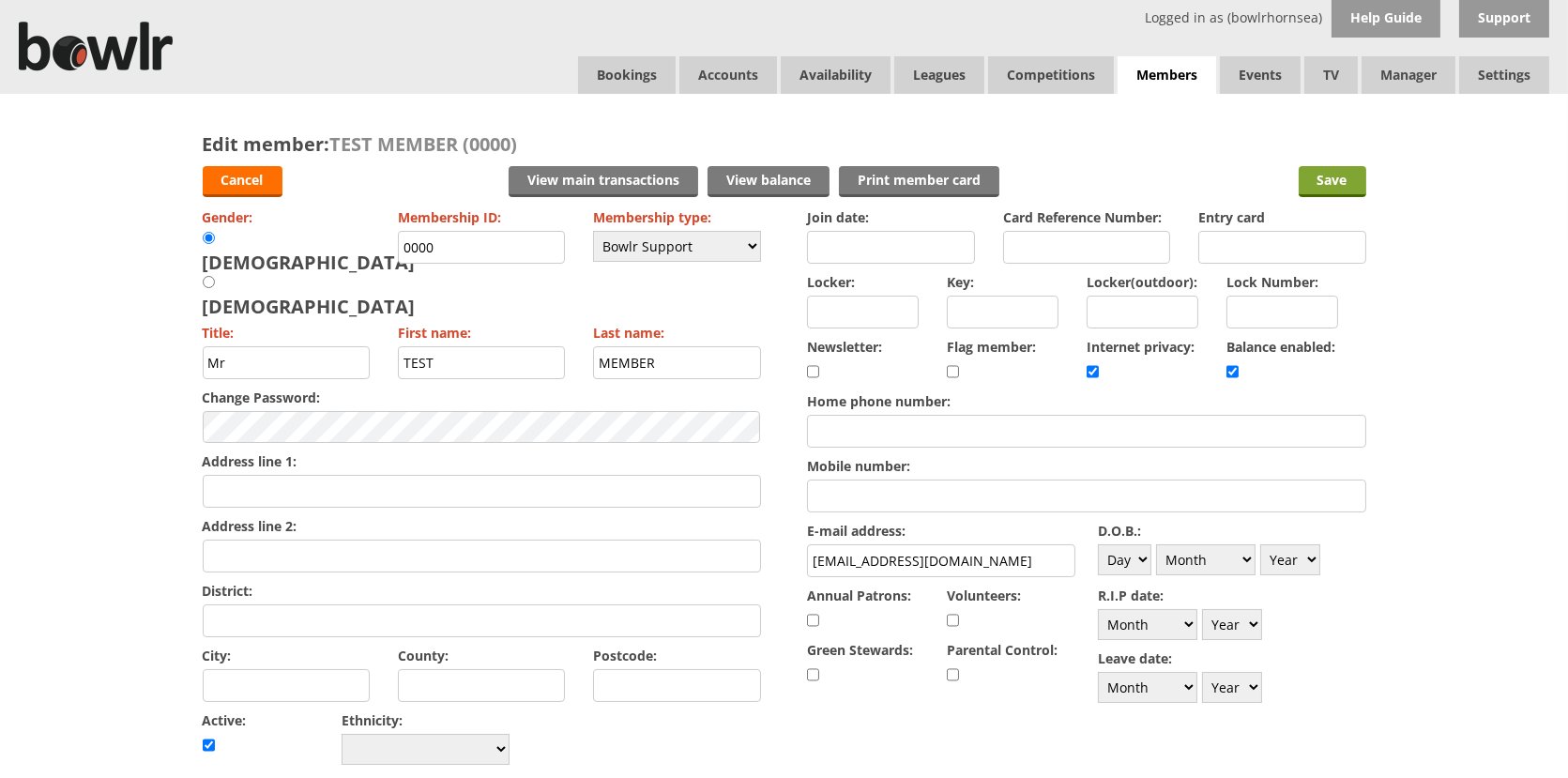 type on "marcos@bespoke4business.com" 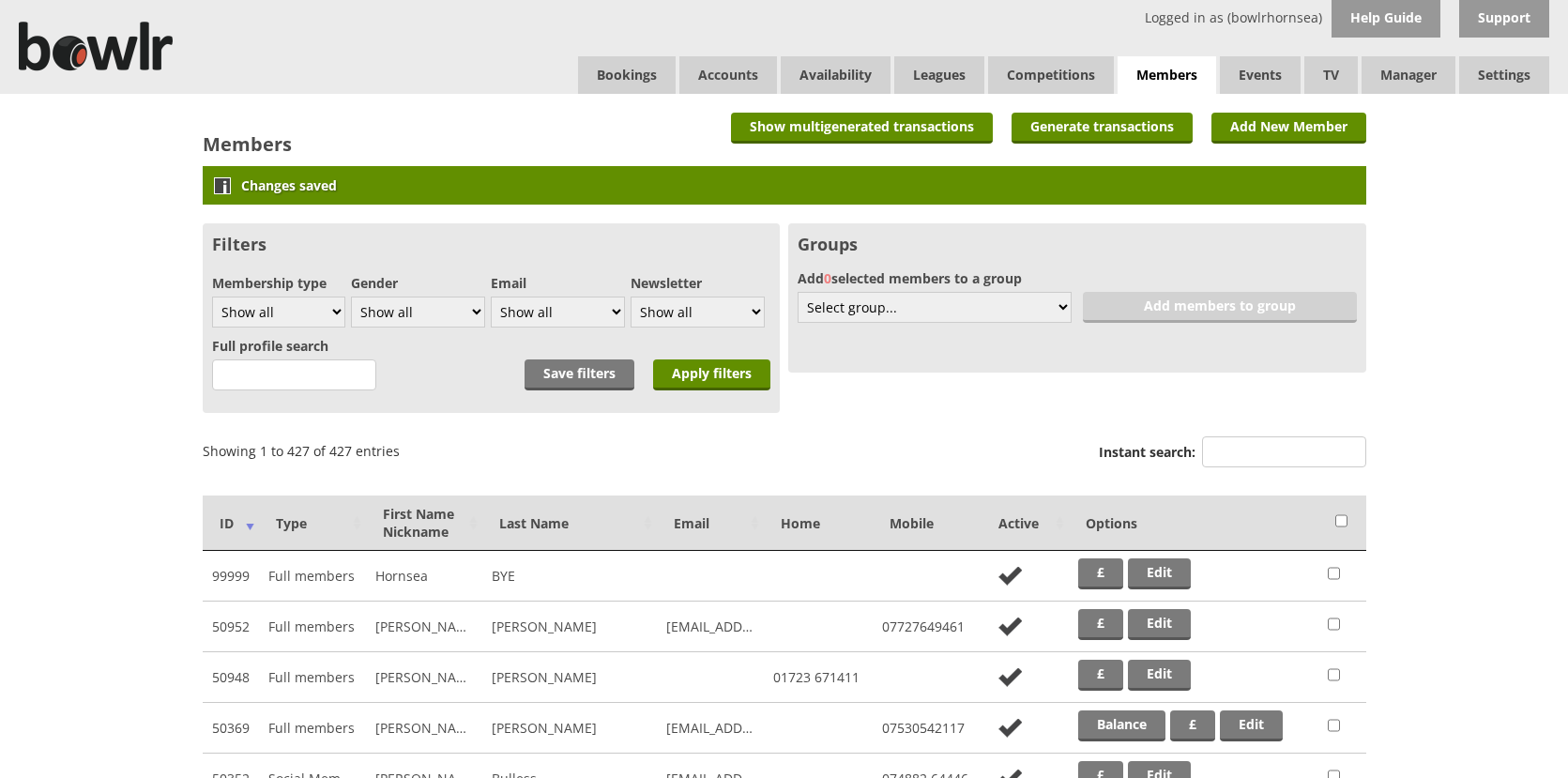 scroll, scrollTop: 0, scrollLeft: 0, axis: both 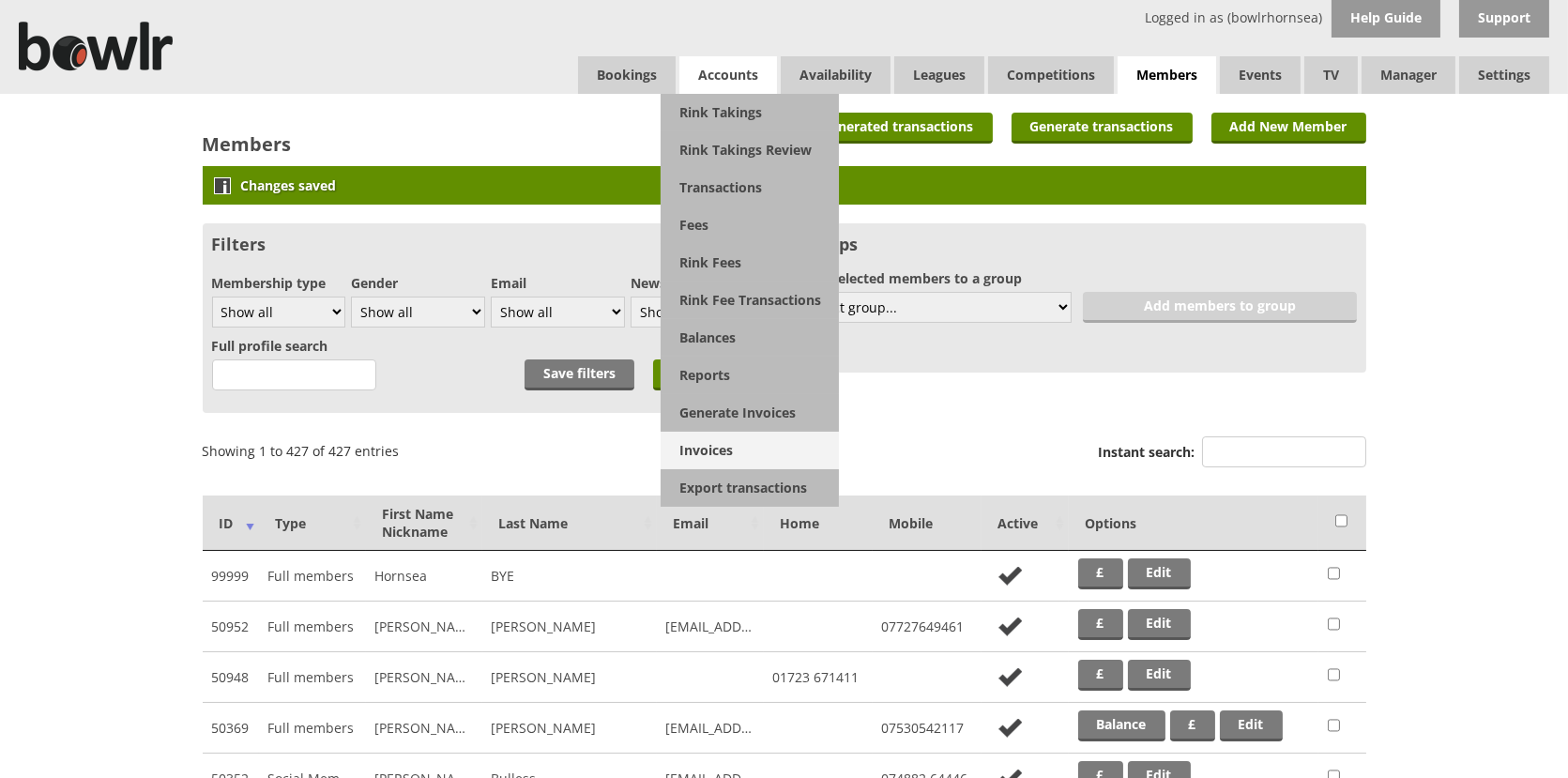 click on "Invoices" at bounding box center [750, 450] 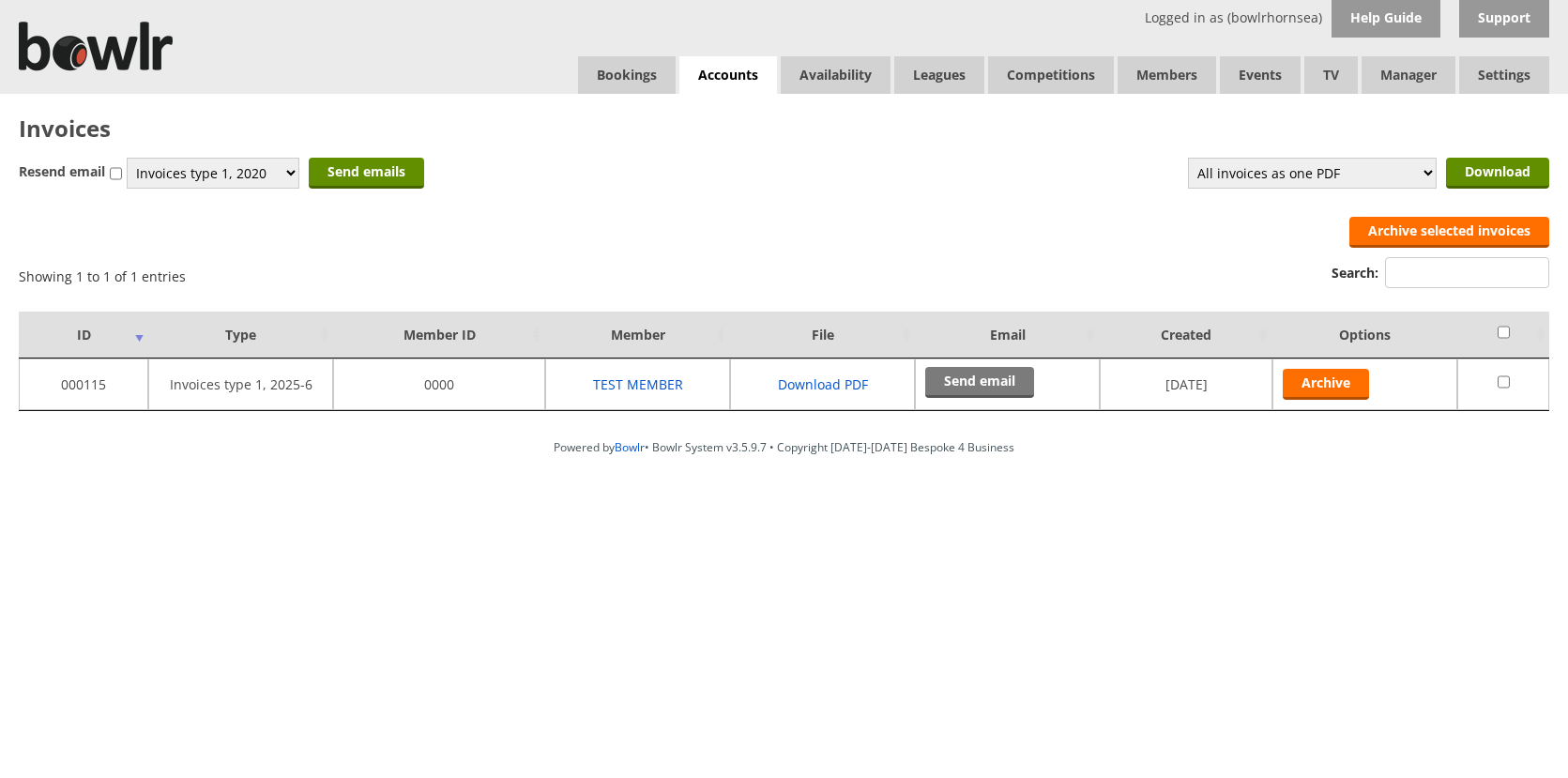 scroll, scrollTop: 0, scrollLeft: 0, axis: both 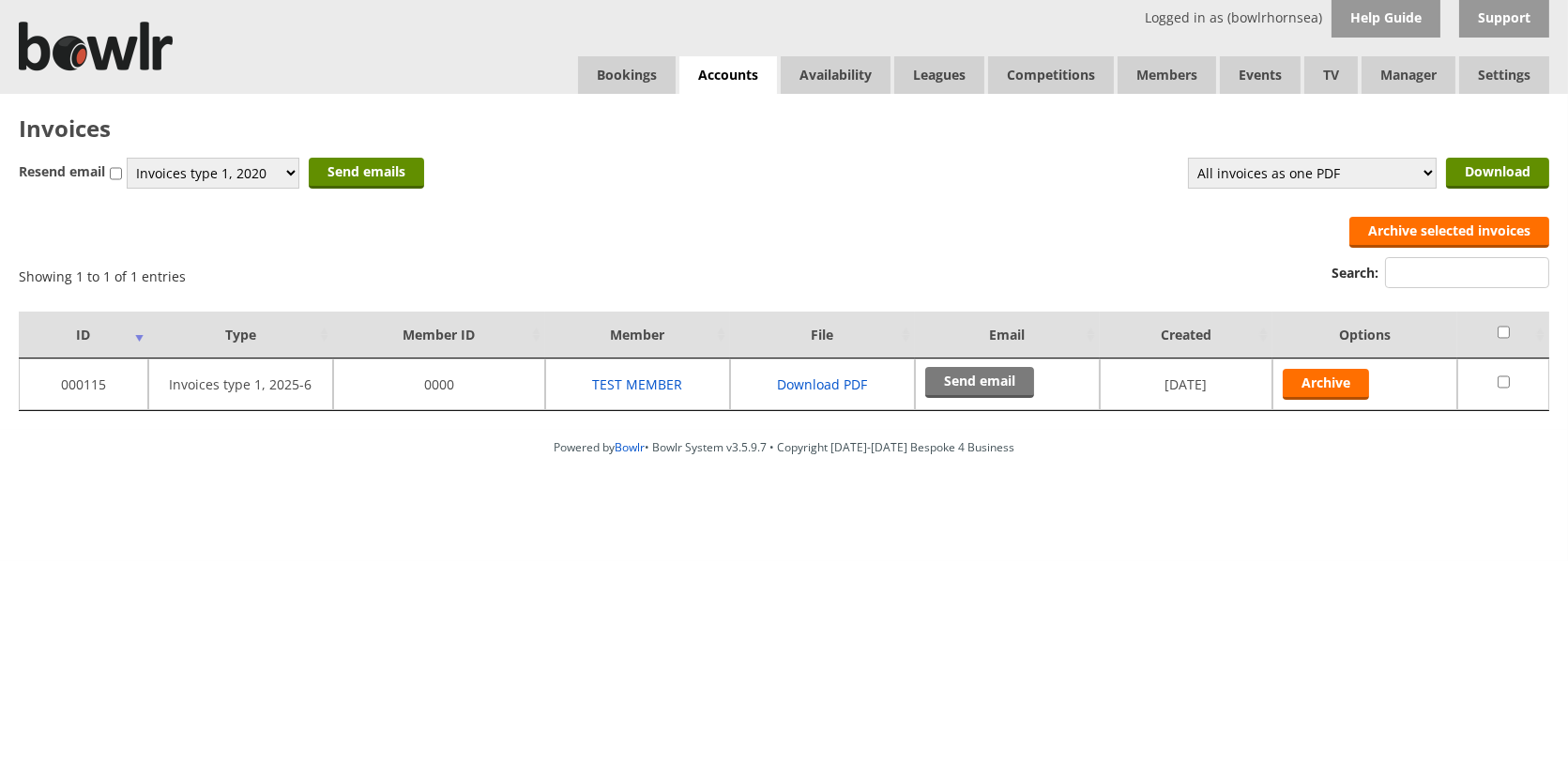 click on "Showing 1 to 1 of 1 entries Search:
ID Type Member ID Member File Email Created Options
000115
Invoices type 1, 2025-6
0000
TEST MEMBER
Download PDF
Send email
[DATE]
Archive" at bounding box center (784, 313) 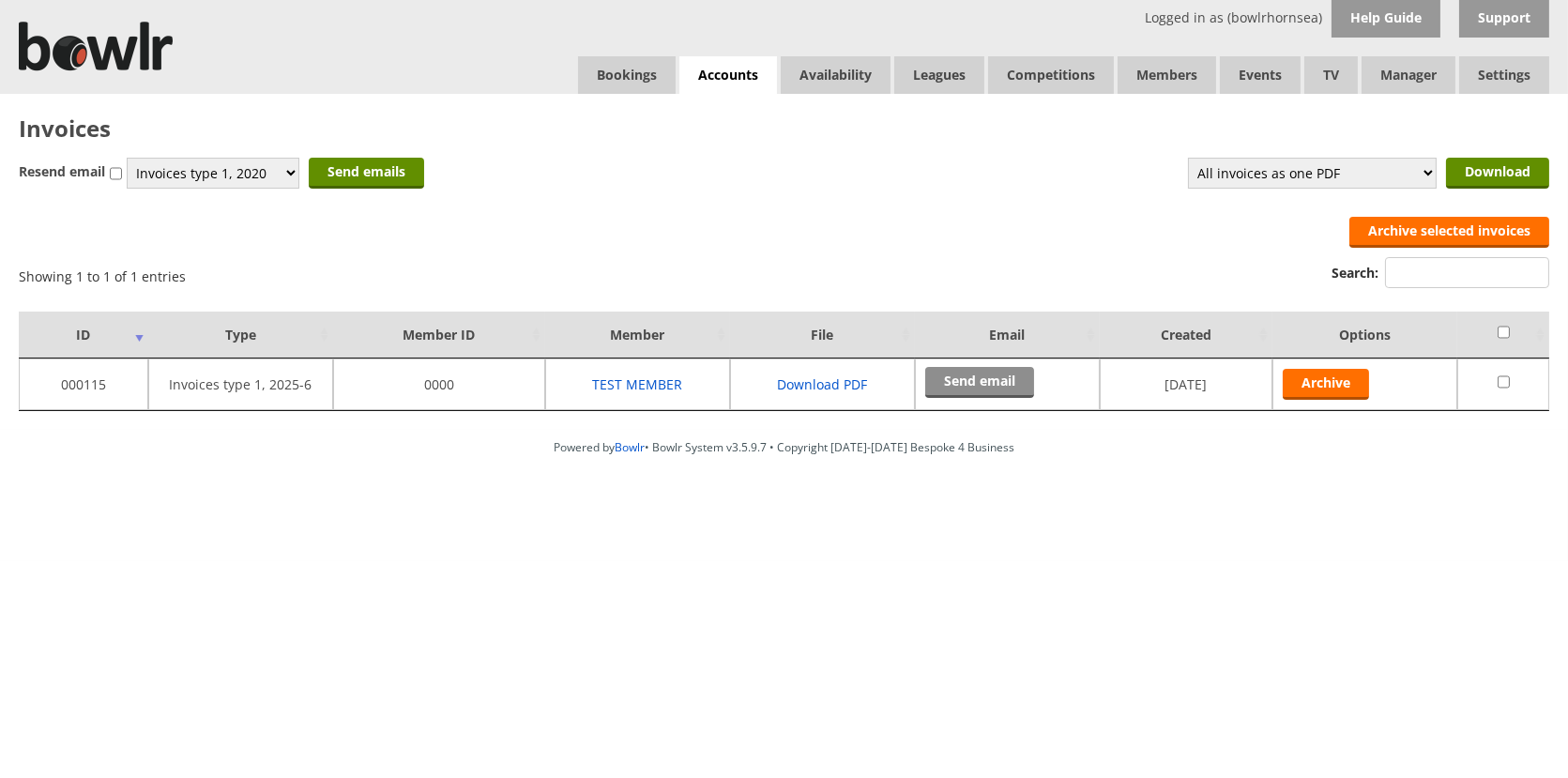 click on "Send email" at bounding box center (980, 382) 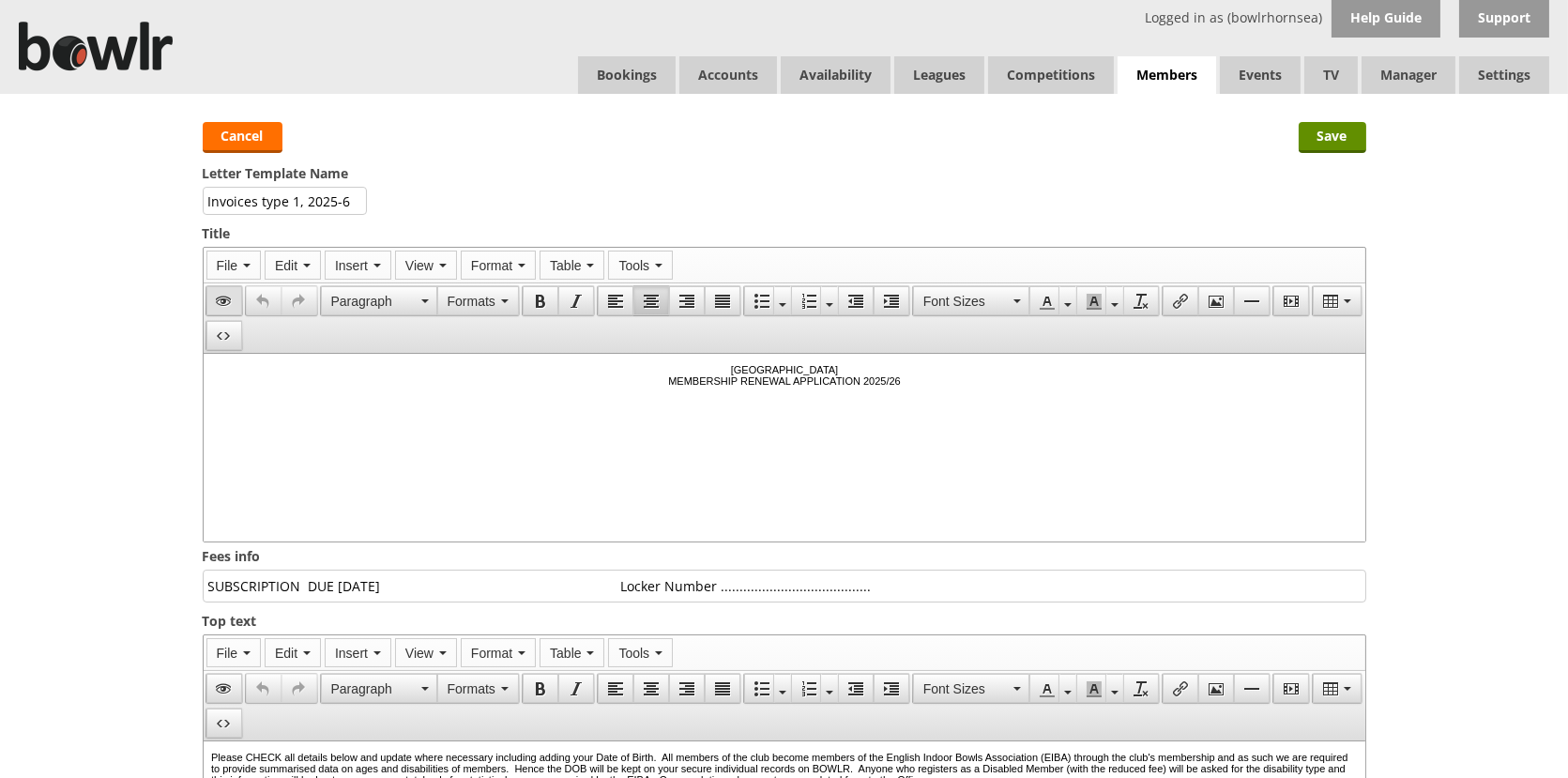 scroll, scrollTop: 0, scrollLeft: 0, axis: both 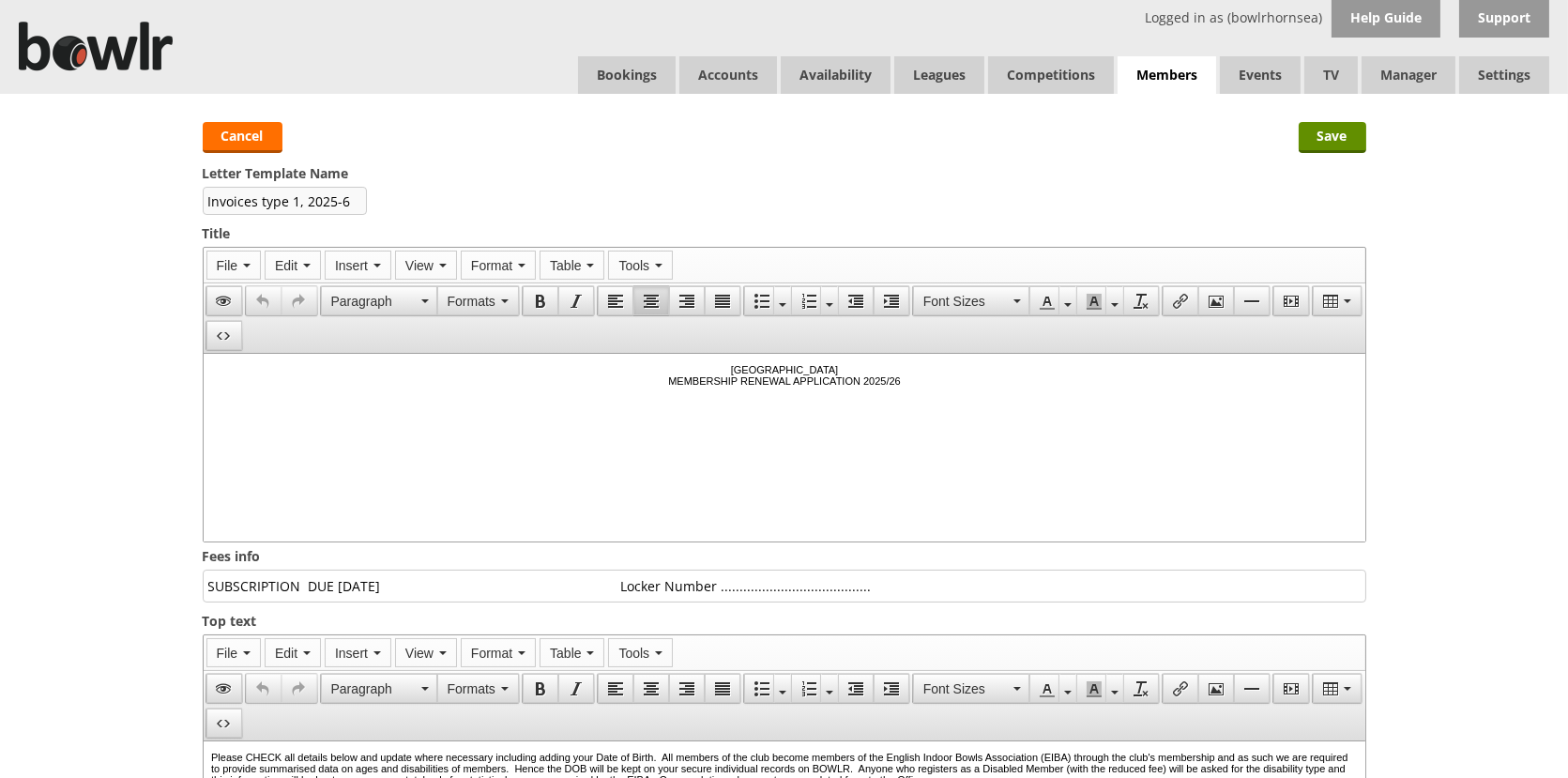 click on "Invoices type 1, 2025-6" at bounding box center (284, 201) 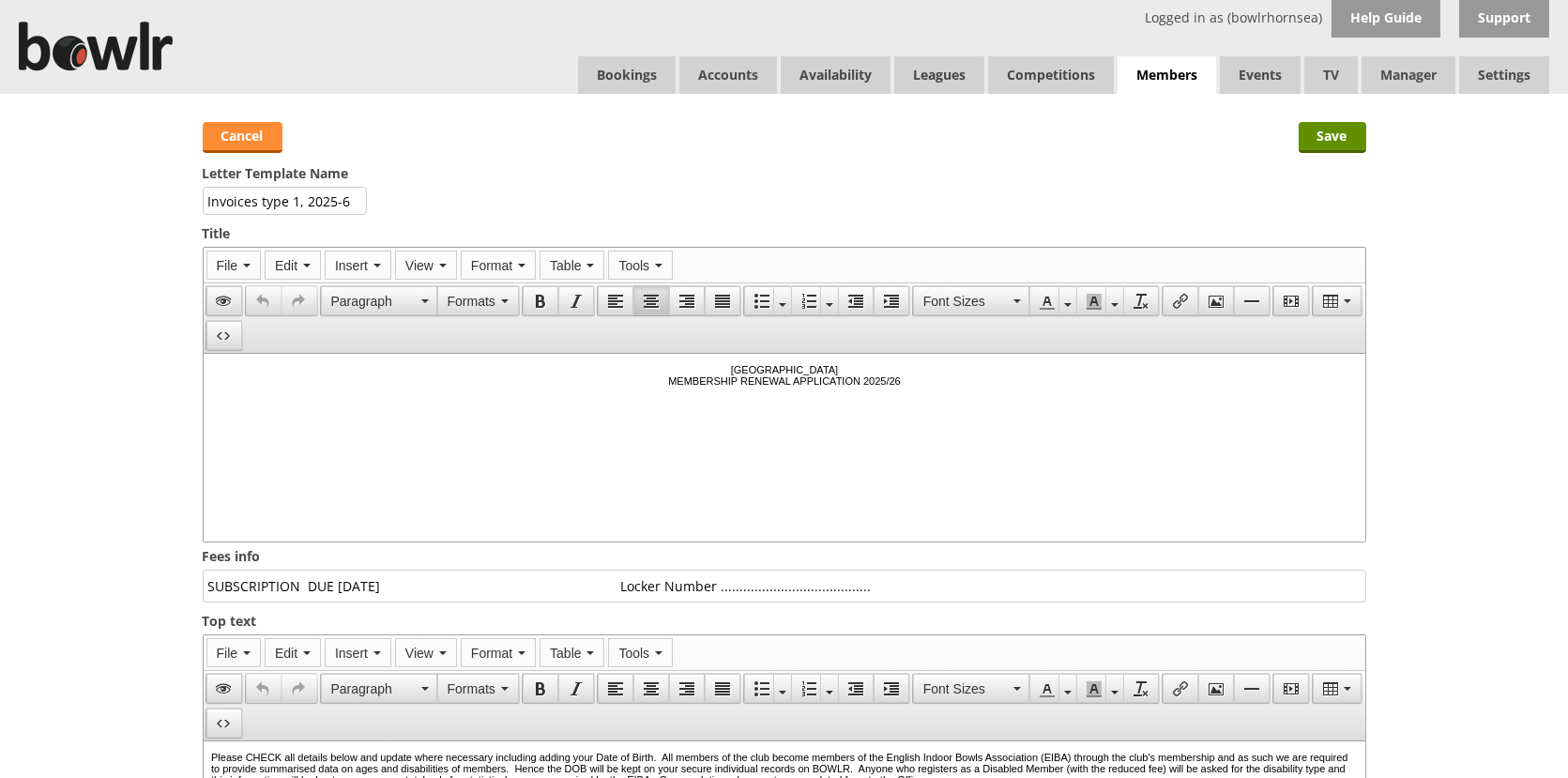 click on "Cancel" at bounding box center [242, 137] 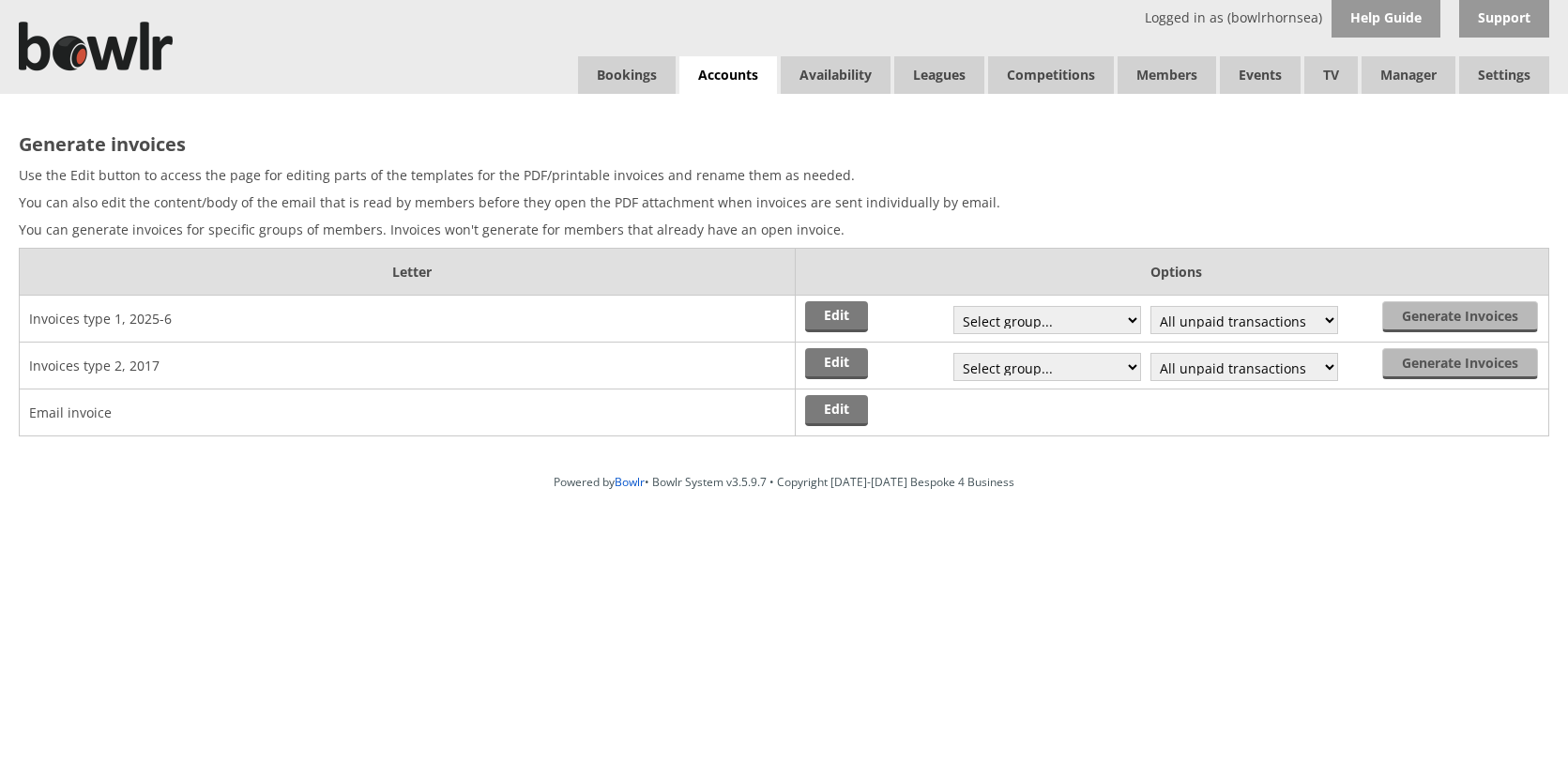scroll, scrollTop: 0, scrollLeft: 0, axis: both 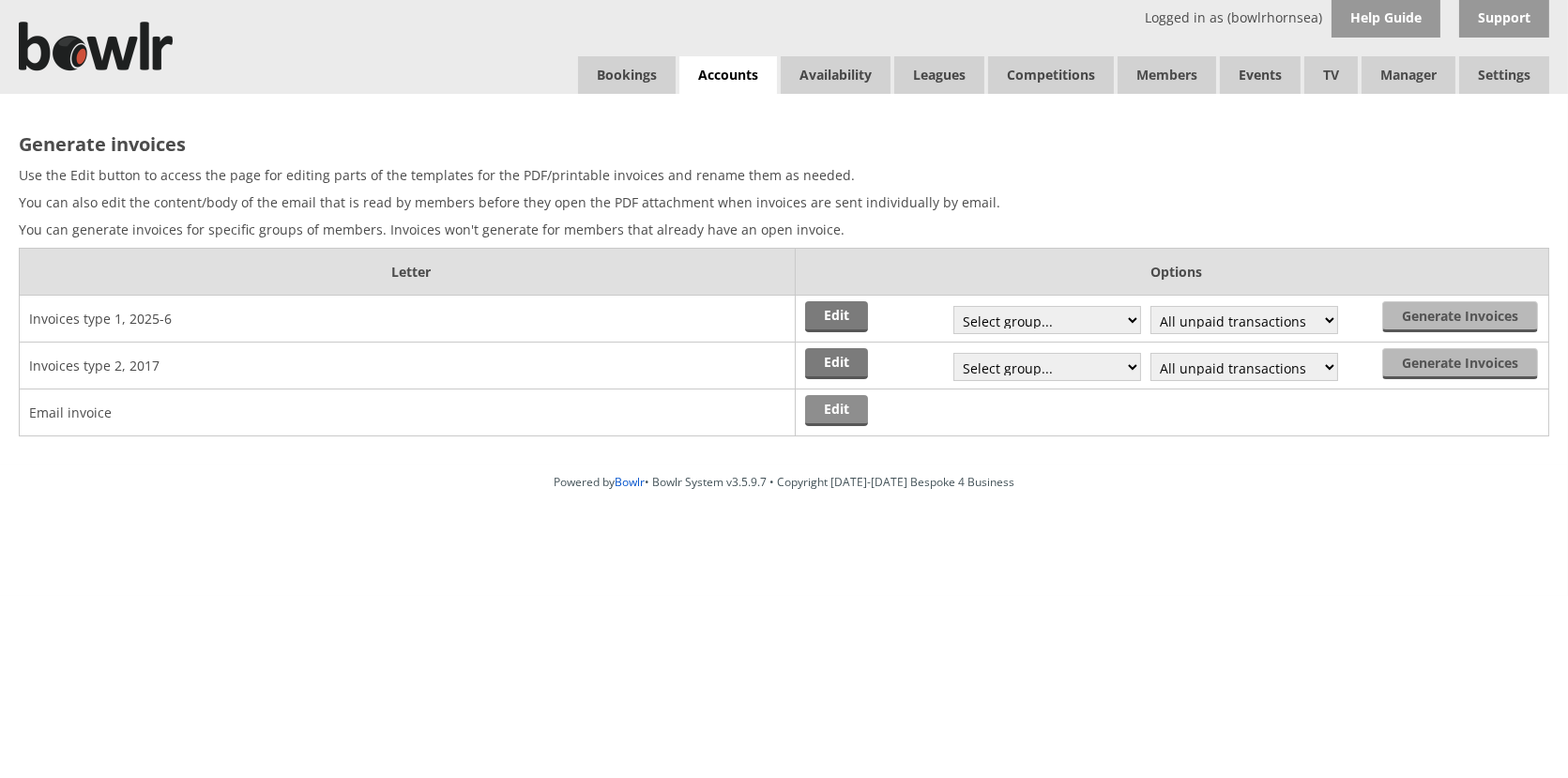 click on "Edit" at bounding box center [836, 410] 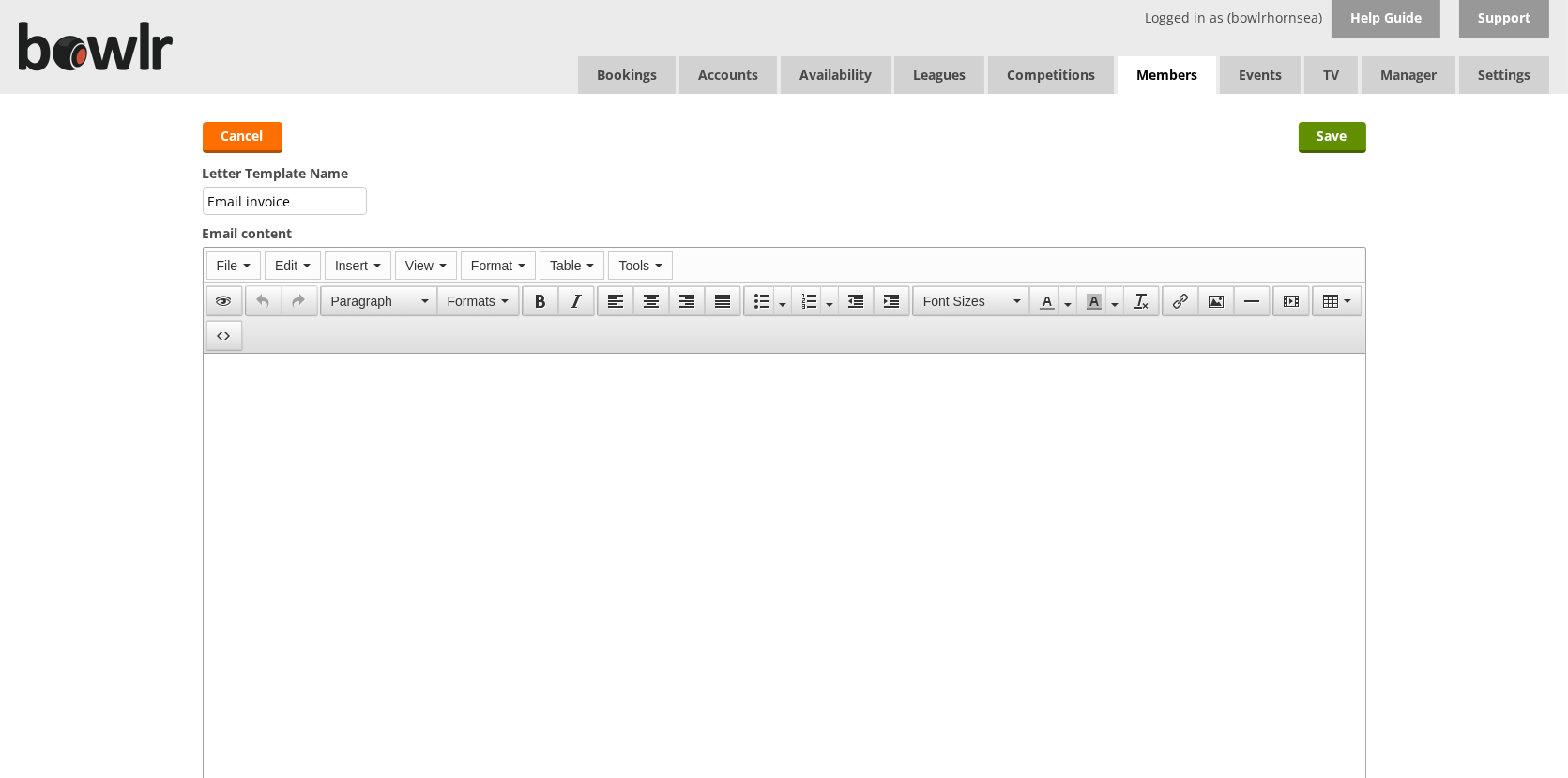 scroll, scrollTop: 0, scrollLeft: 0, axis: both 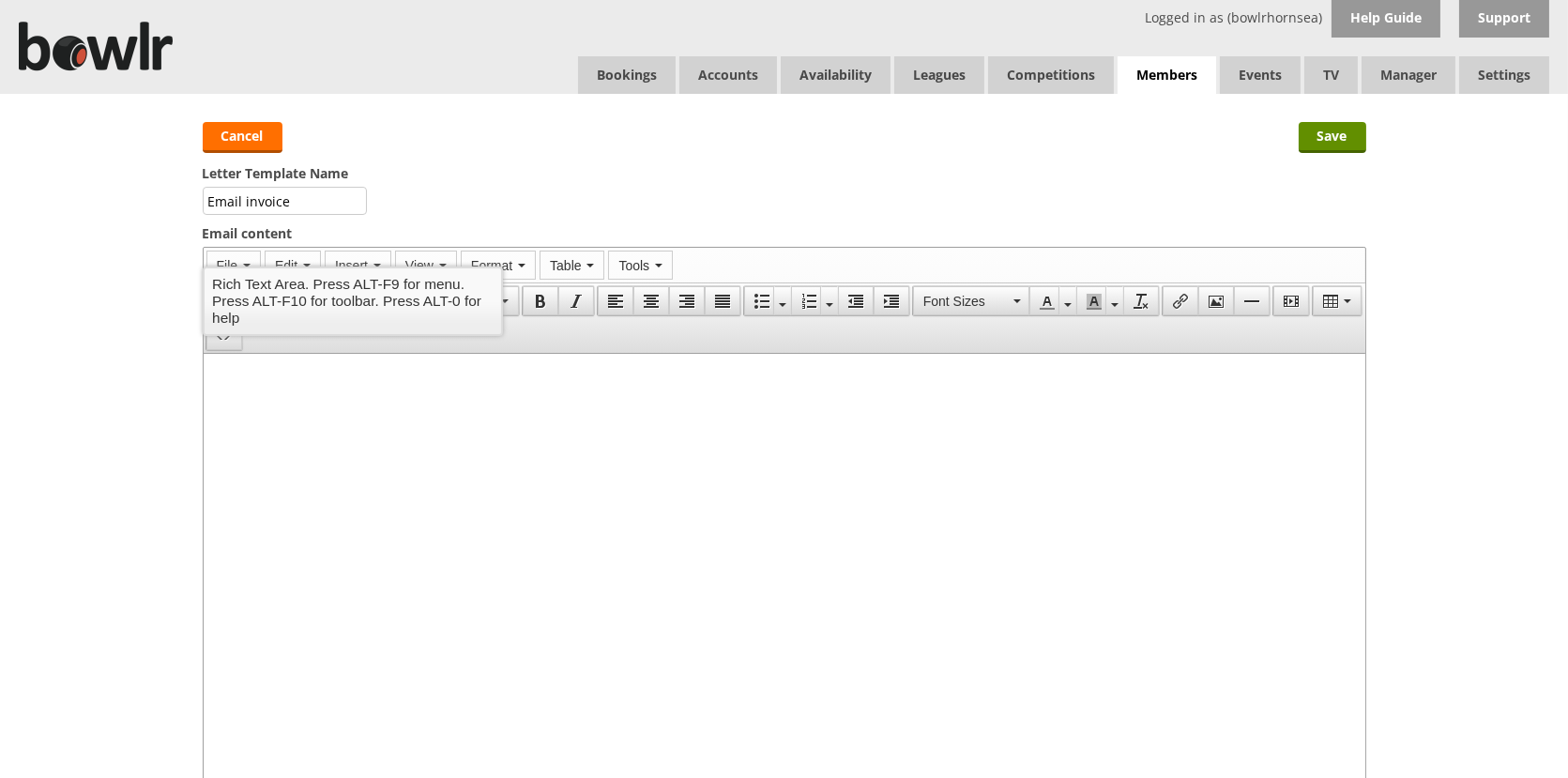 click at bounding box center (784, 369) 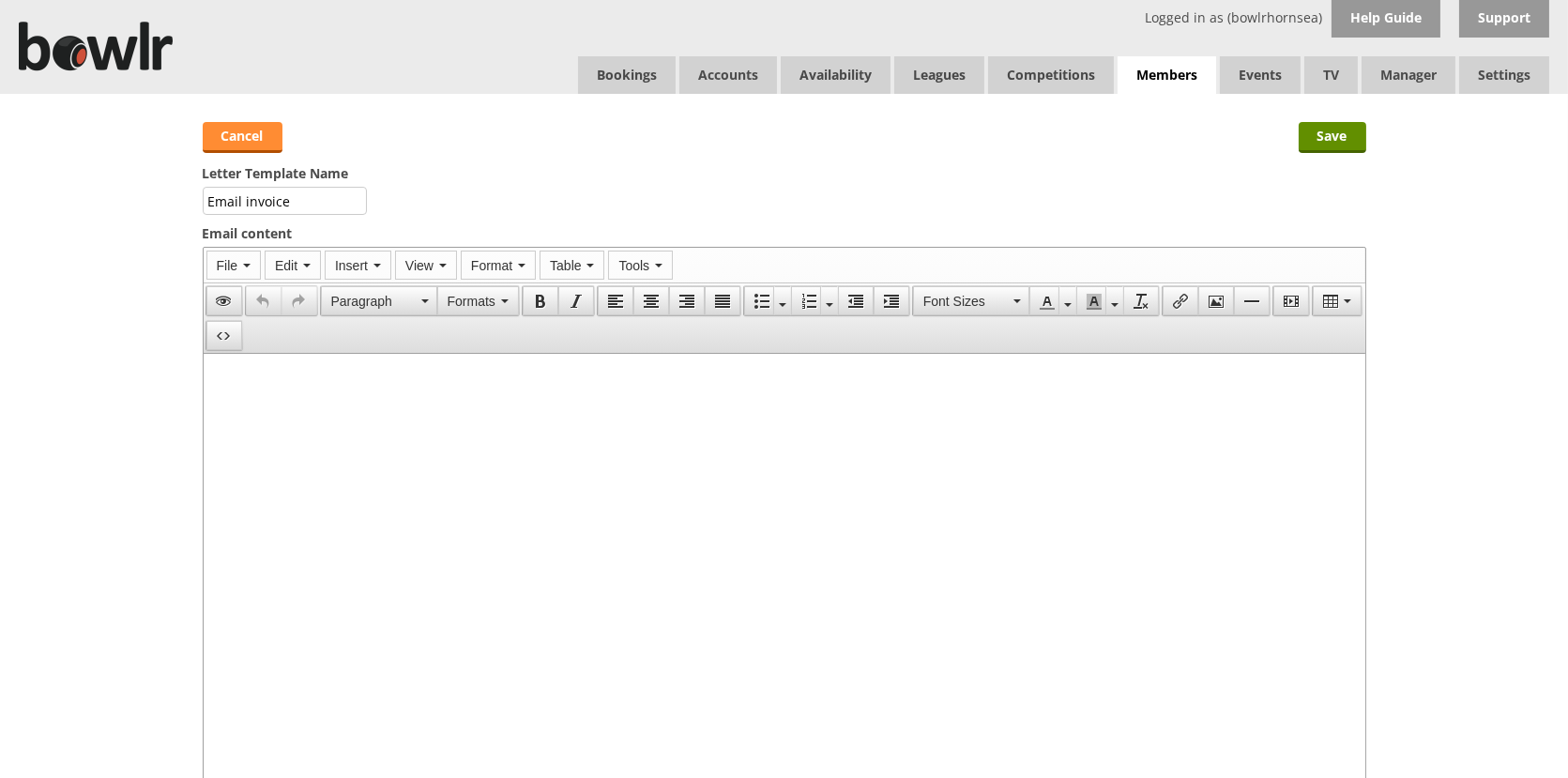 click on "Cancel" at bounding box center [242, 137] 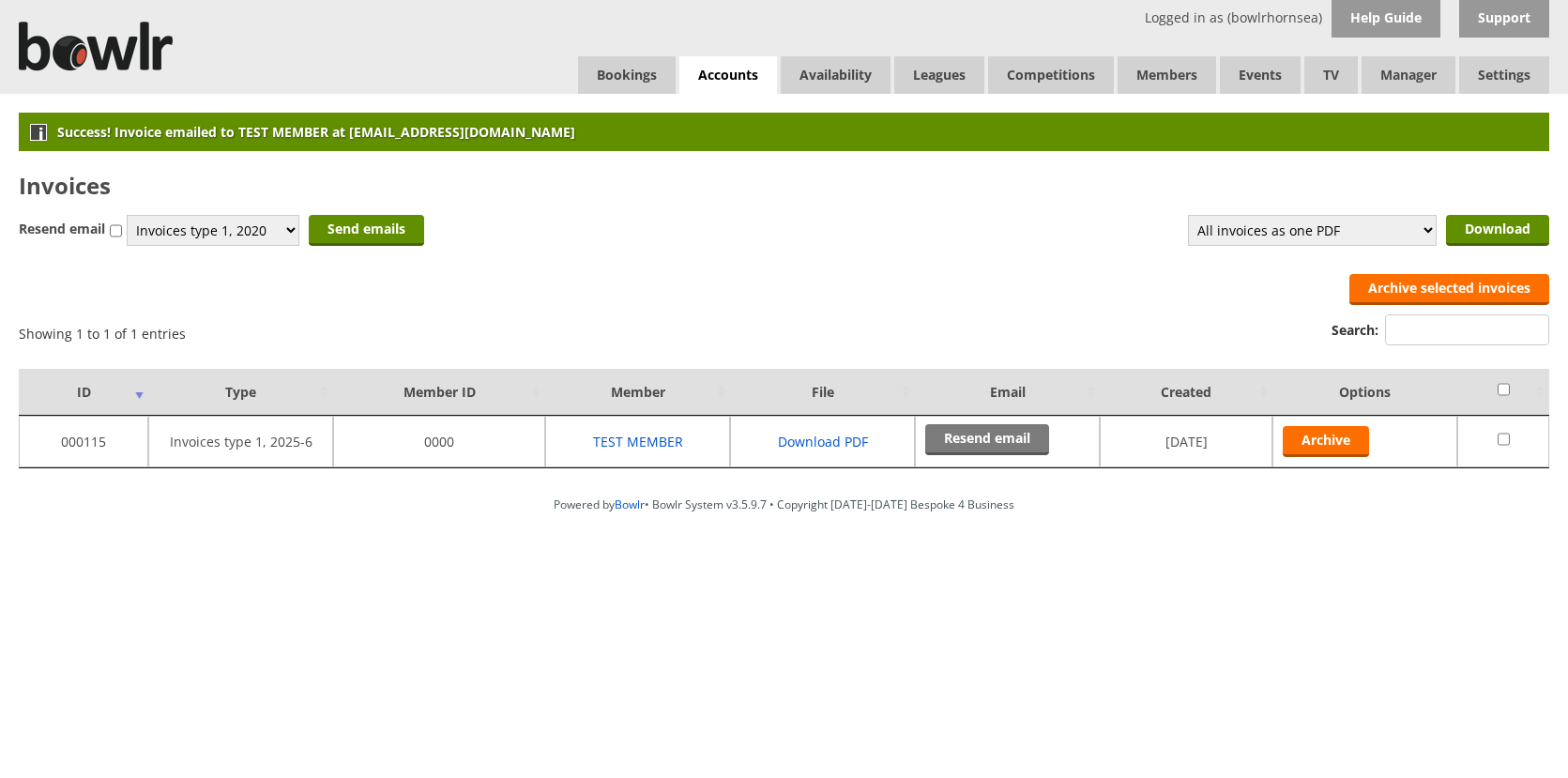 scroll, scrollTop: 0, scrollLeft: 0, axis: both 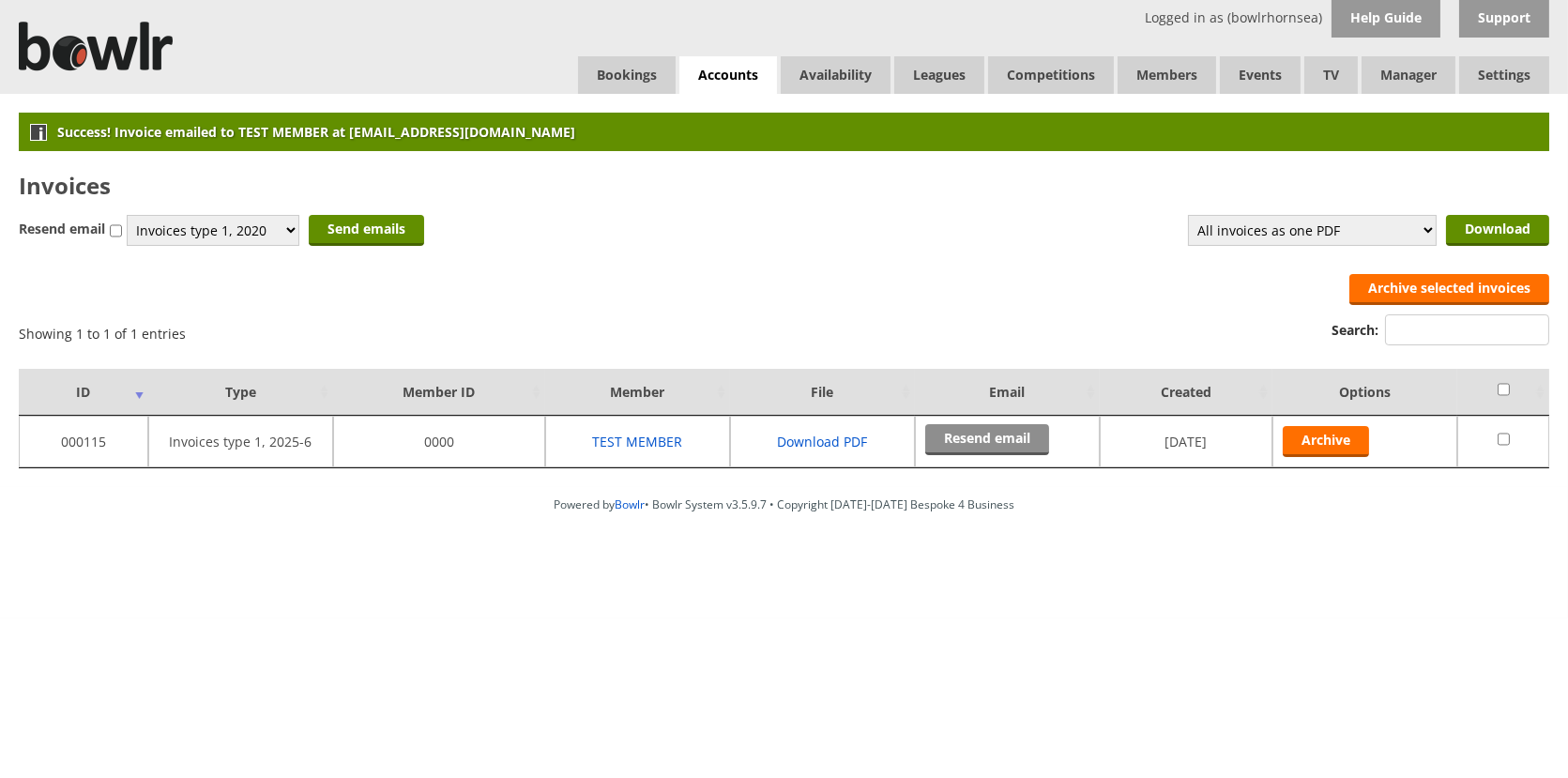 click on "Resend email" at bounding box center (987, 439) 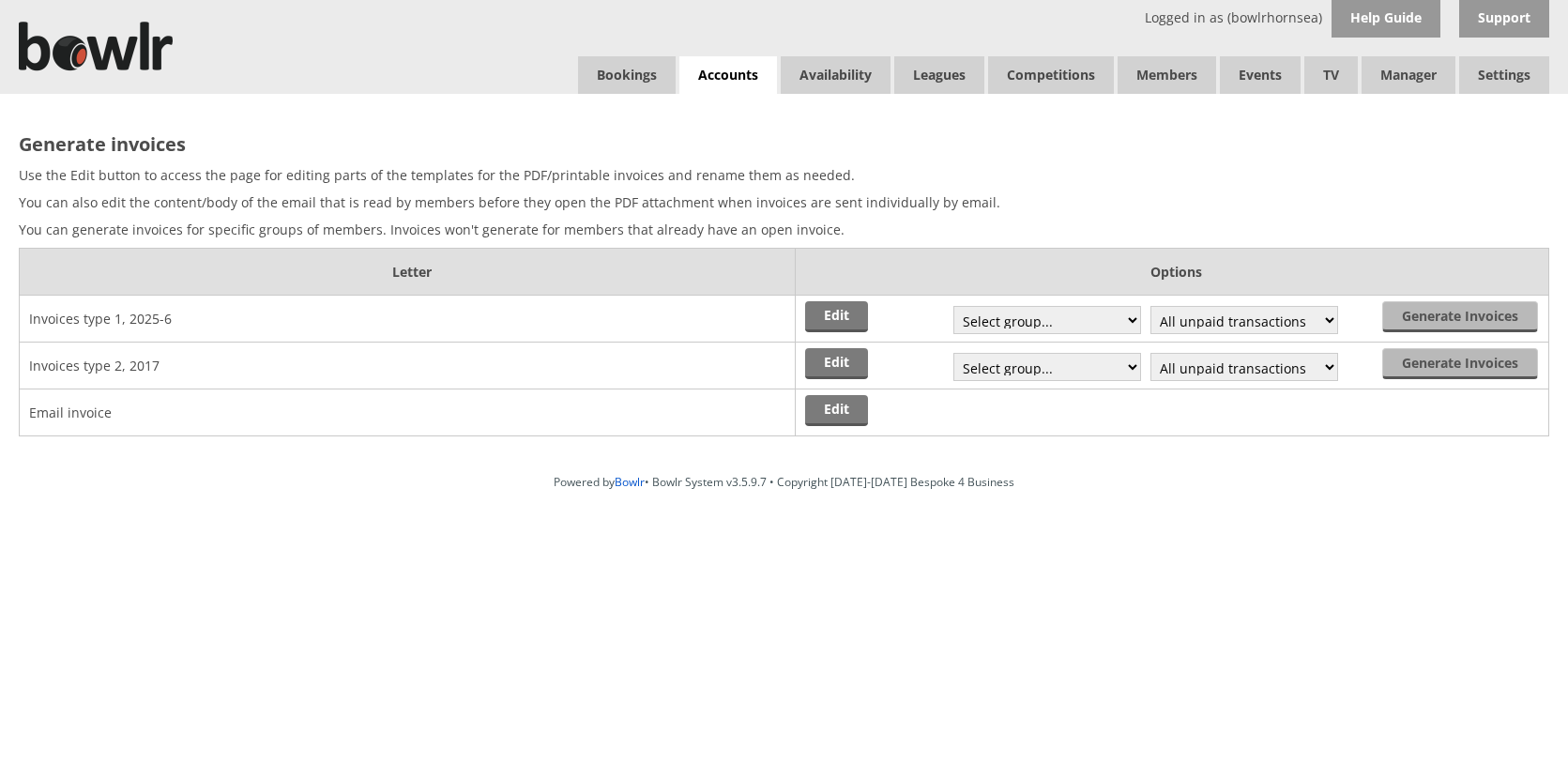 scroll, scrollTop: 0, scrollLeft: 0, axis: both 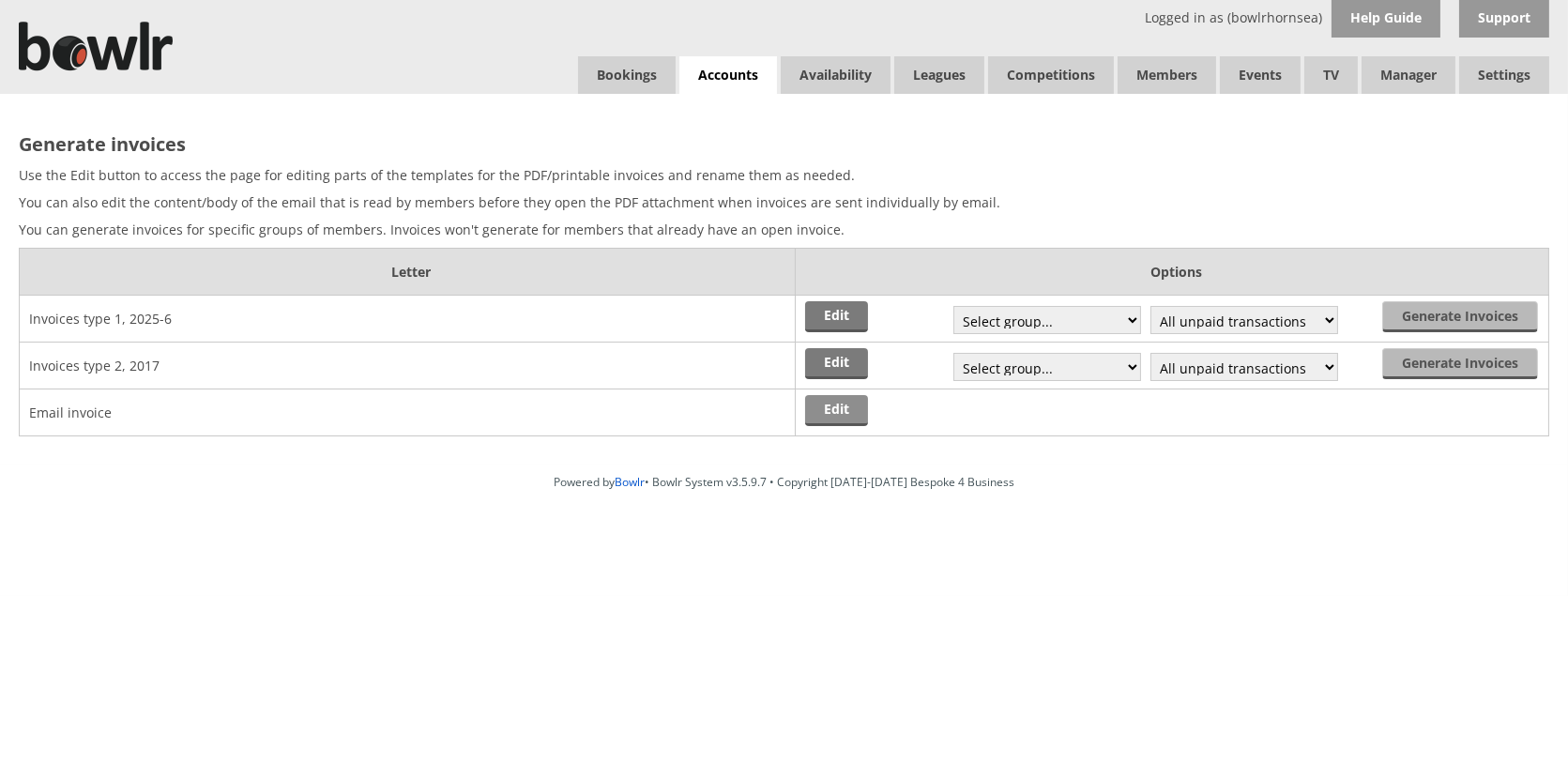 click on "Edit" at bounding box center (836, 410) 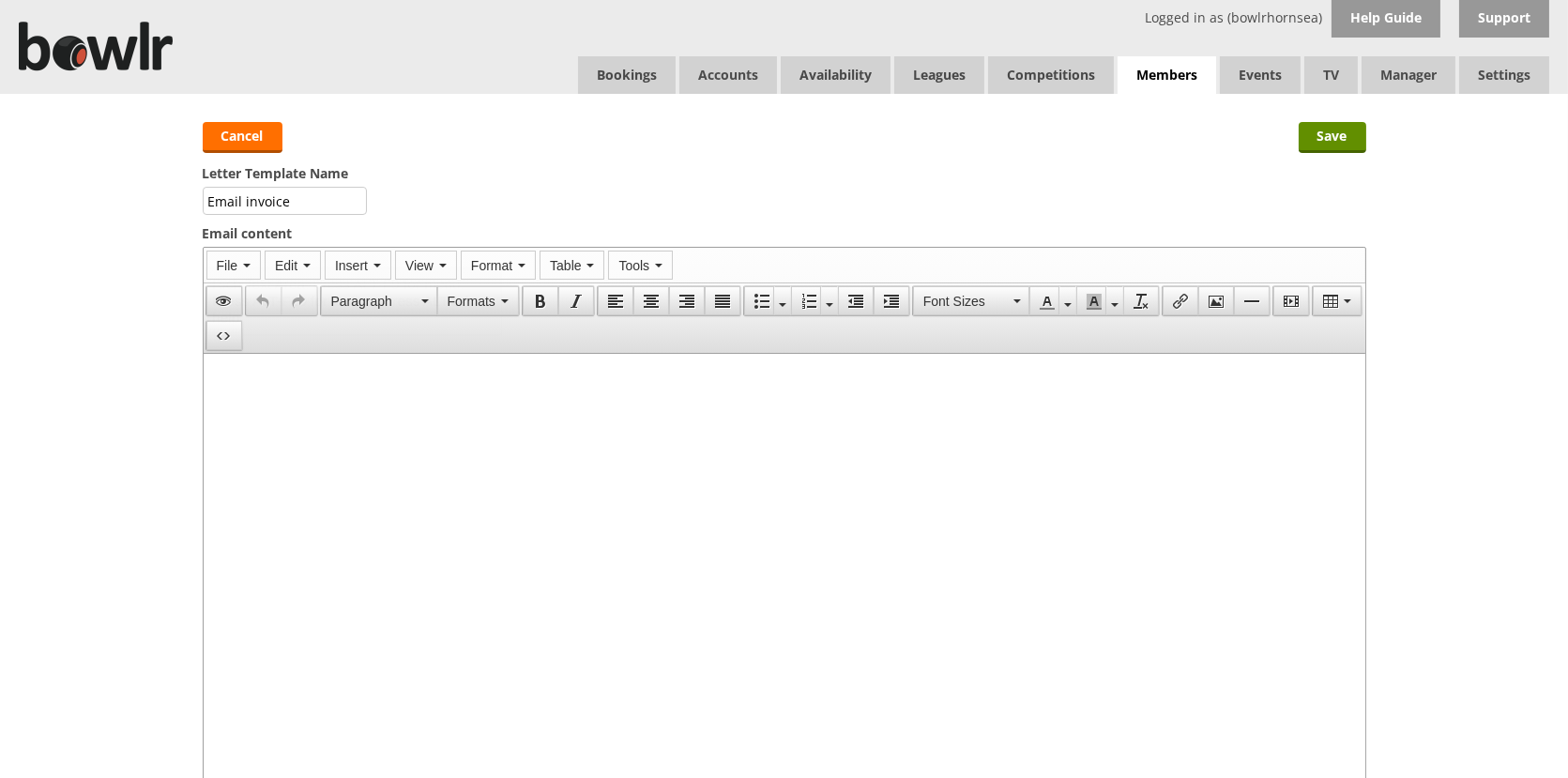 scroll, scrollTop: 0, scrollLeft: 0, axis: both 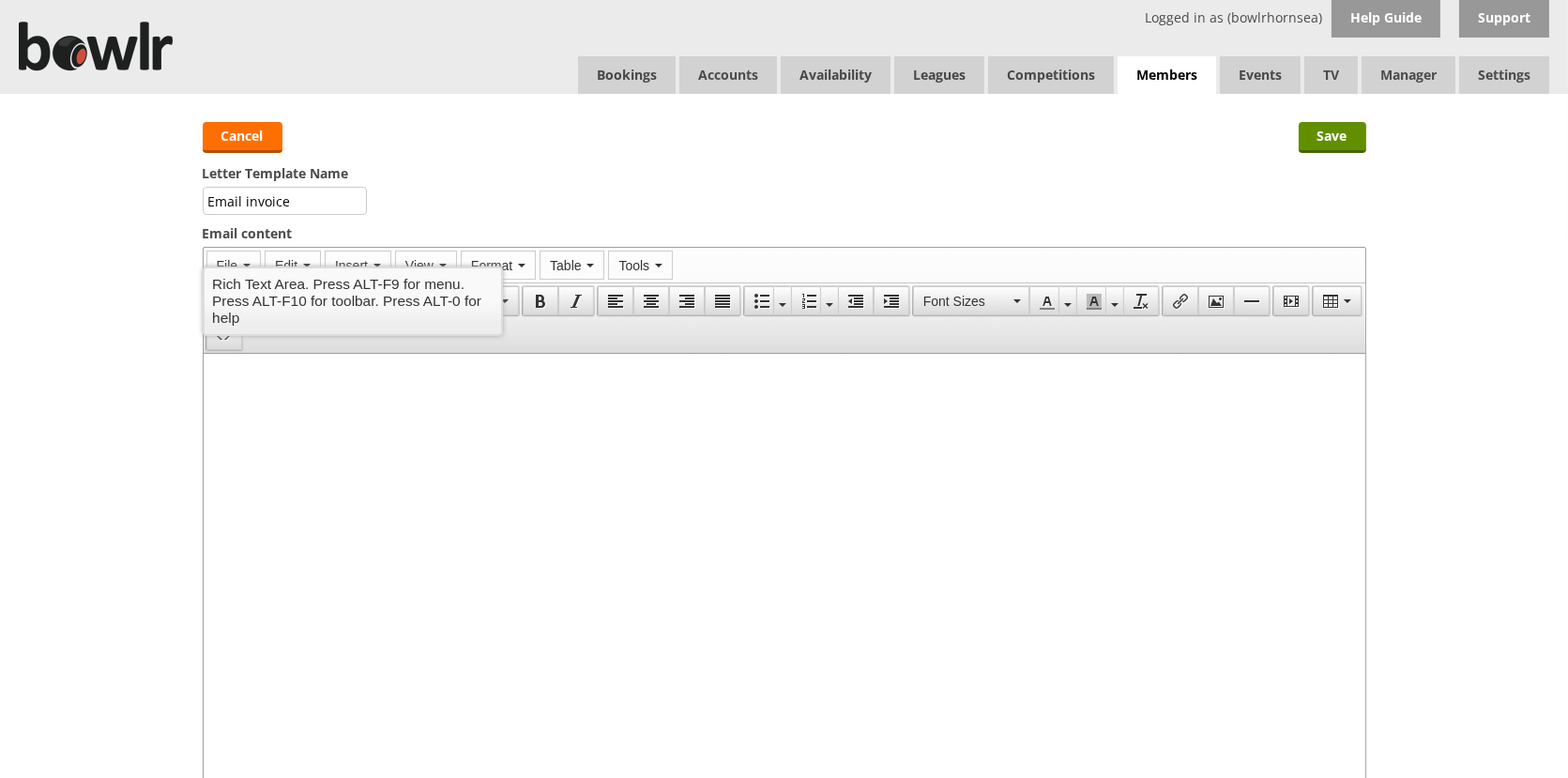 click at bounding box center [784, 369] 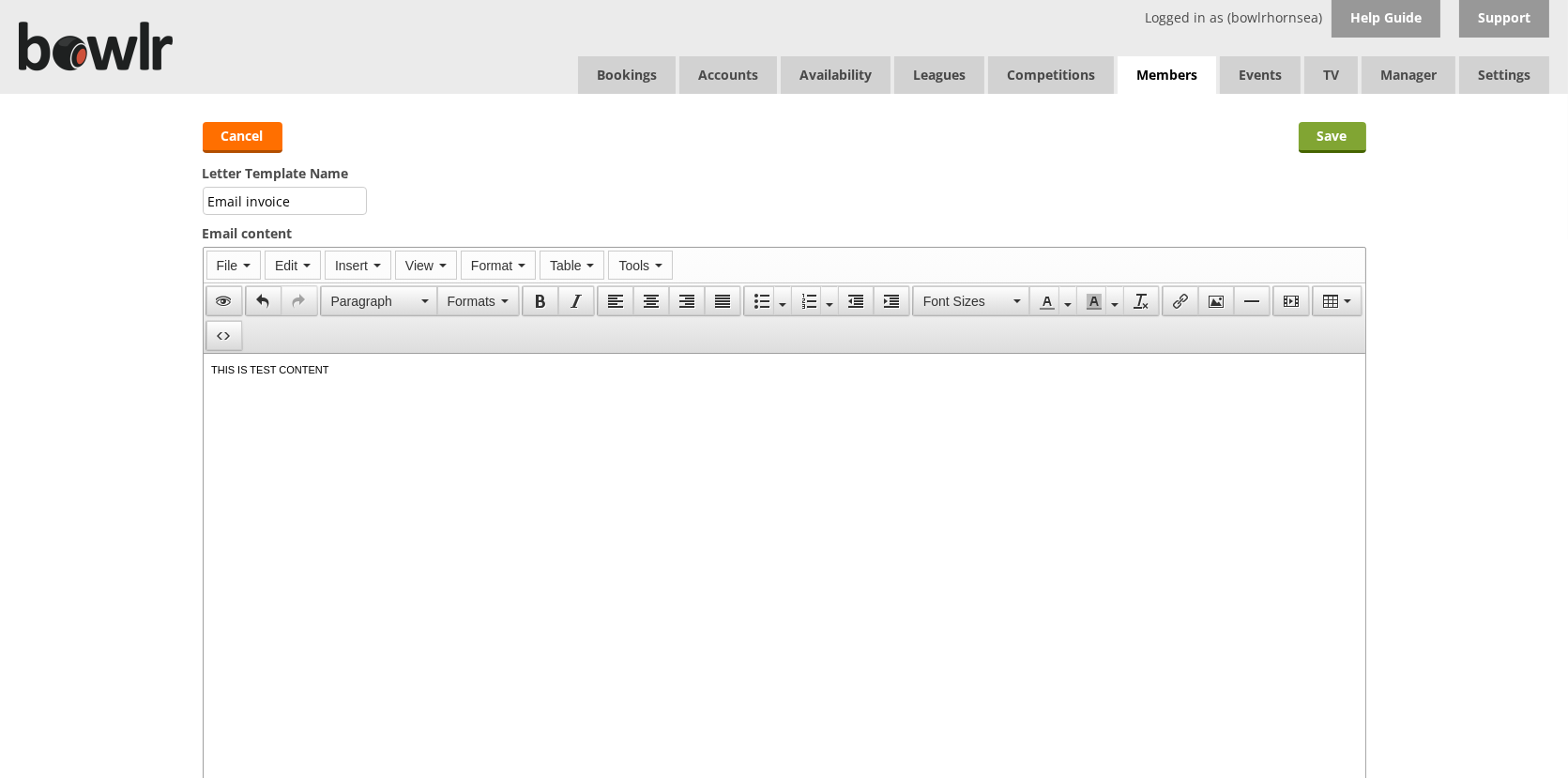 click on "Save" at bounding box center [1332, 137] 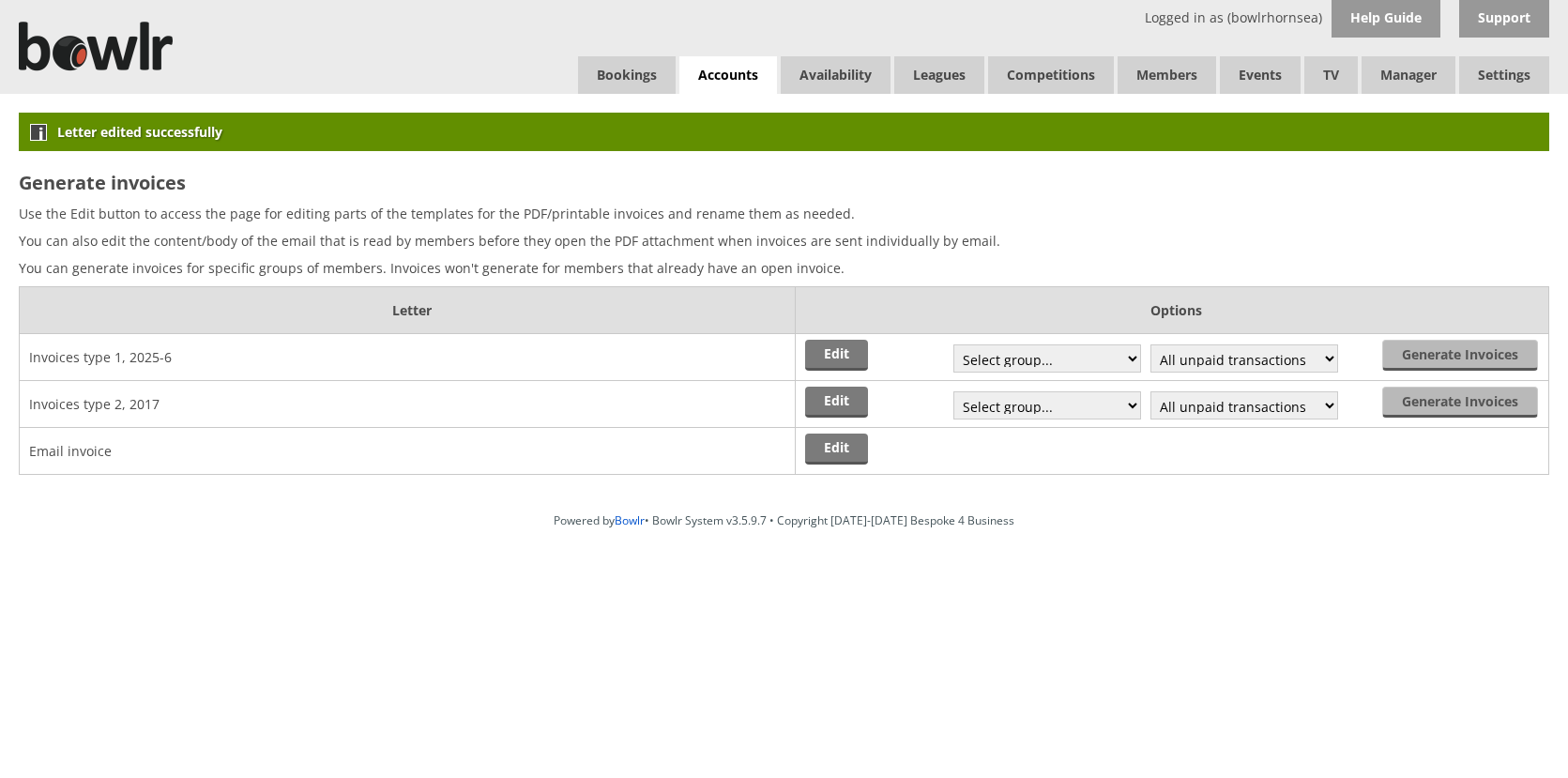 scroll, scrollTop: 0, scrollLeft: 0, axis: both 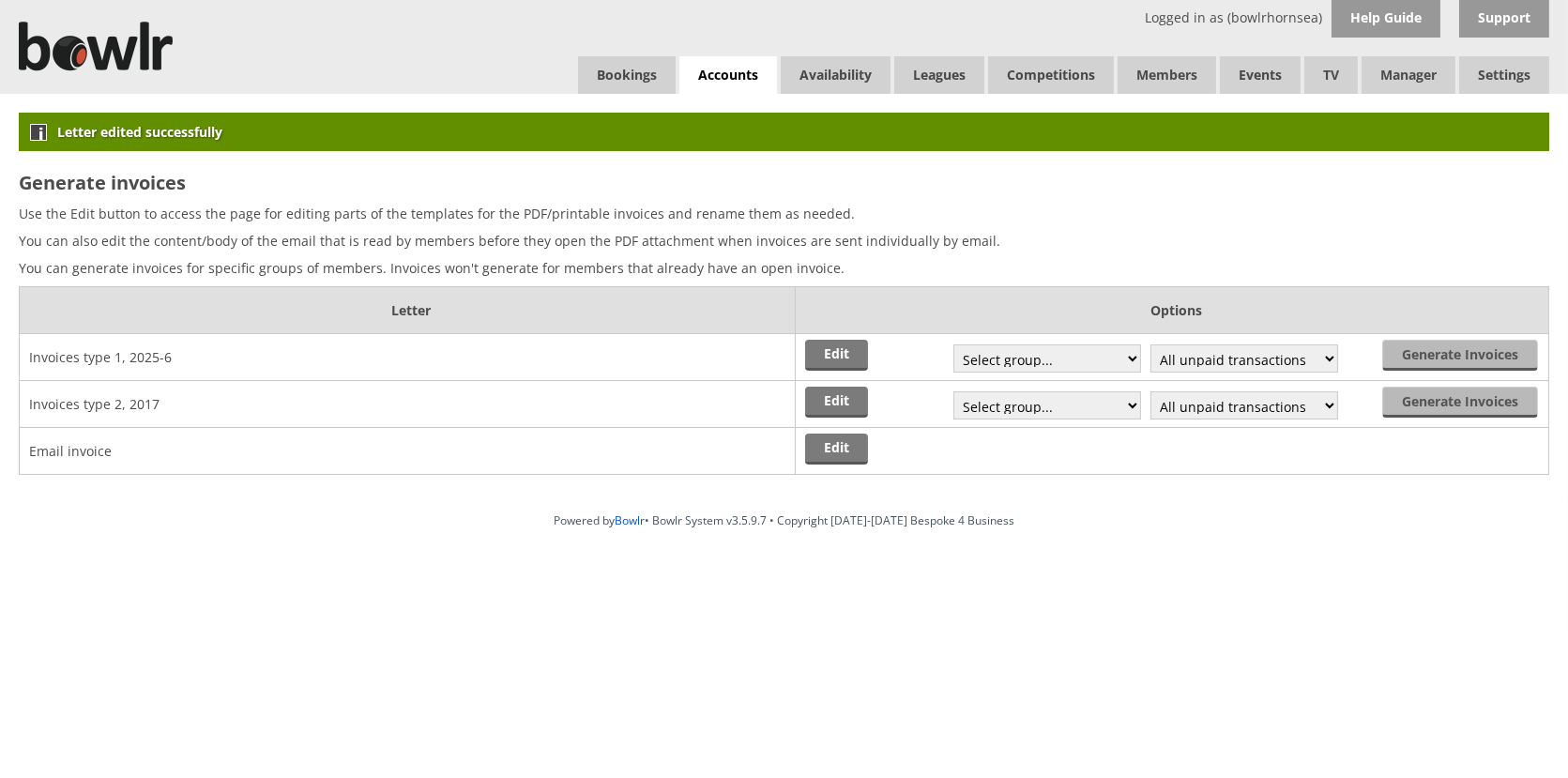 click on "Generate invoices" at bounding box center [784, 182] 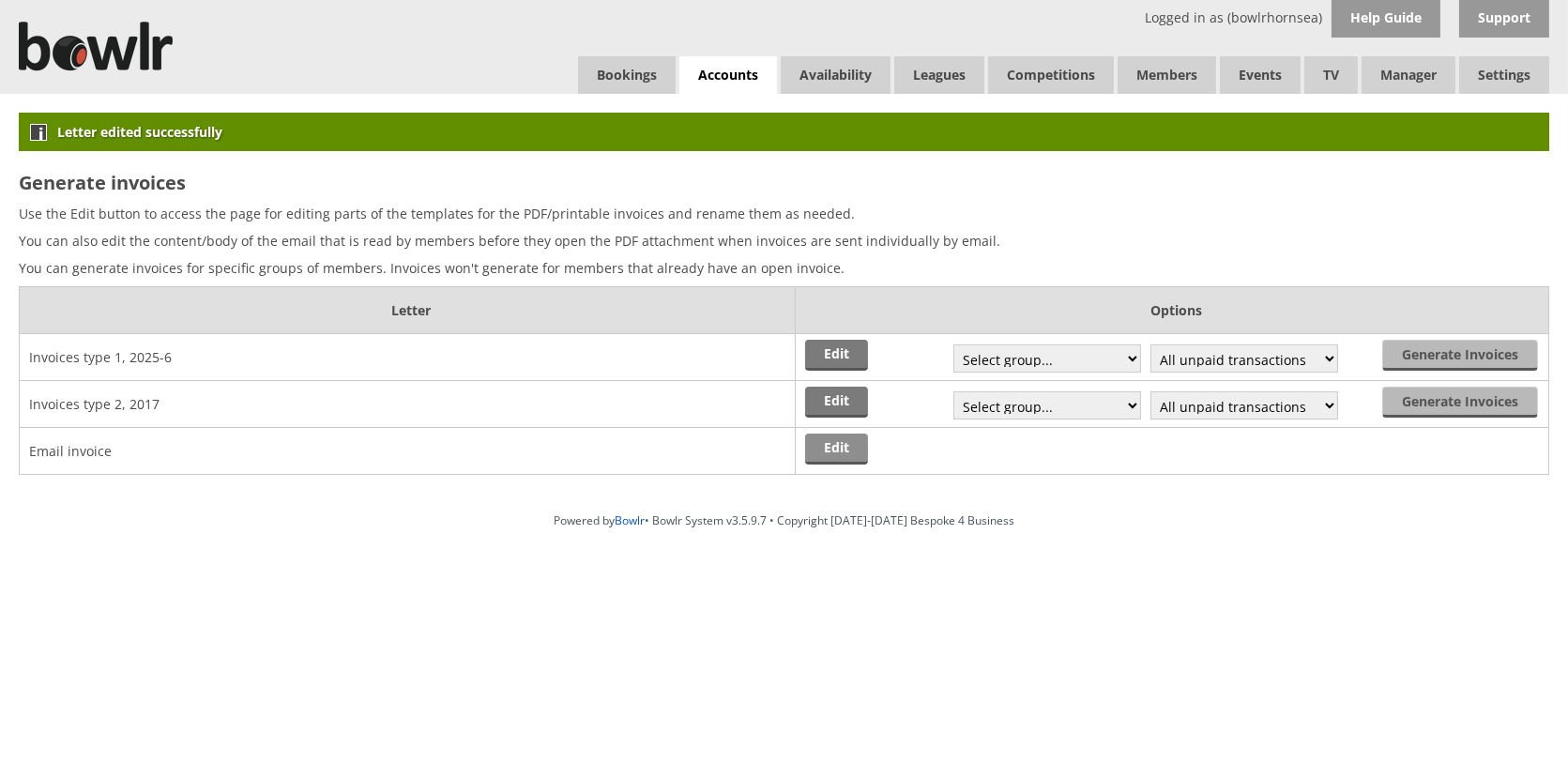 click on "Edit" at bounding box center (836, 449) 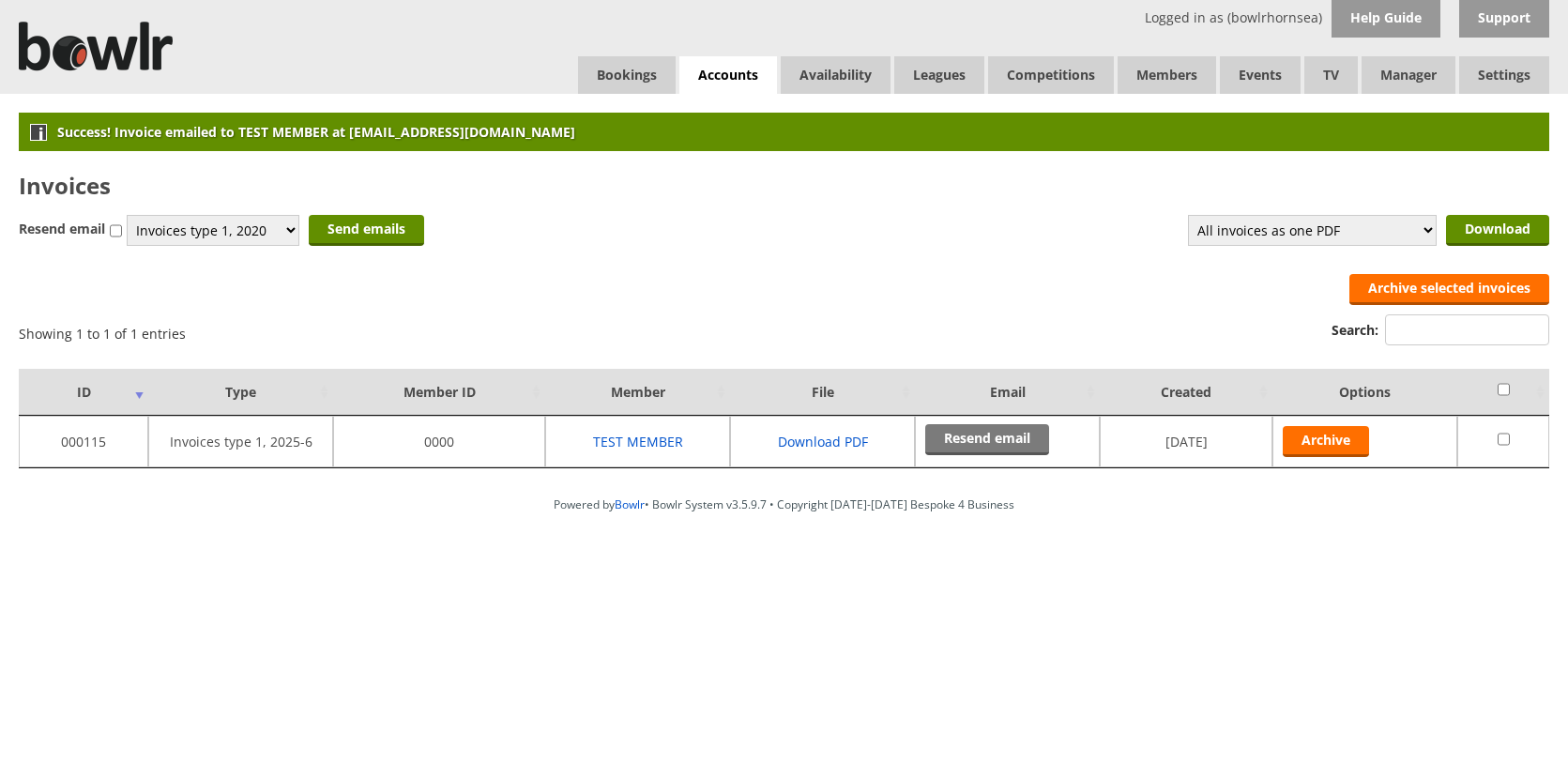 scroll, scrollTop: 0, scrollLeft: 0, axis: both 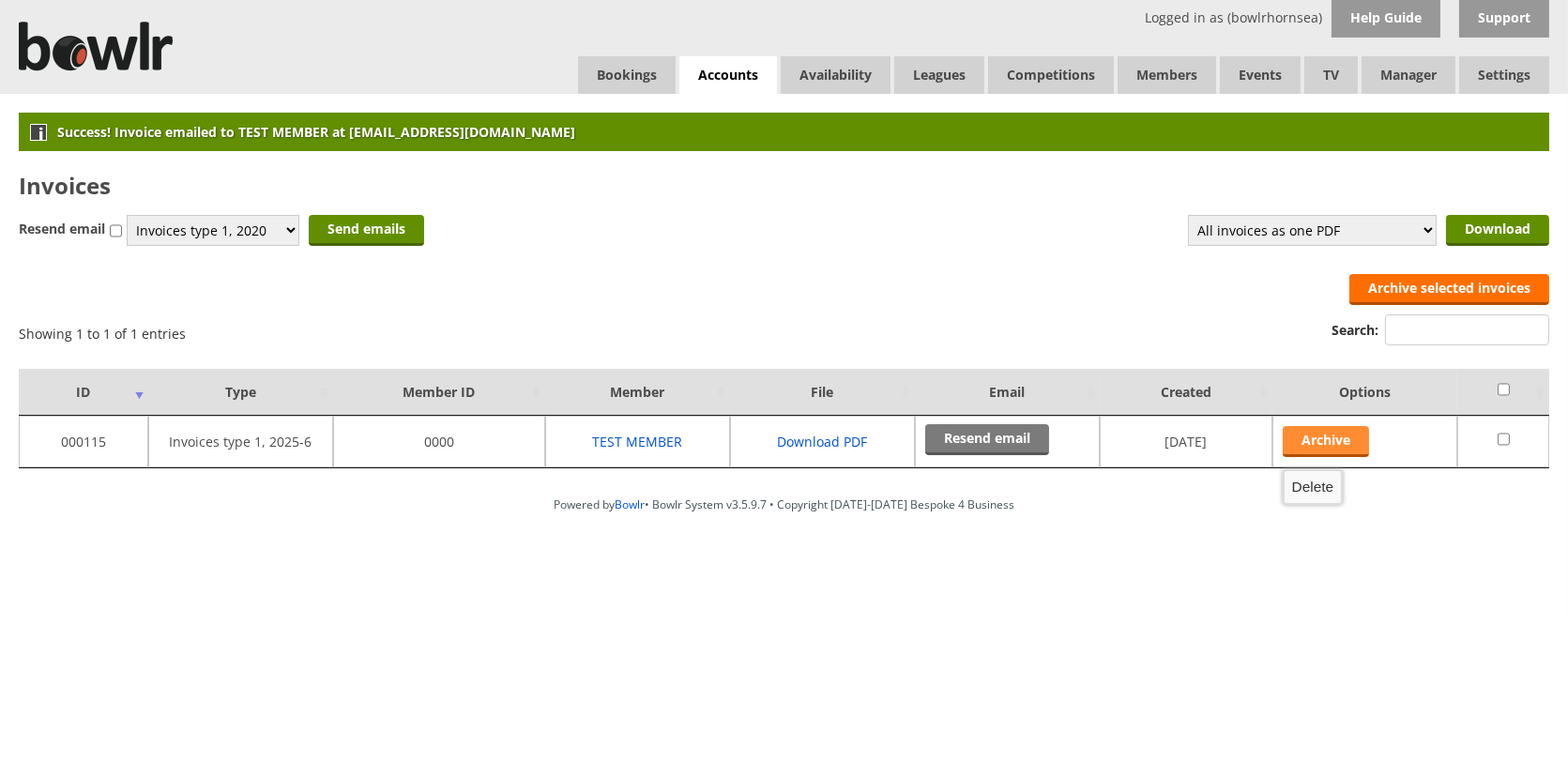 click on "Archive" at bounding box center [1326, 441] 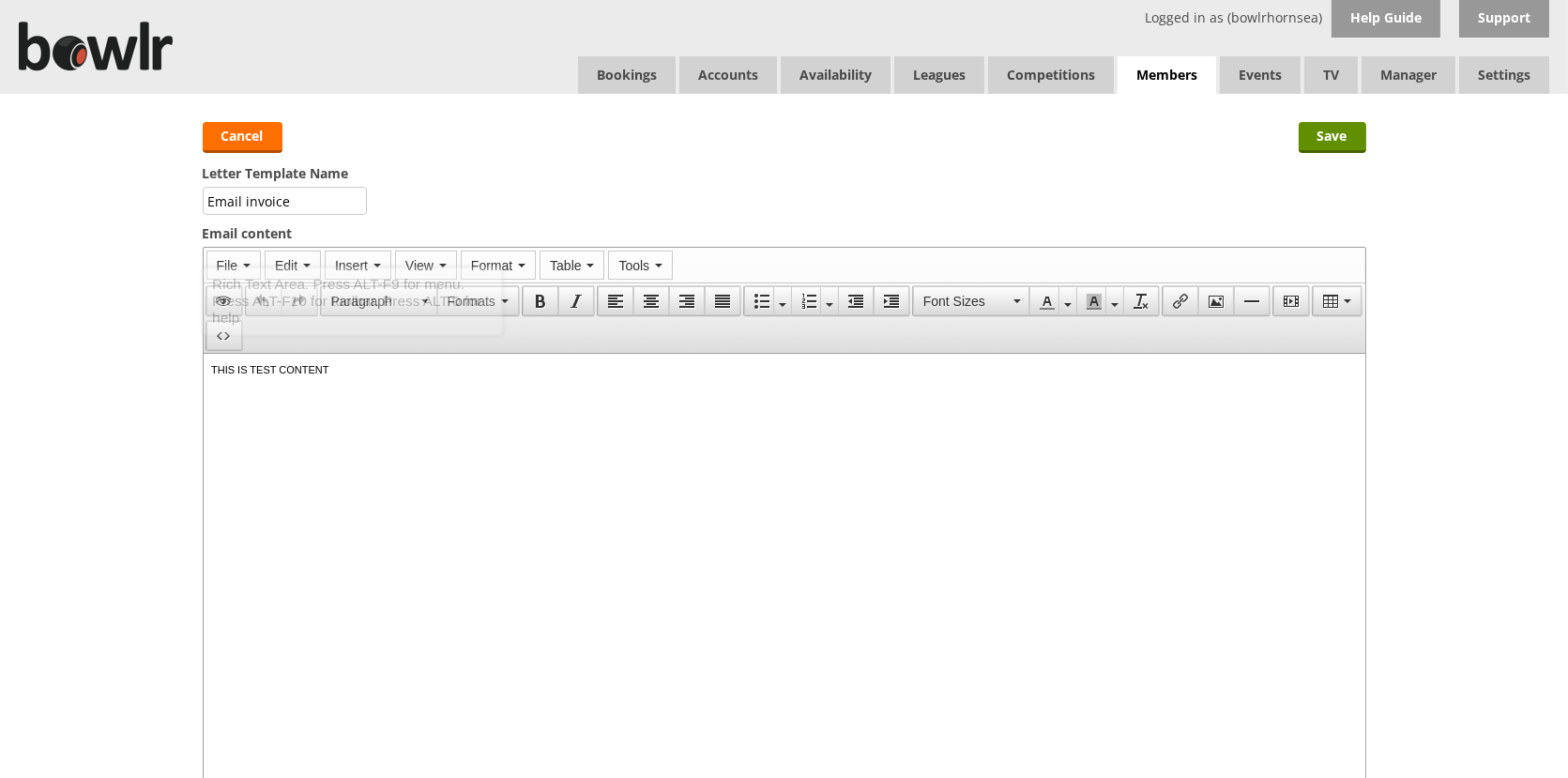scroll, scrollTop: 0, scrollLeft: 0, axis: both 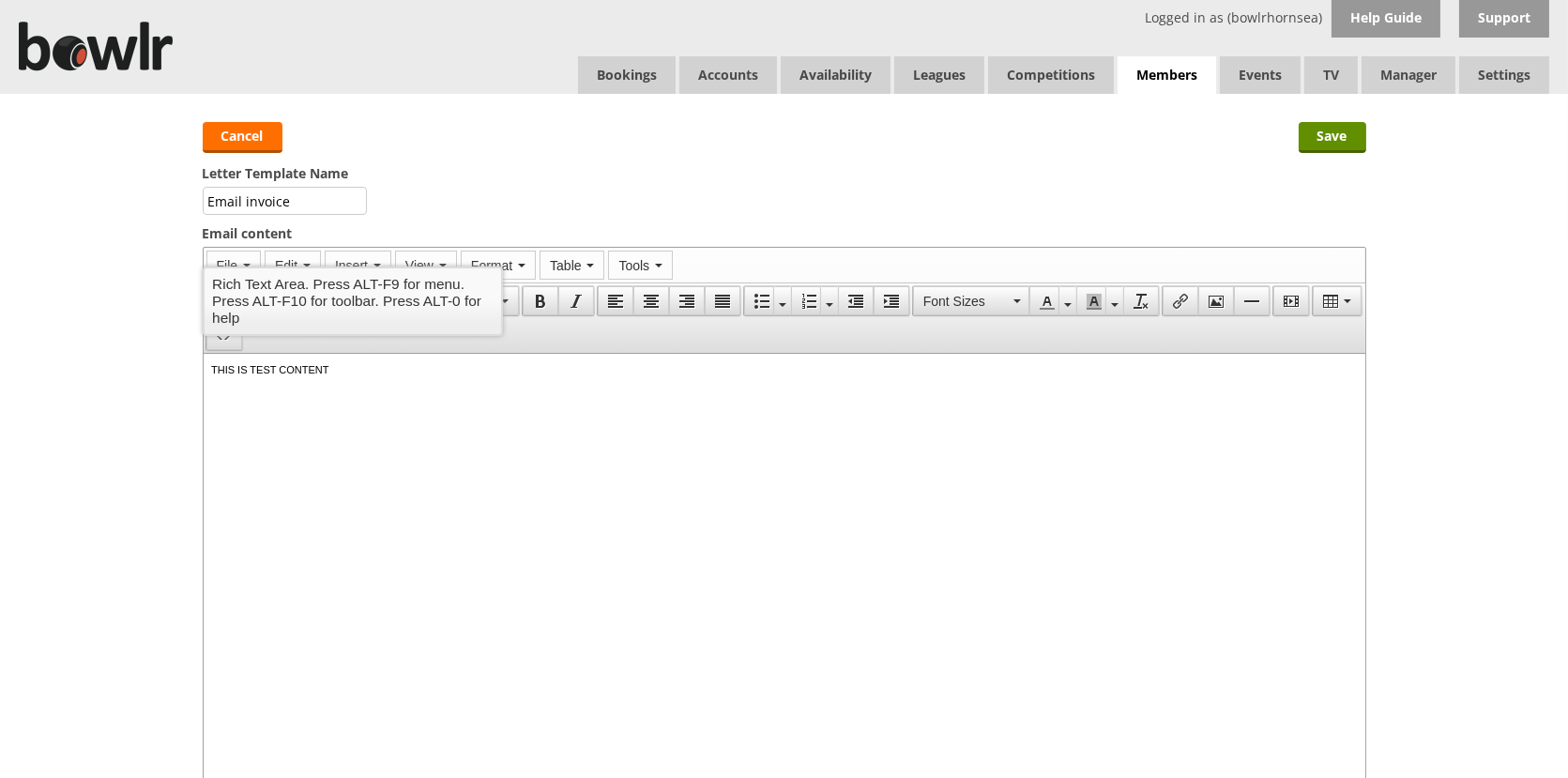 click on "THIS IS TEST CONTENT" at bounding box center (784, 369) 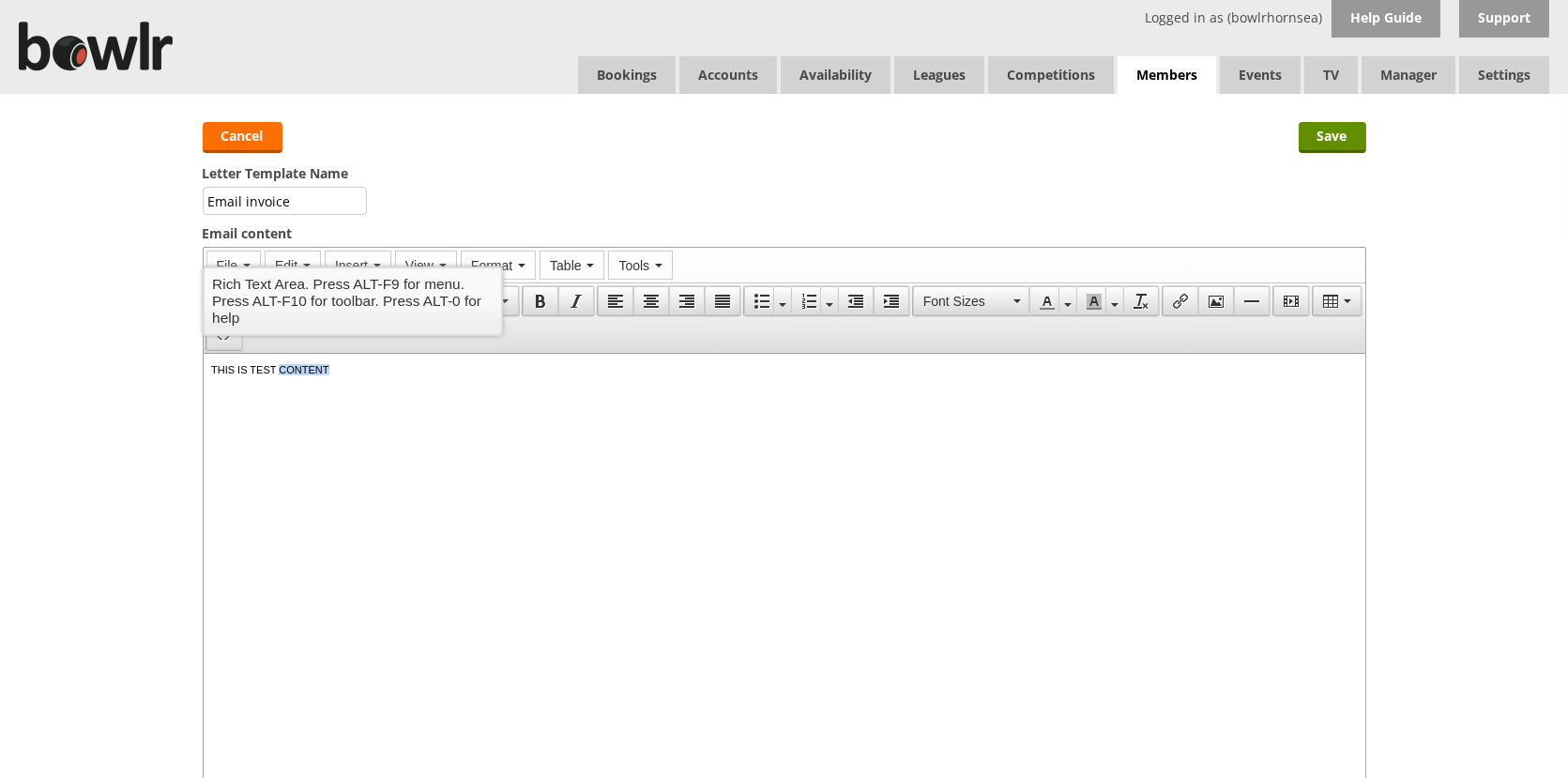 click on "THIS IS TEST CONTENT" at bounding box center [784, 369] 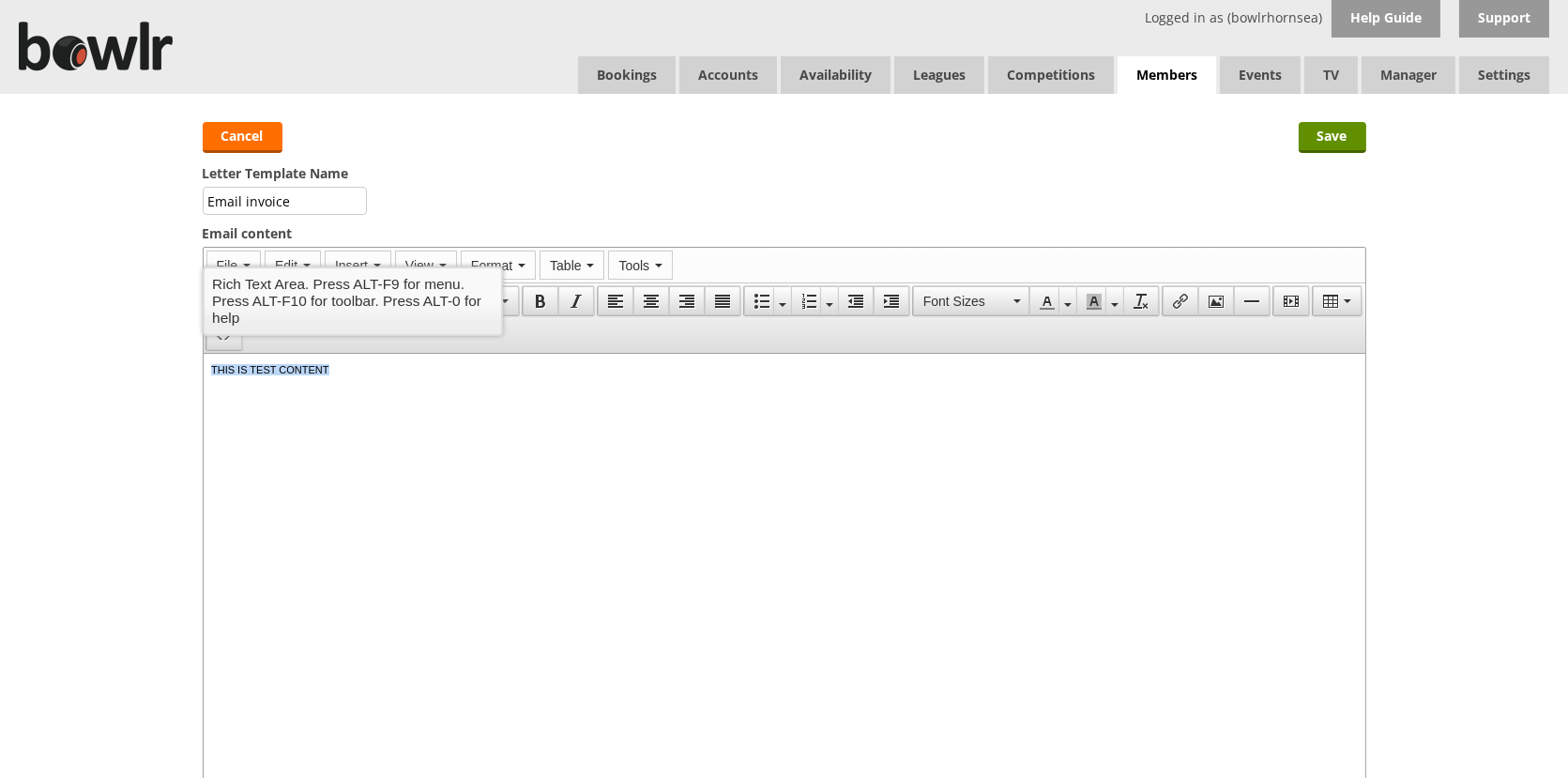 click on "THIS IS TEST CONTENT" at bounding box center (784, 369) 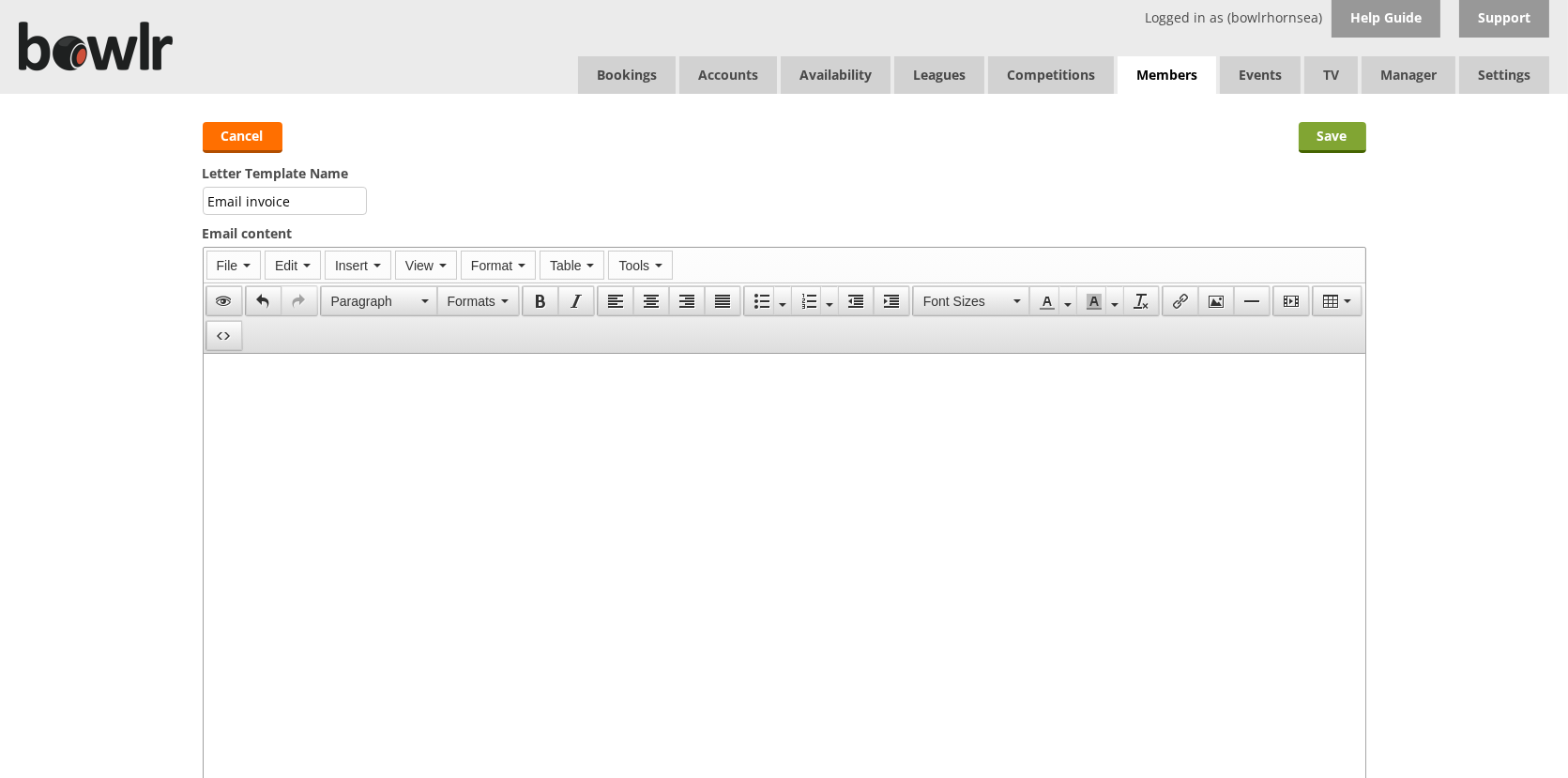 click on "Save" at bounding box center [1332, 137] 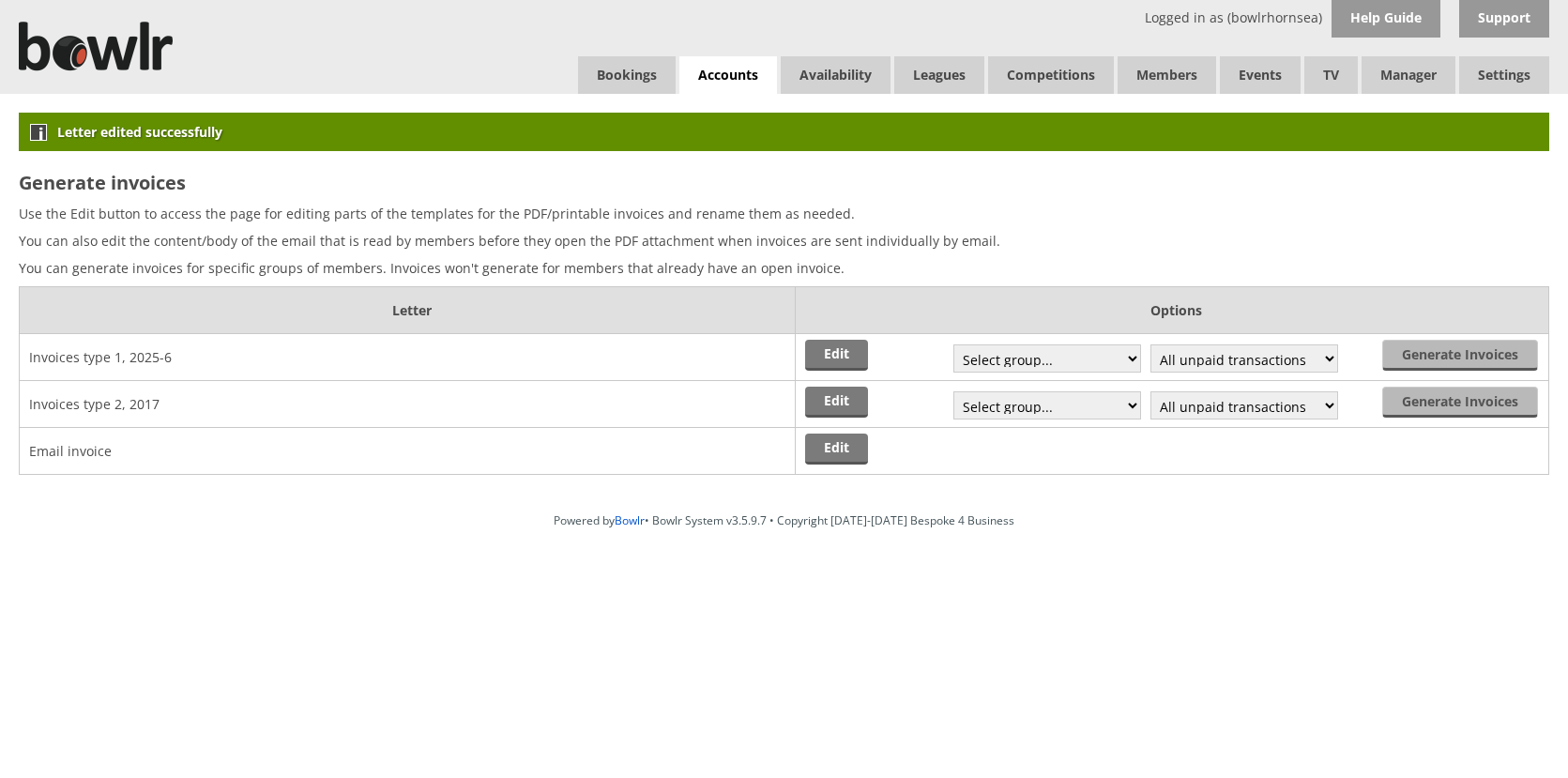 scroll, scrollTop: 0, scrollLeft: 0, axis: both 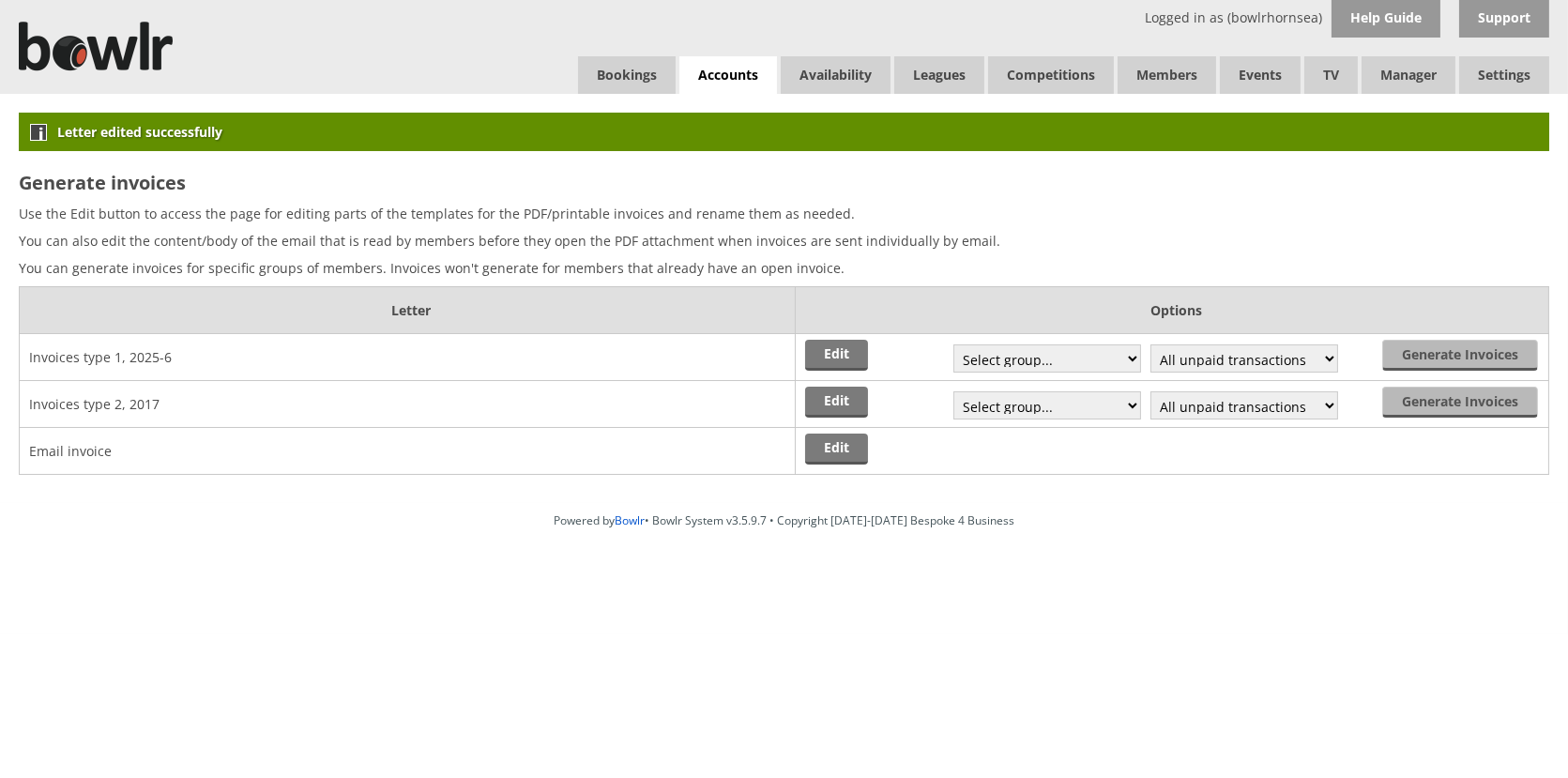 click on "You can also edit the content/body of the email that is read by members before they open the PDF attachment when invoices are sent individually by email." at bounding box center (784, 240) 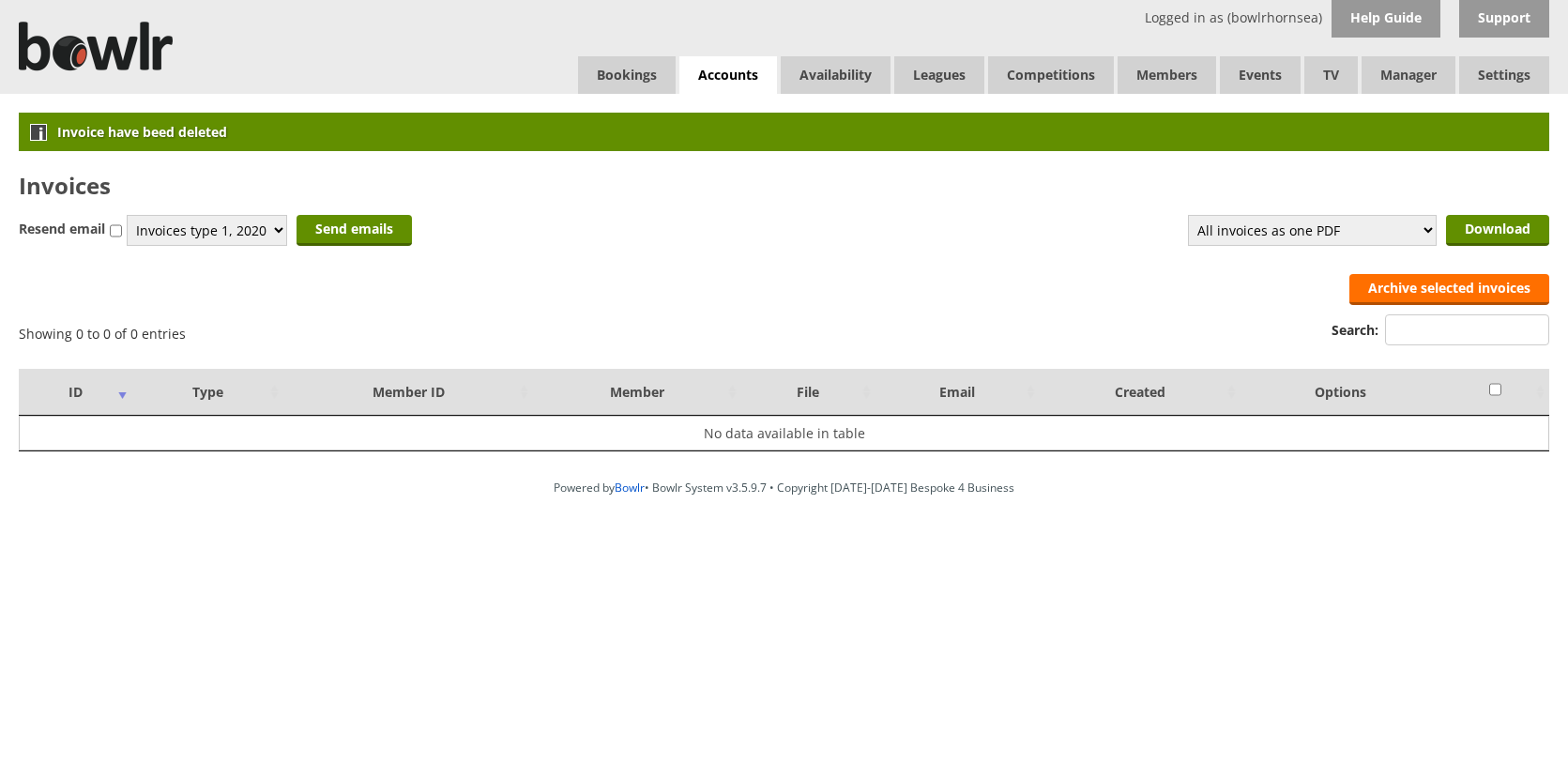 scroll, scrollTop: 0, scrollLeft: 0, axis: both 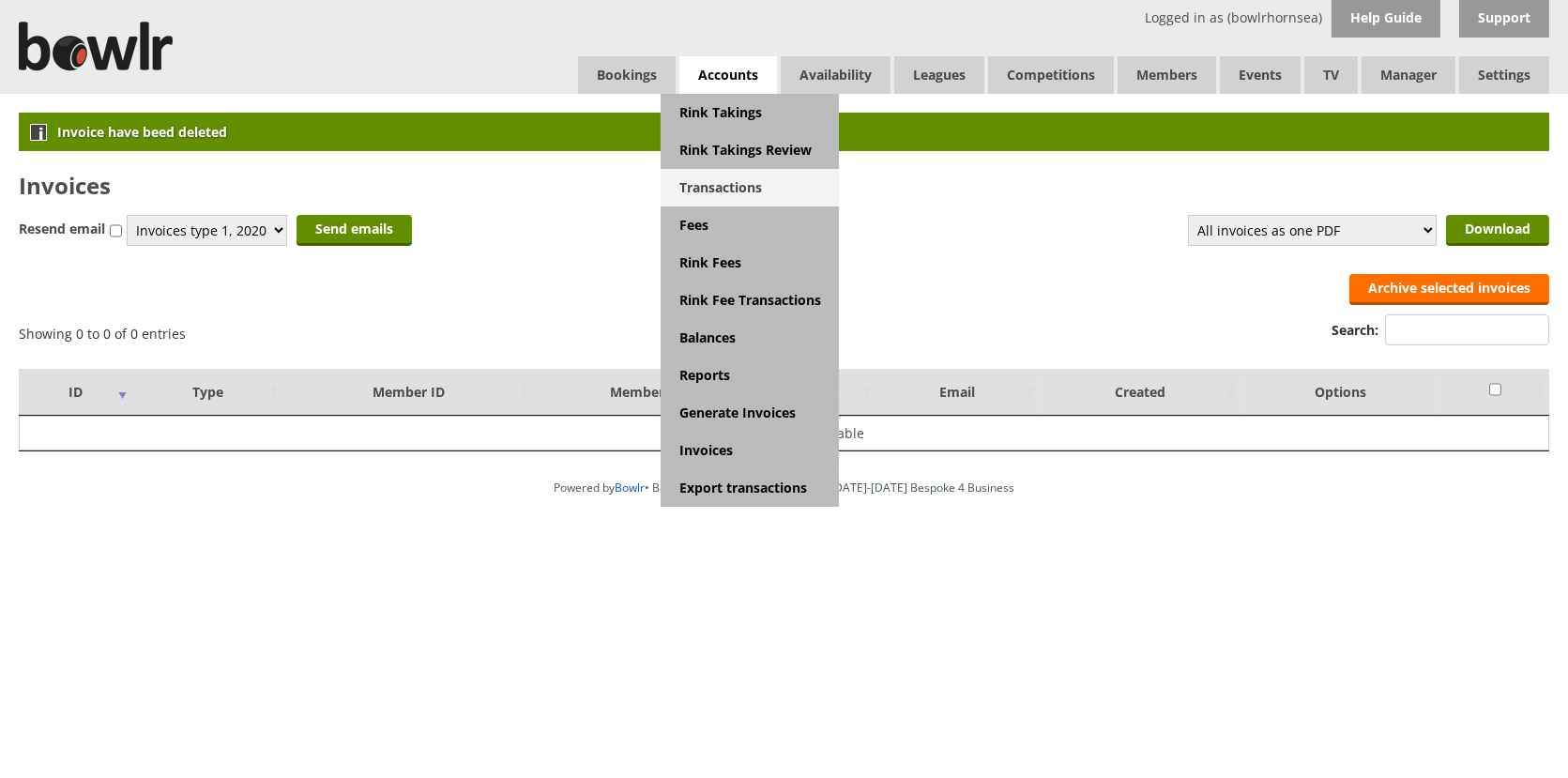 click on "Transactions" at bounding box center (750, 188) 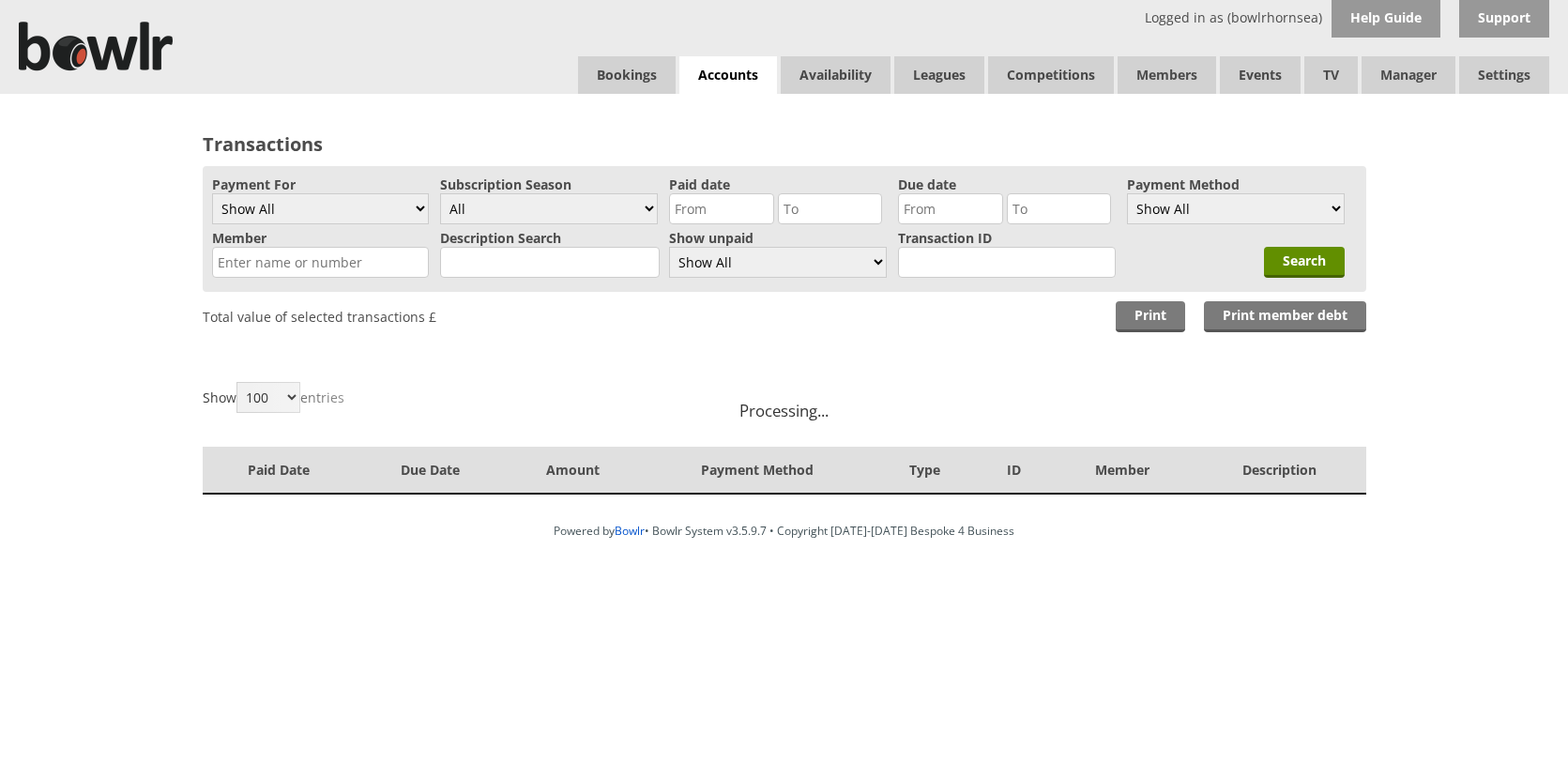 scroll, scrollTop: 0, scrollLeft: 0, axis: both 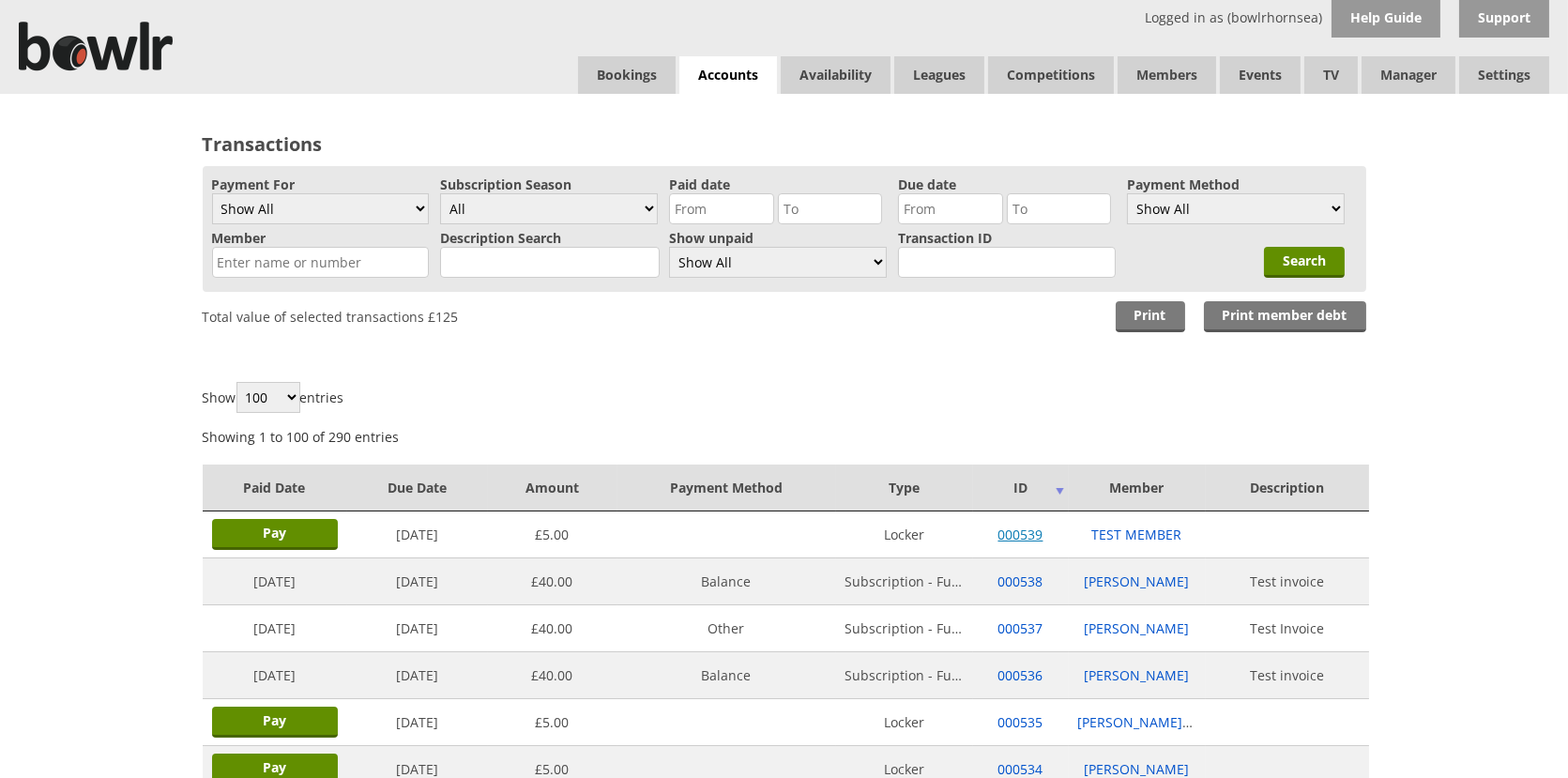 click on "000539" at bounding box center (1021, 534) 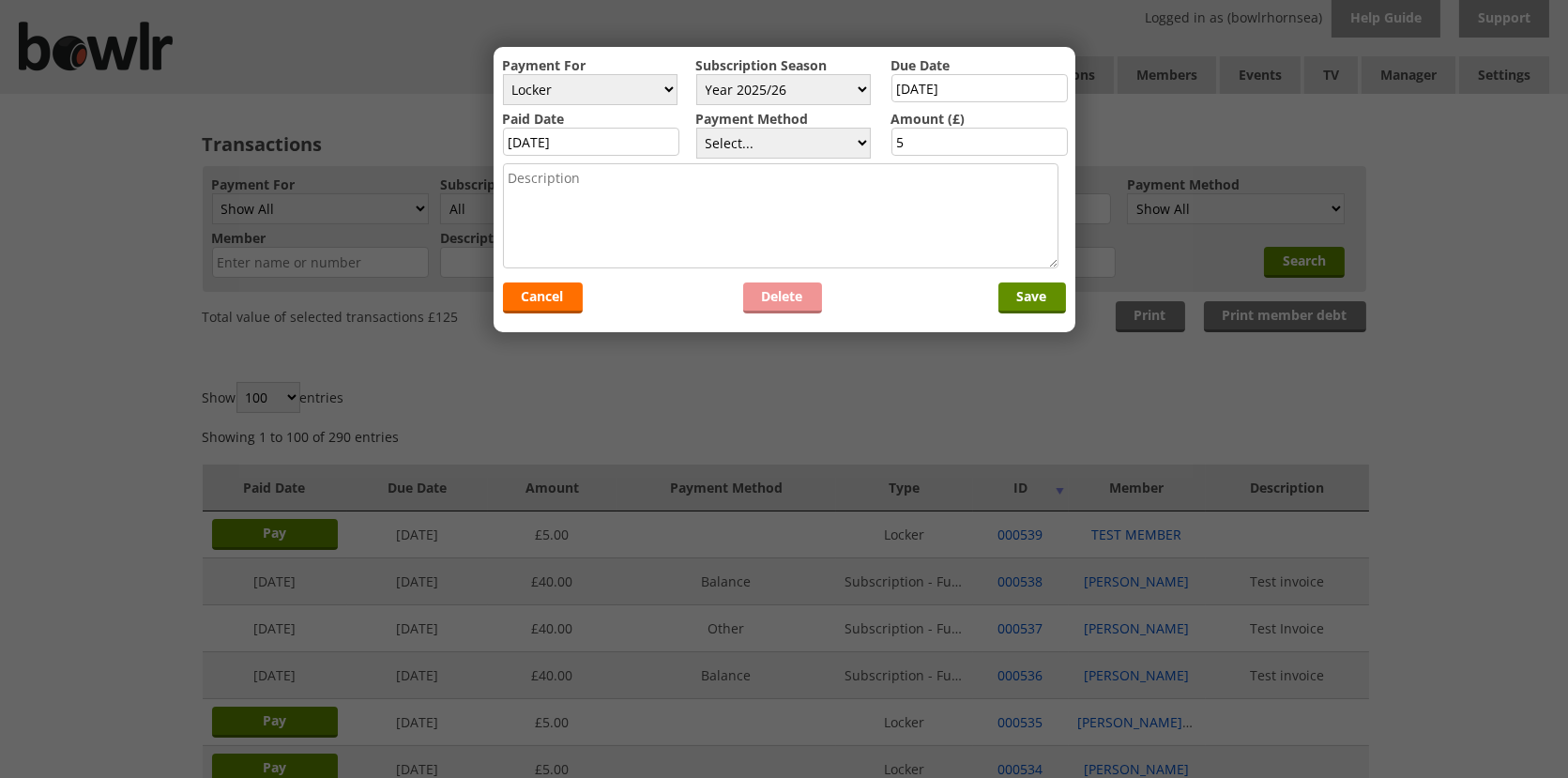 click on "Delete" at bounding box center (783, 297) 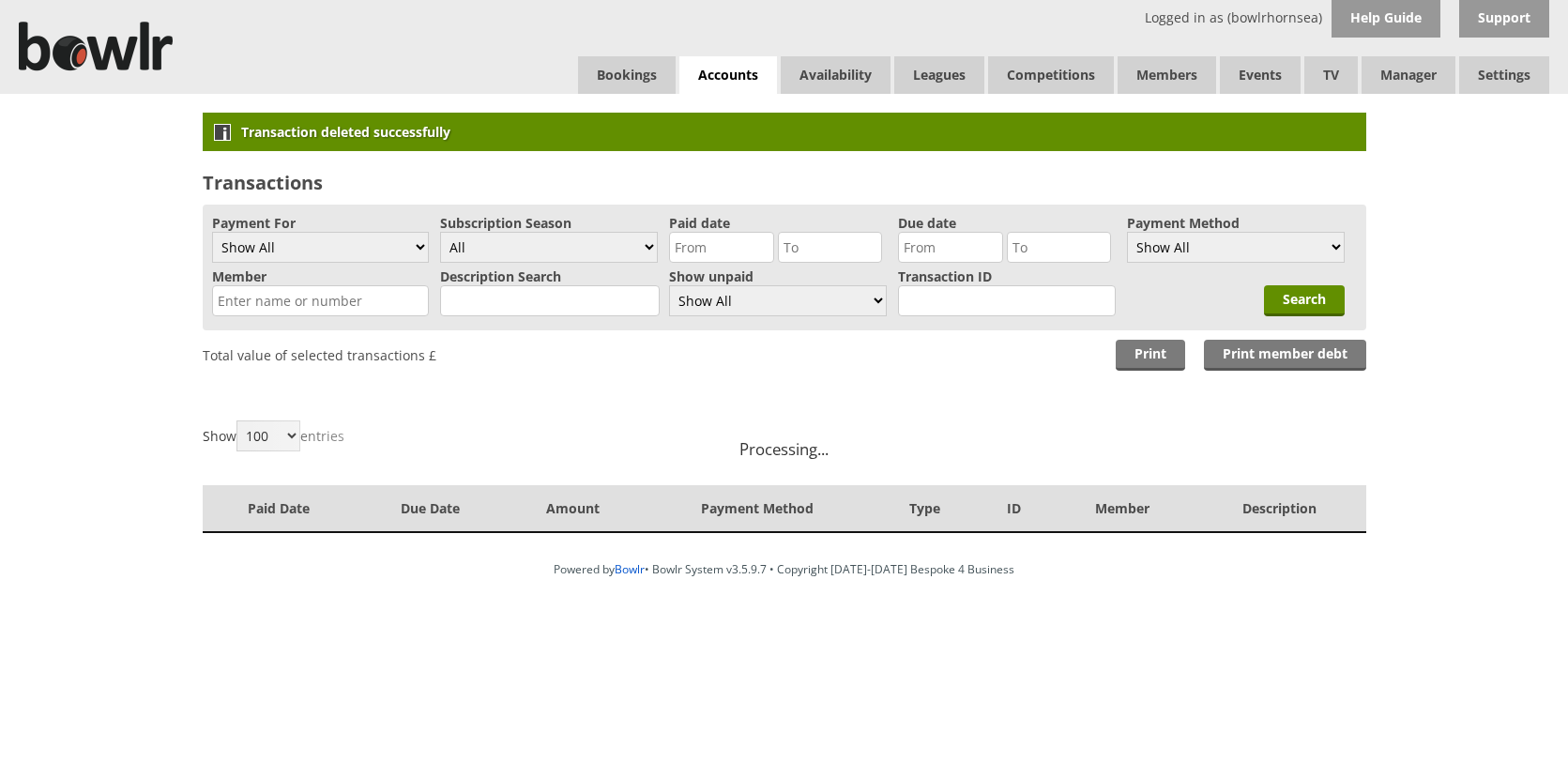 scroll, scrollTop: 0, scrollLeft: 0, axis: both 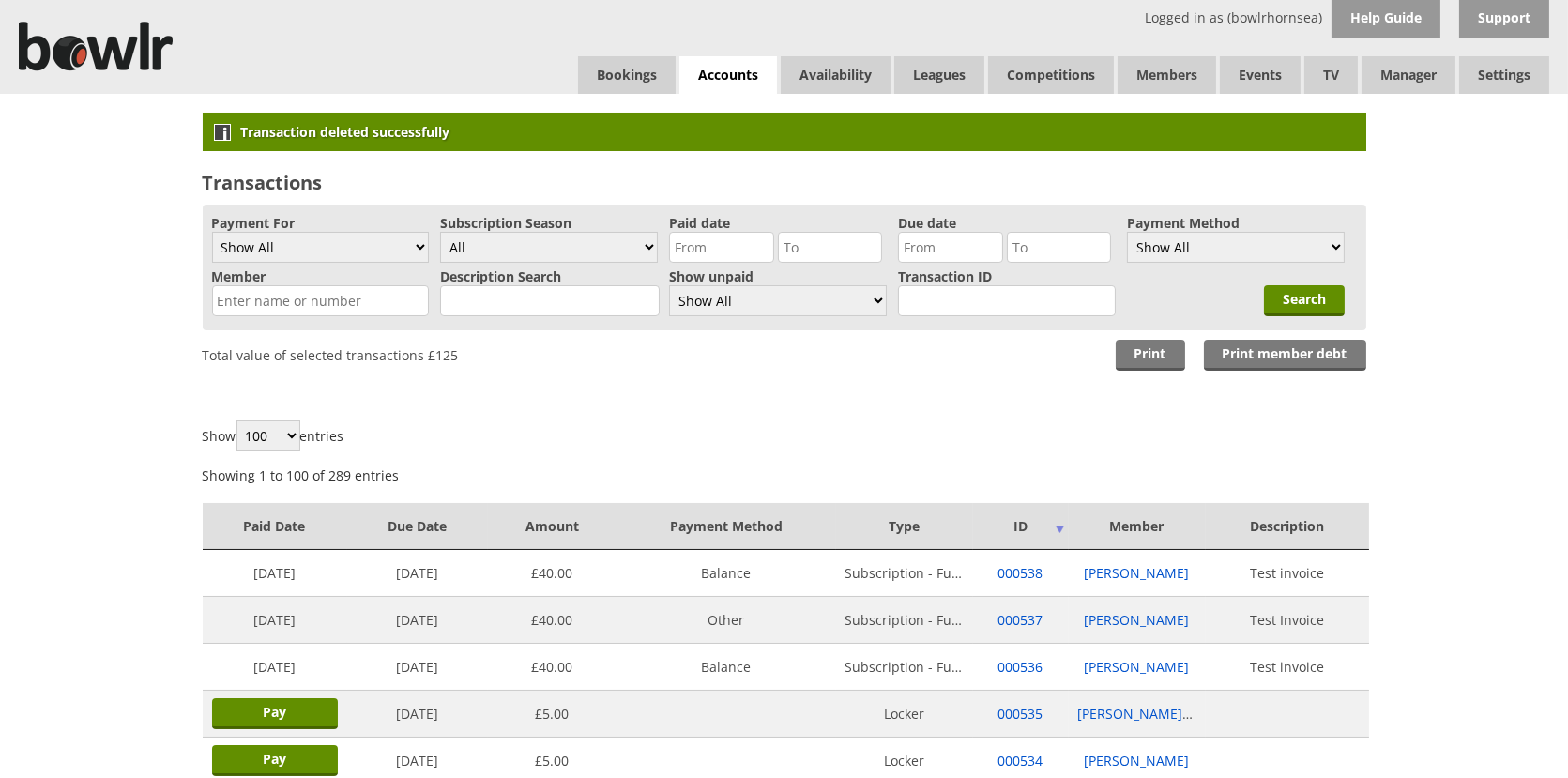 click on "Transaction deleted successfully Transactions
Payment For
Show All Full mem rink fee Locker Replacement key / card Subscription - Full Member Subscription Discounted Full Member Subscription Full Subscription Junior Subscription social Subscription social bowl
Subscription Season
All
Year 2025/26 Year 2024/25 Season 2023/24 Season 2022/23 Season 2021/22
Paid date
Due date
Payment Method
Show All Cash Card Cheque Bank Transfer Other Member Card Gift Voucher Balance
Member
Description Search
Show unpaid
Show All
Show Only Unpaid
Show Only Paid" at bounding box center (784, 2677) 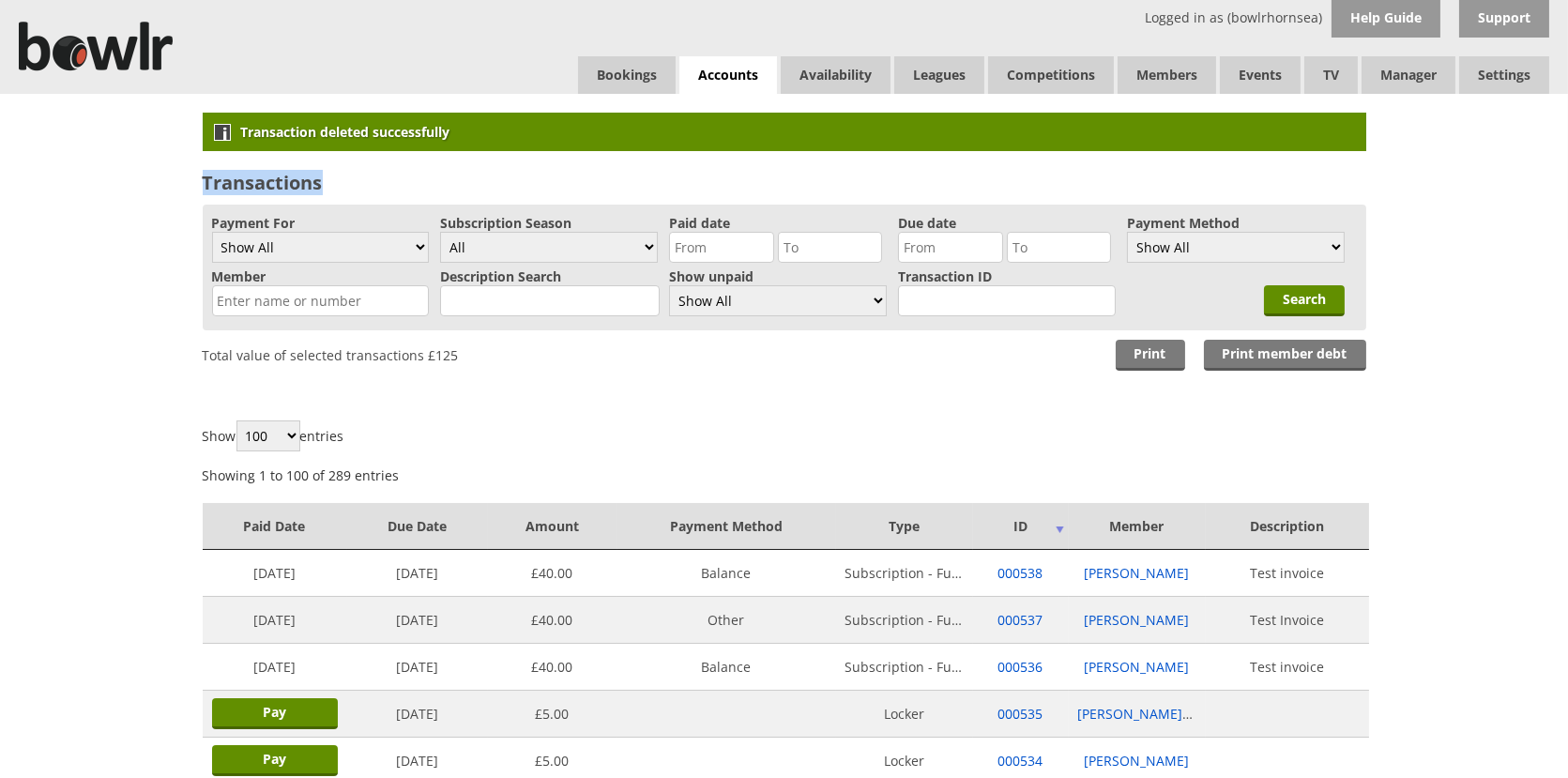 click on "Transactions" at bounding box center [784, 182] 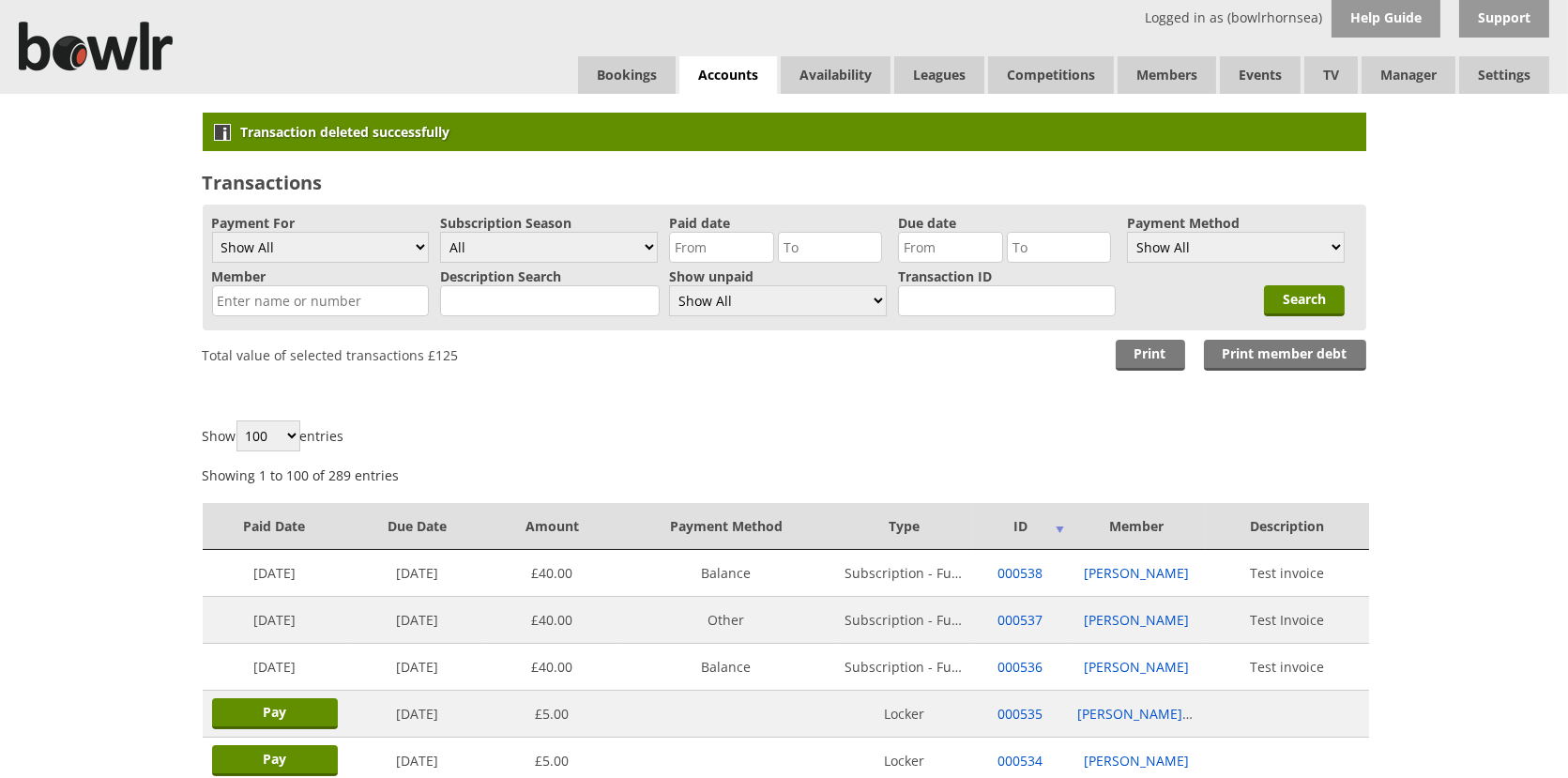 click on "Transactions" at bounding box center (784, 182) 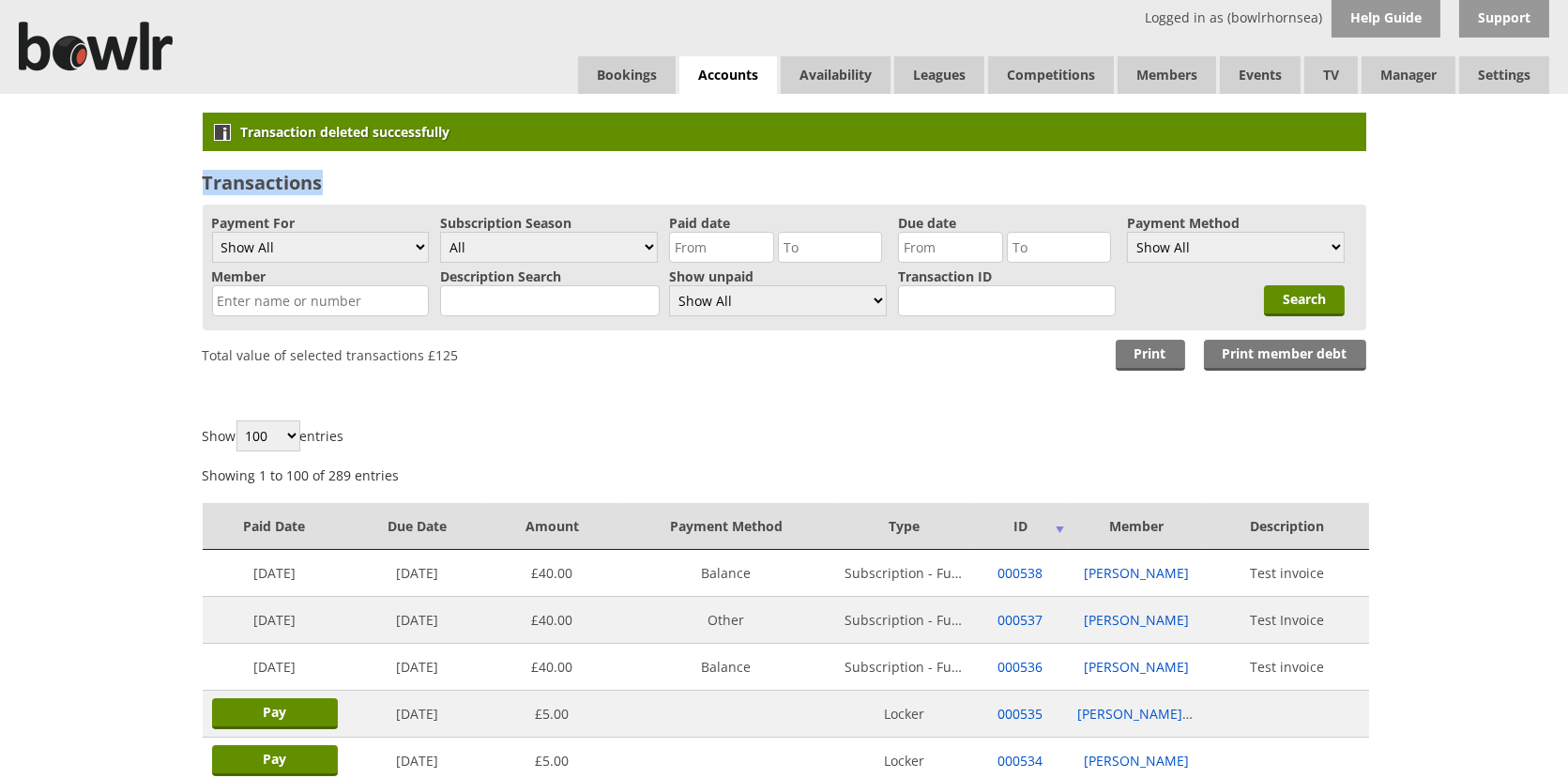 click on "Transactions" at bounding box center [784, 182] 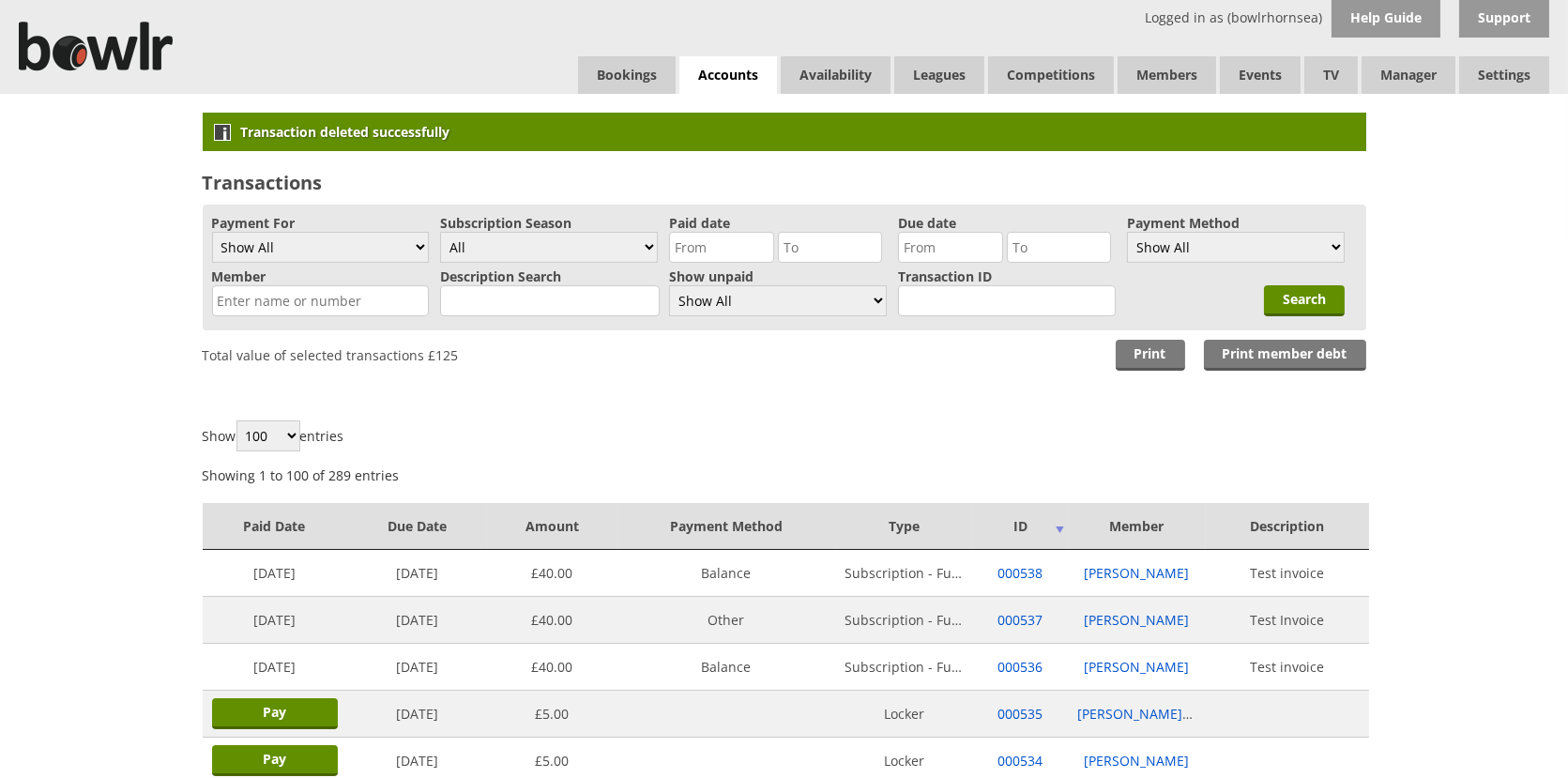 click on "Transactions" at bounding box center [784, 182] 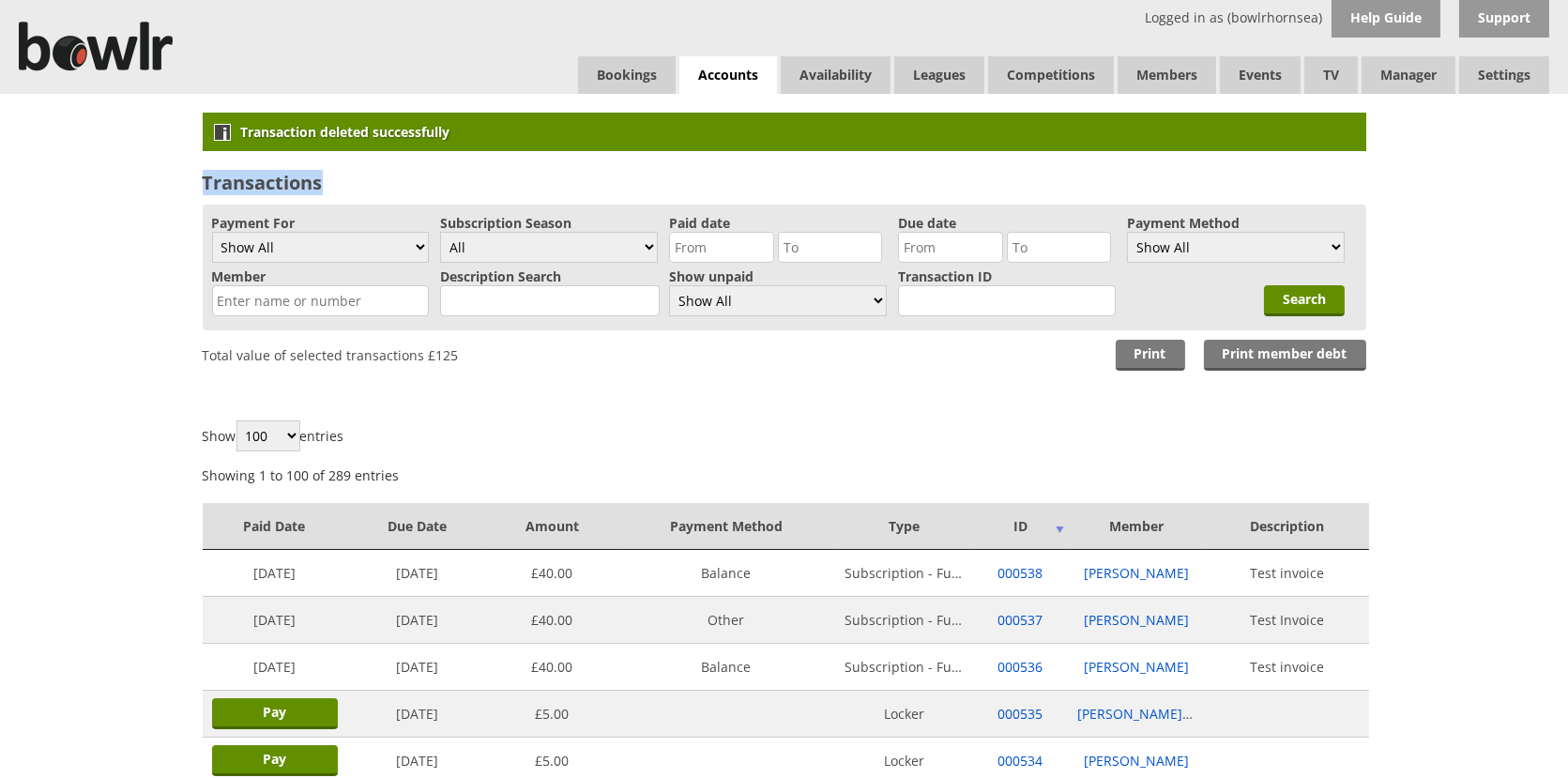 click on "Transactions" at bounding box center [784, 182] 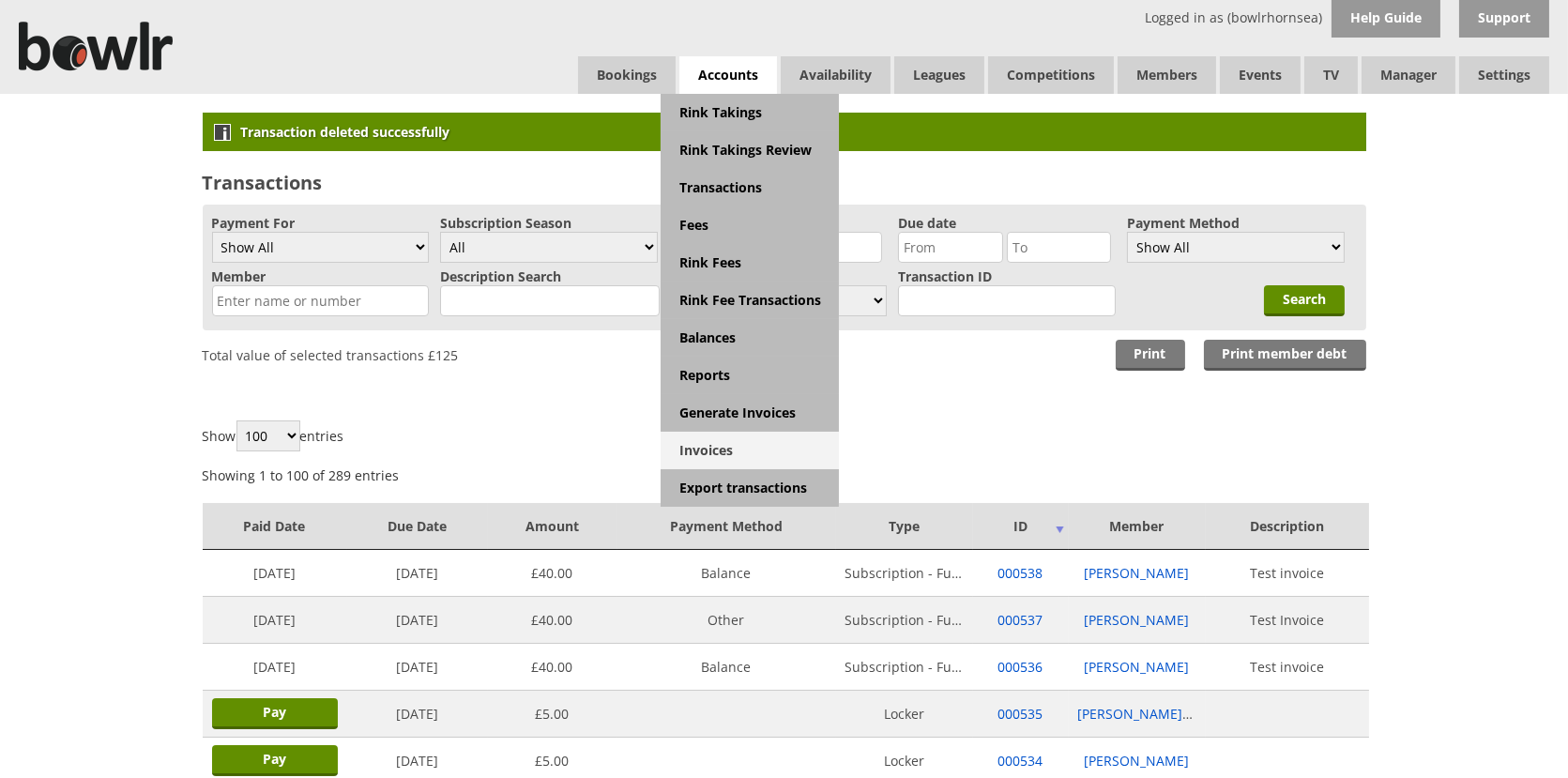 click on "Invoices" at bounding box center (750, 450) 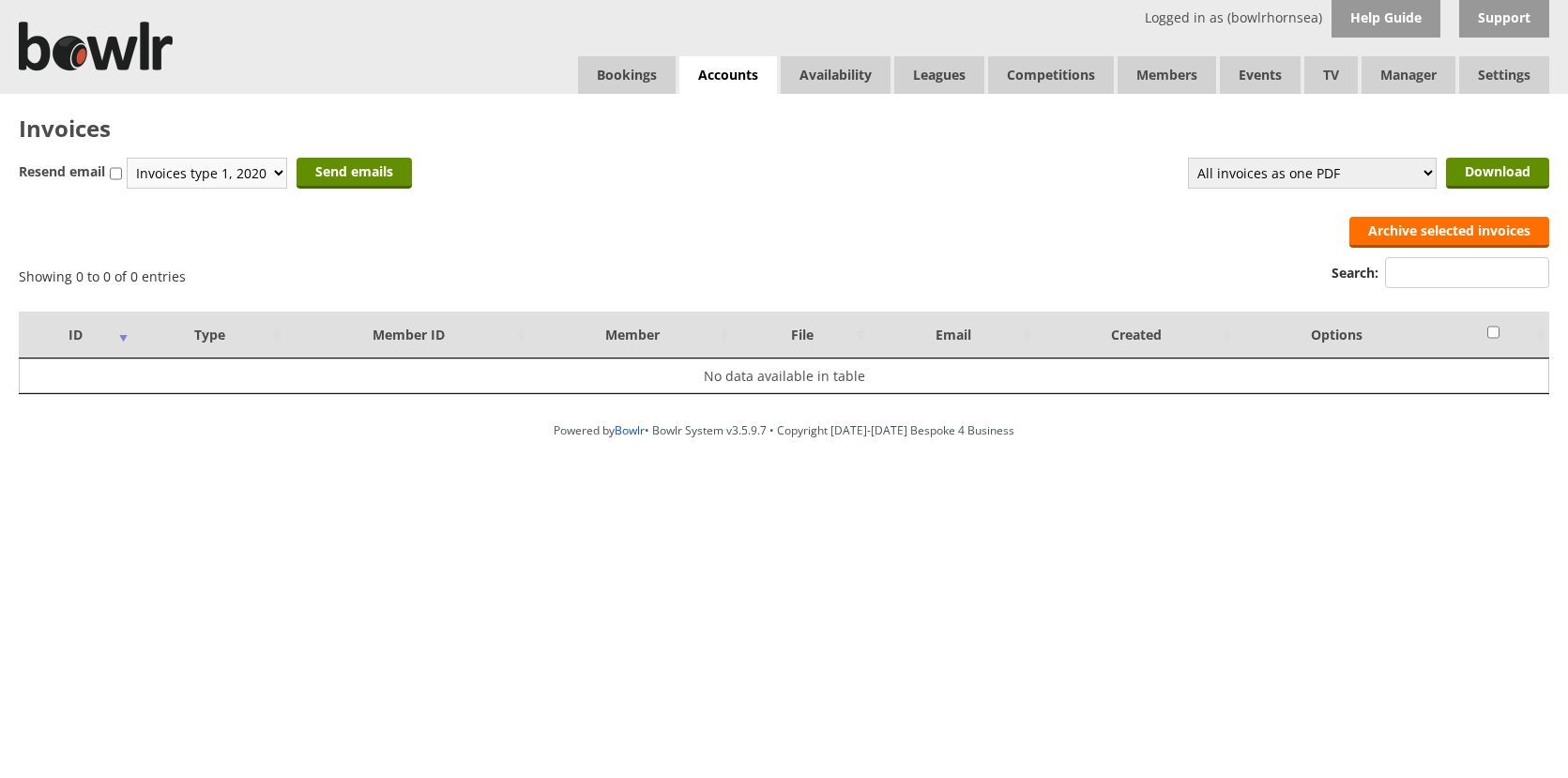 scroll, scrollTop: 0, scrollLeft: 0, axis: both 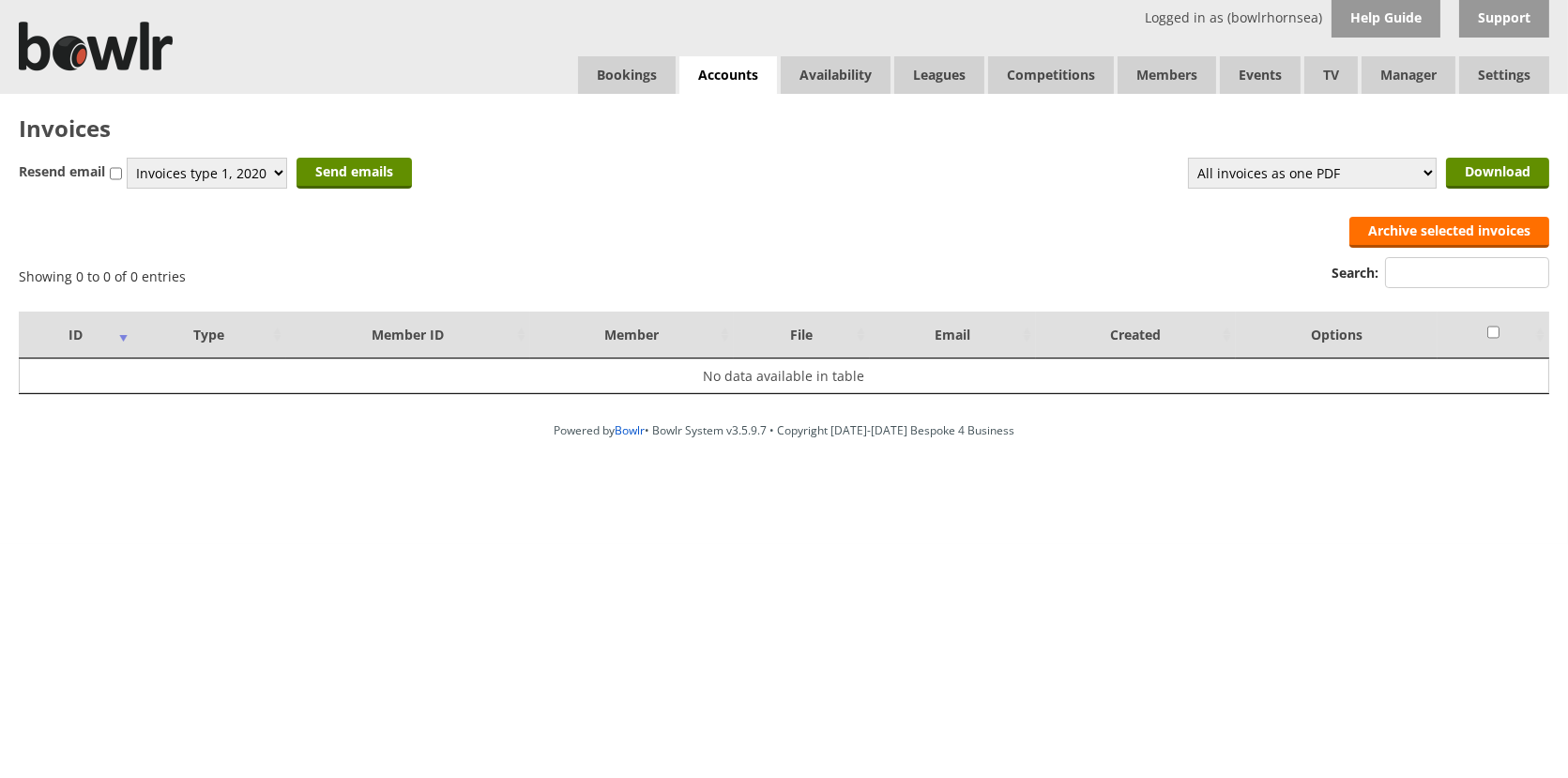 click on "Invoices
Resend email
Invoices type 1, 2020
Send emails
All invoices as one PDF
All invoices in a ZIP
Invoices type 1, 2025-6, as one PDF Invoices type 1, 2025-6, in a ZIP Invoices type 2, 2017, as one PDF Invoices type 2, 2017, in a ZIP
Download
Archive selected invoices
Showing 0 to 0 of 0 entries Search:
ID Type Member ID Member File Email Created Options
No data available in table" at bounding box center (784, 253) 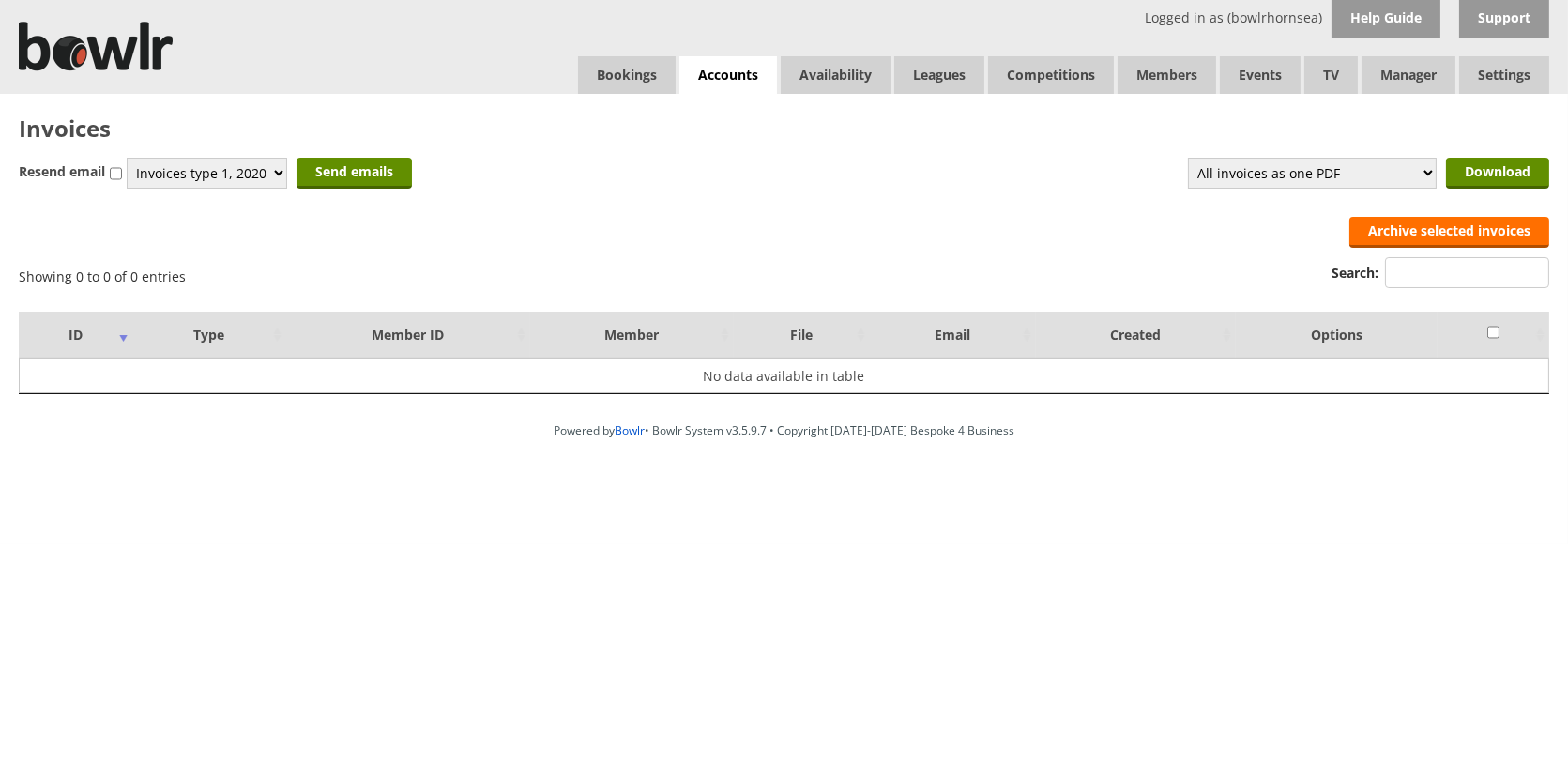 click on "Showing 0 to 0 of 0 entries Search:
ID Type Member ID Member File Email Created Options
No data available in table" at bounding box center (784, 305) 